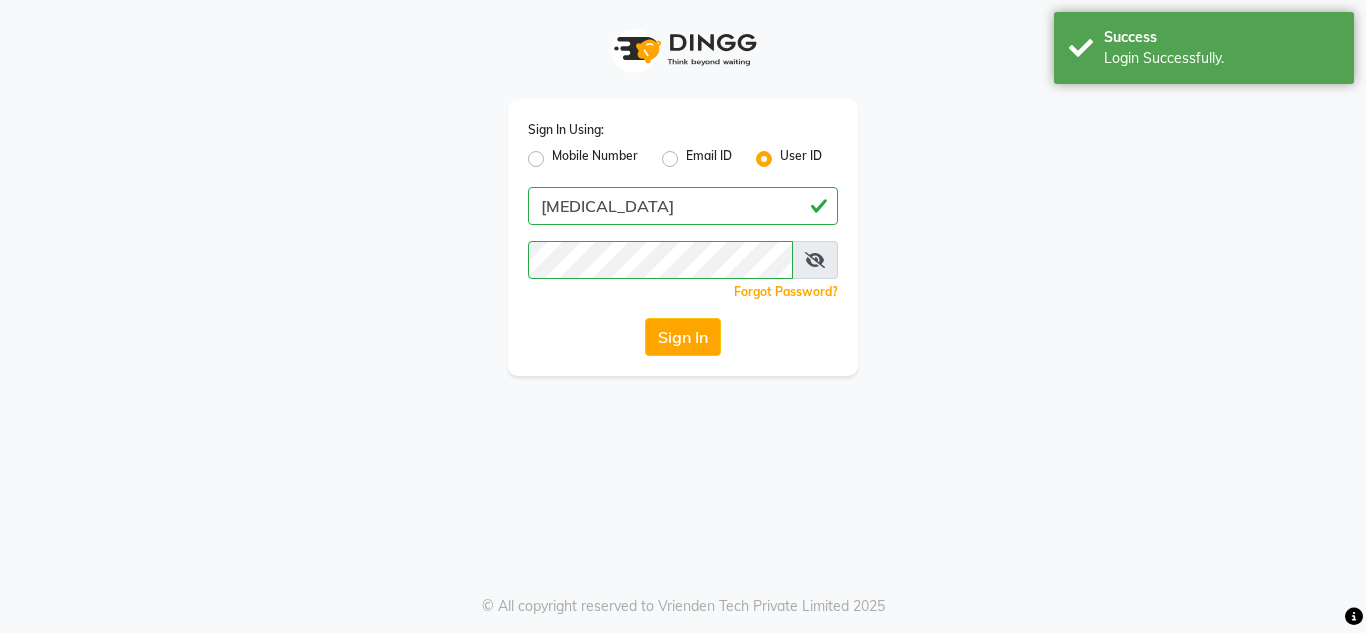 scroll, scrollTop: 0, scrollLeft: 0, axis: both 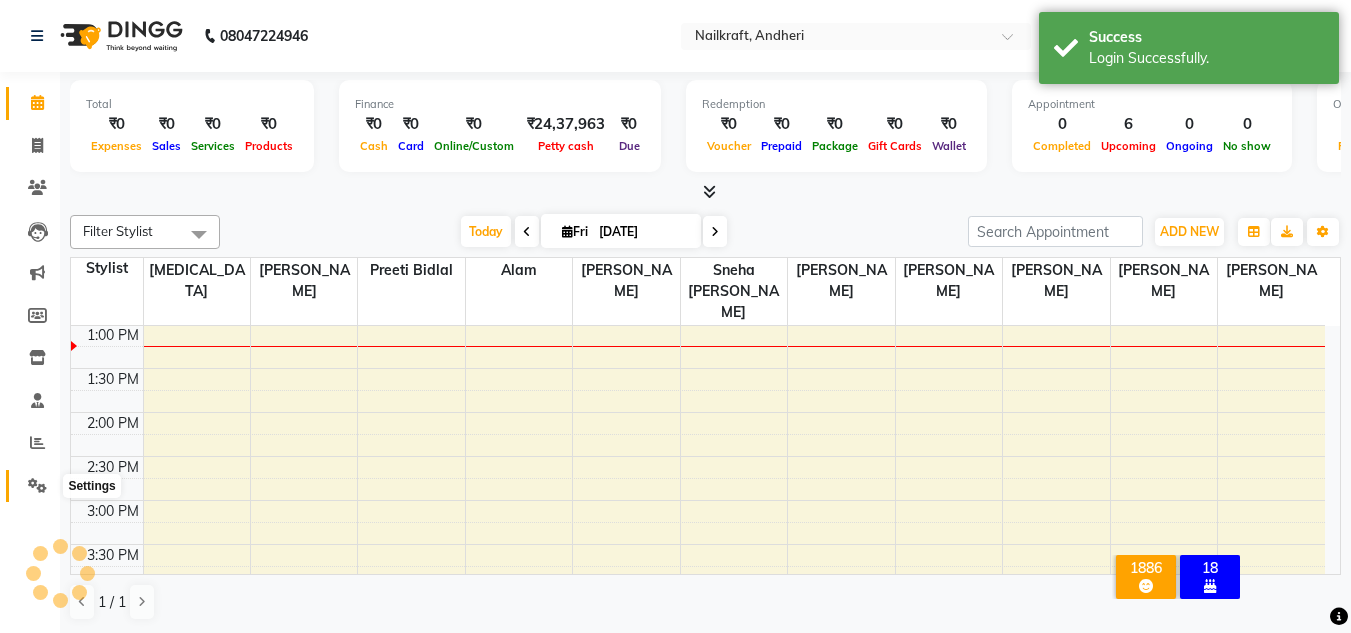 click 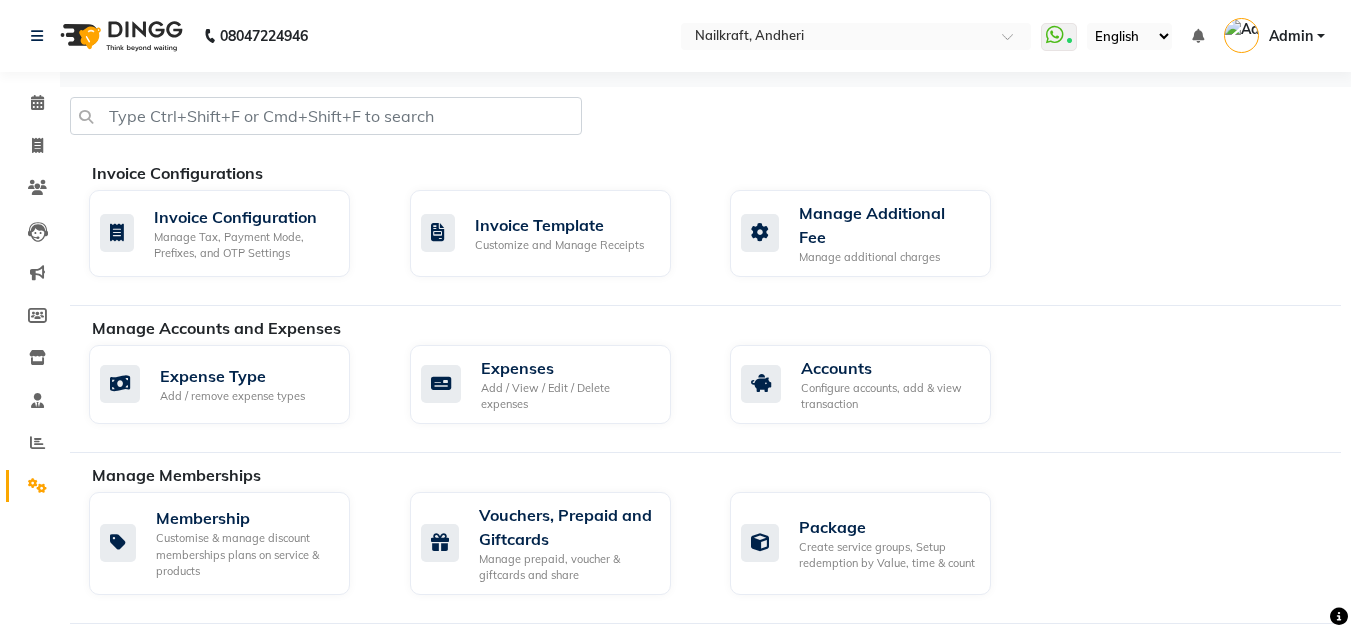 click on "Invoice Configurations   Invoice Configuration Manage Tax, Payment Mode, Prefixes, and OTP Settings  Invoice Template Customize and Manage Receipts  Manage Additional Fee Manage additional charges" 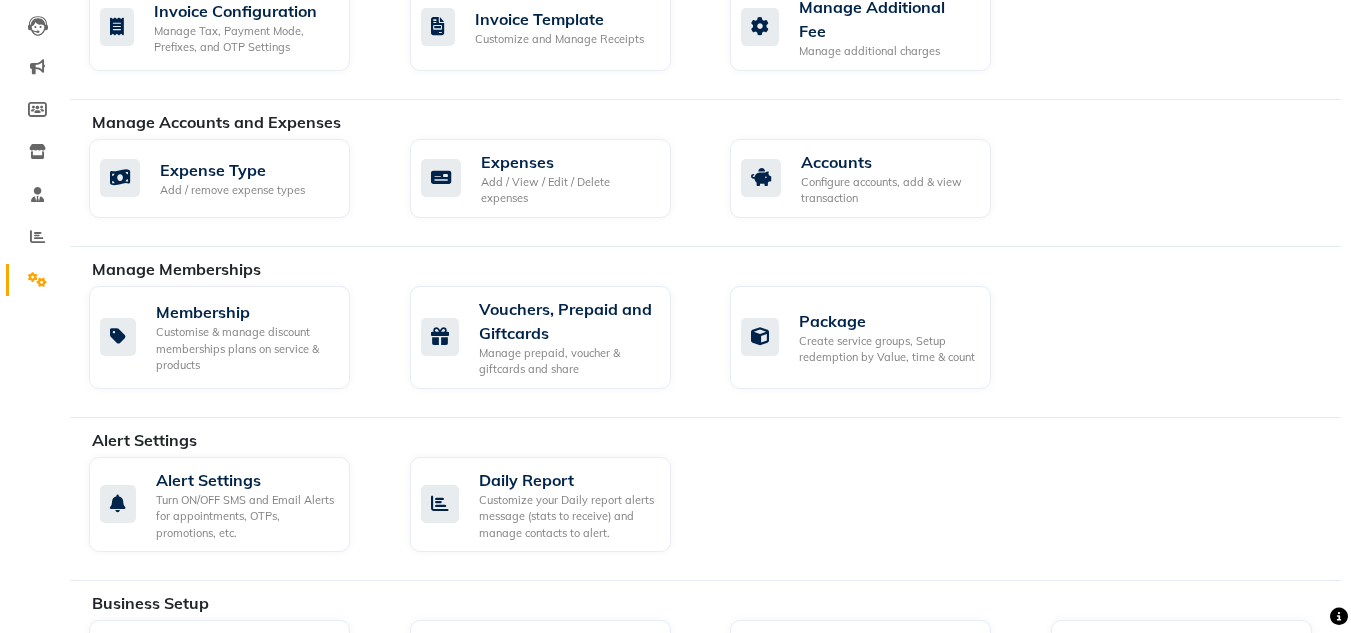 scroll, scrollTop: 0, scrollLeft: 0, axis: both 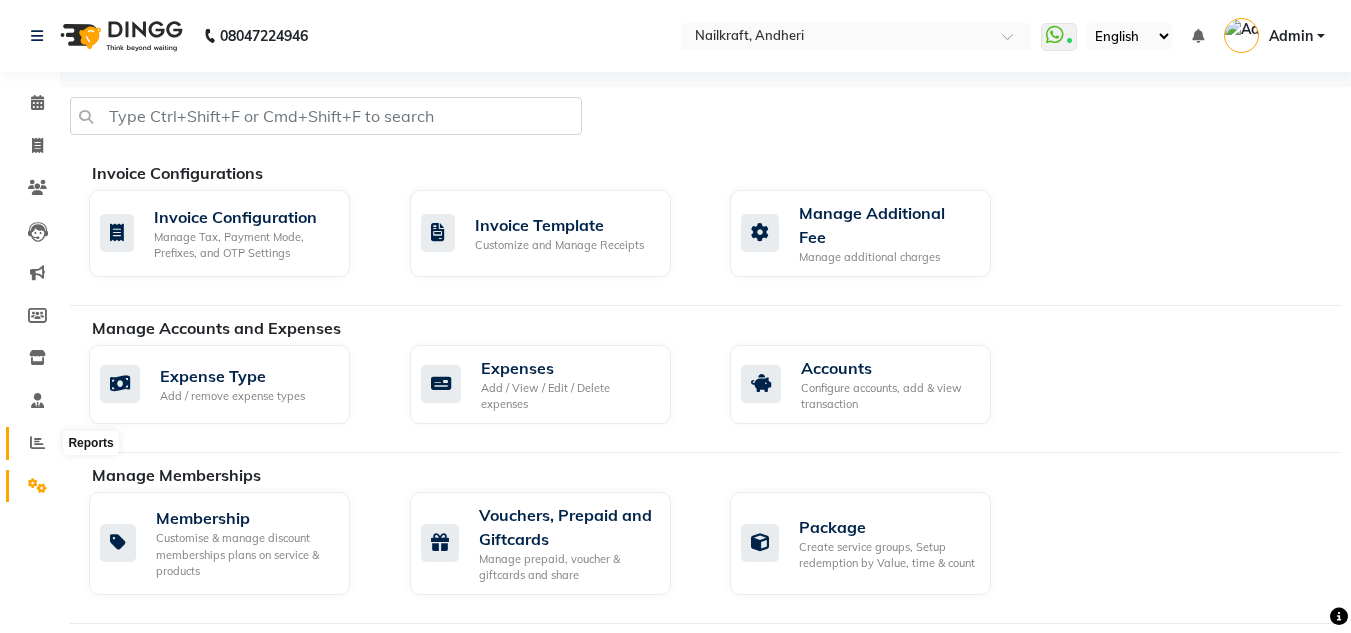 click 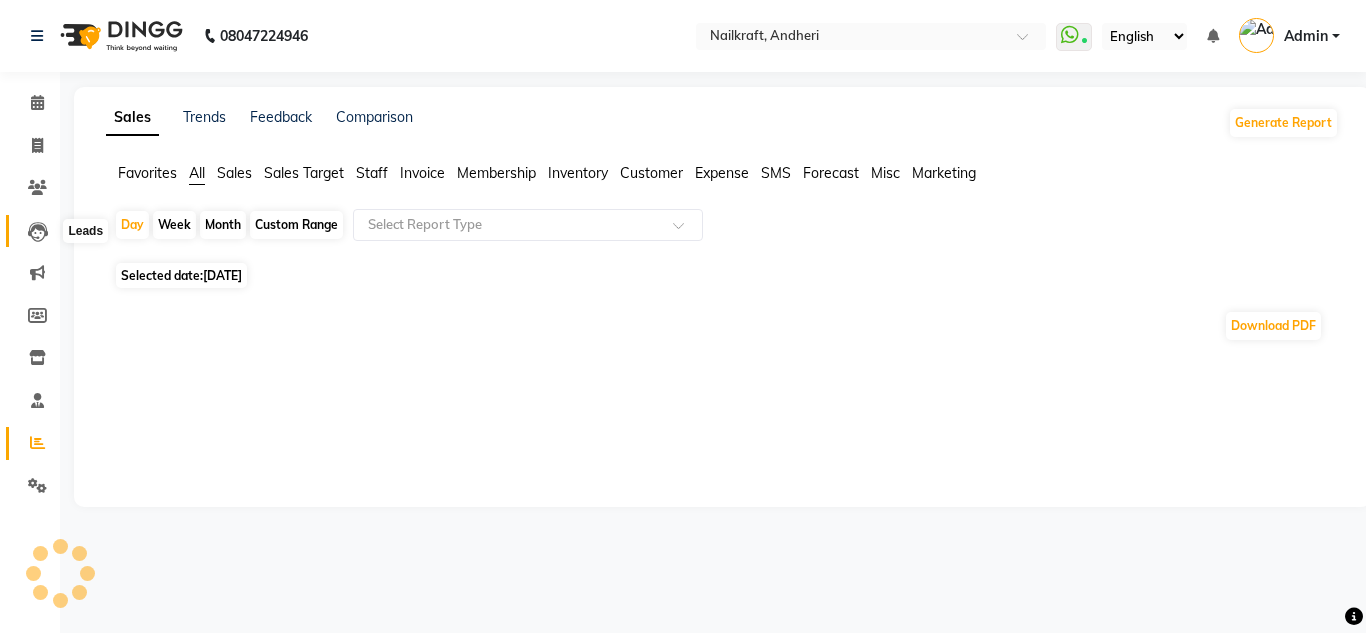 click 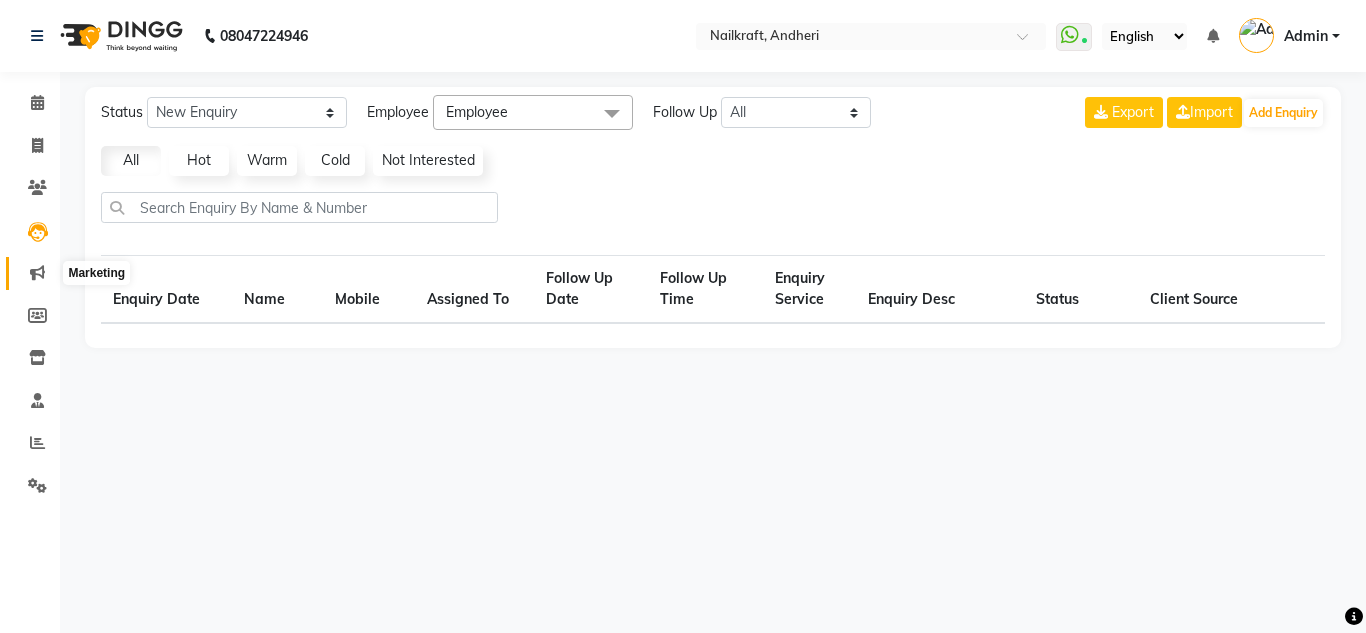 click 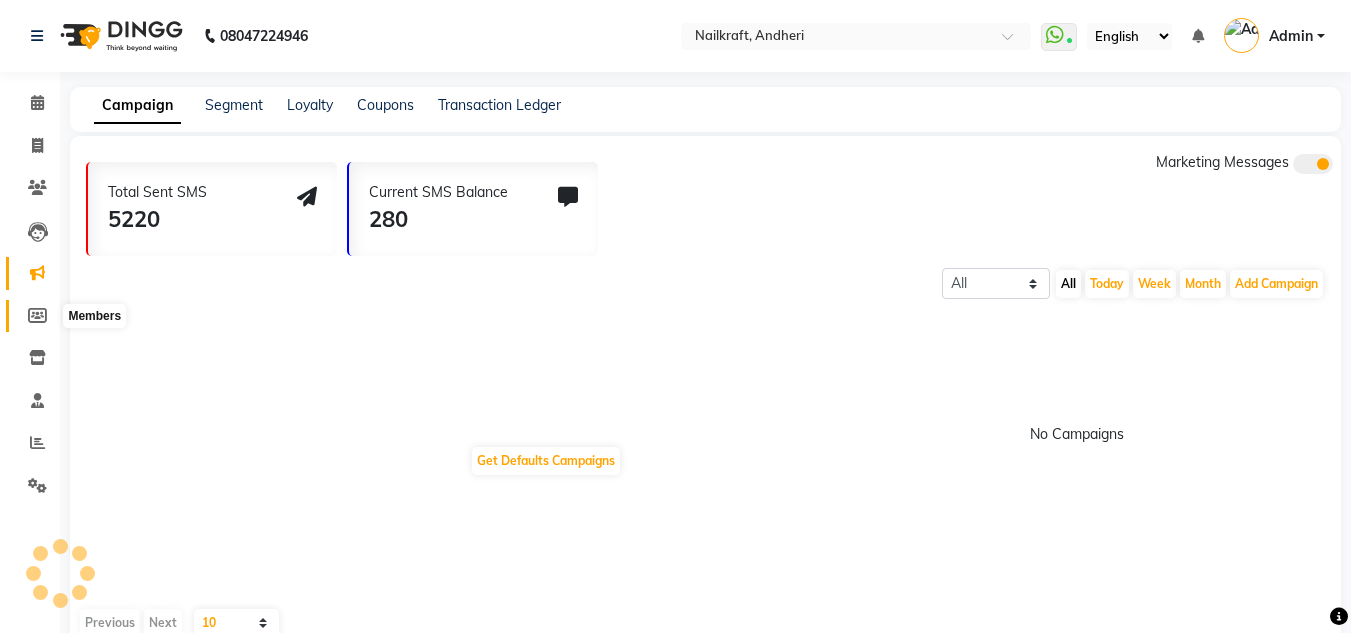 click 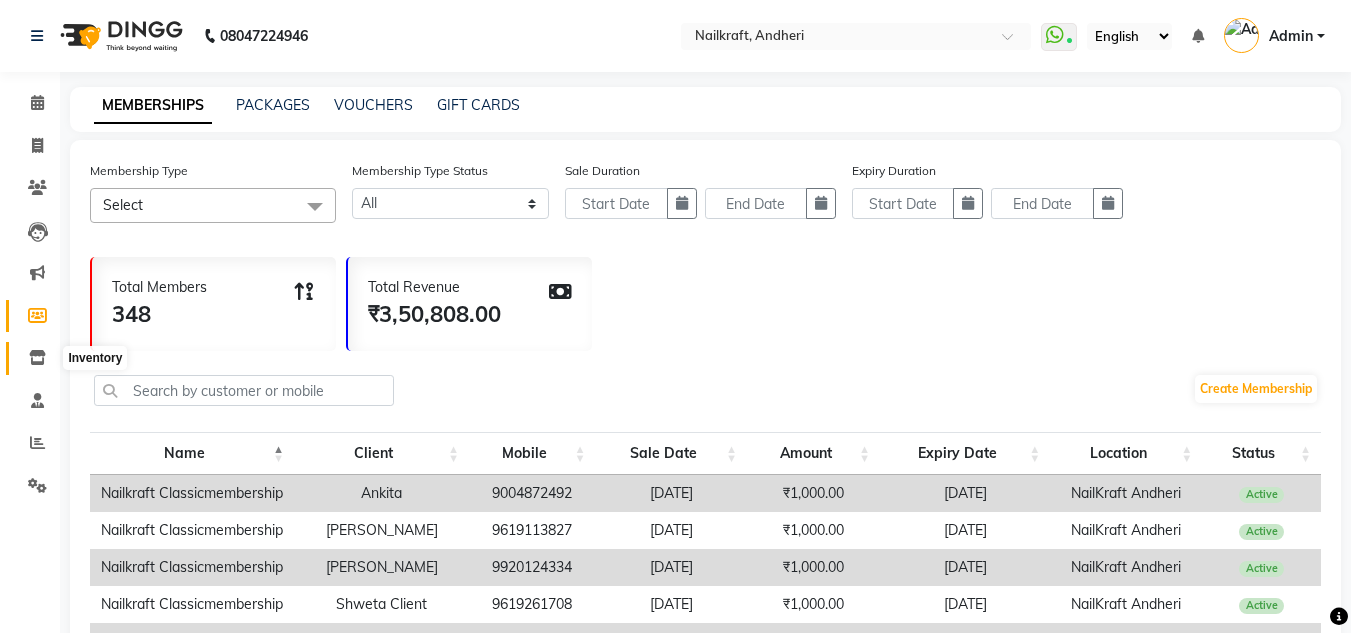 click 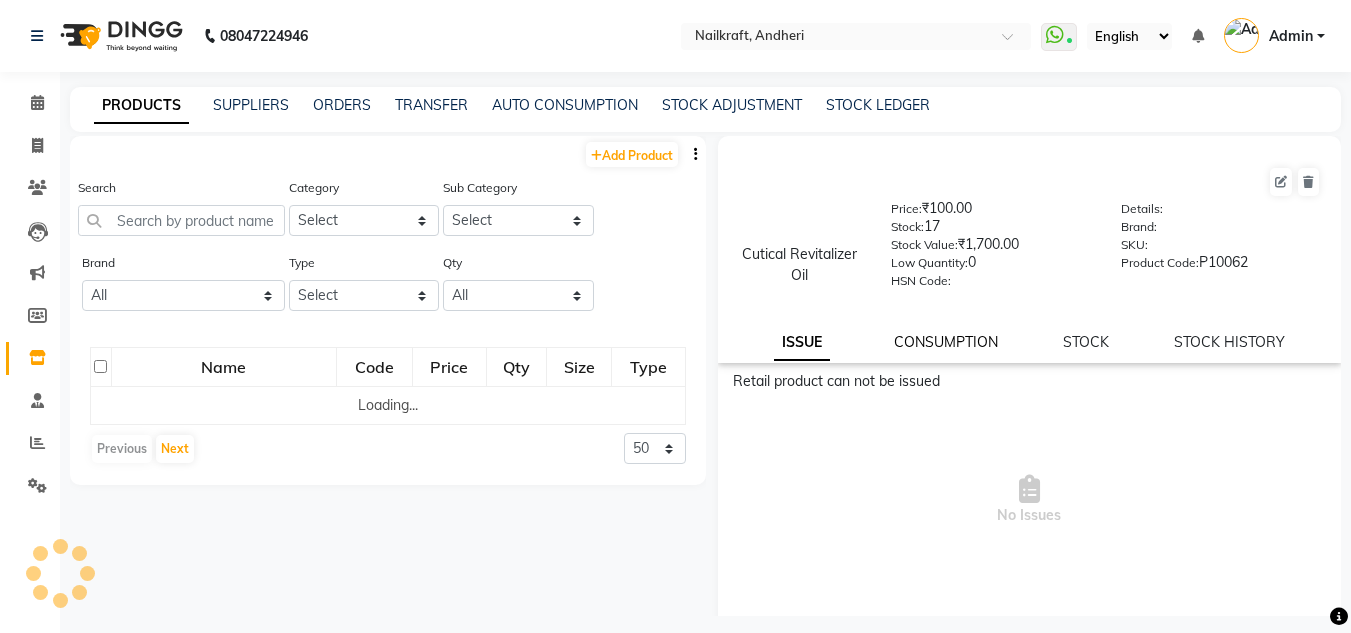 click on "CONSUMPTION" 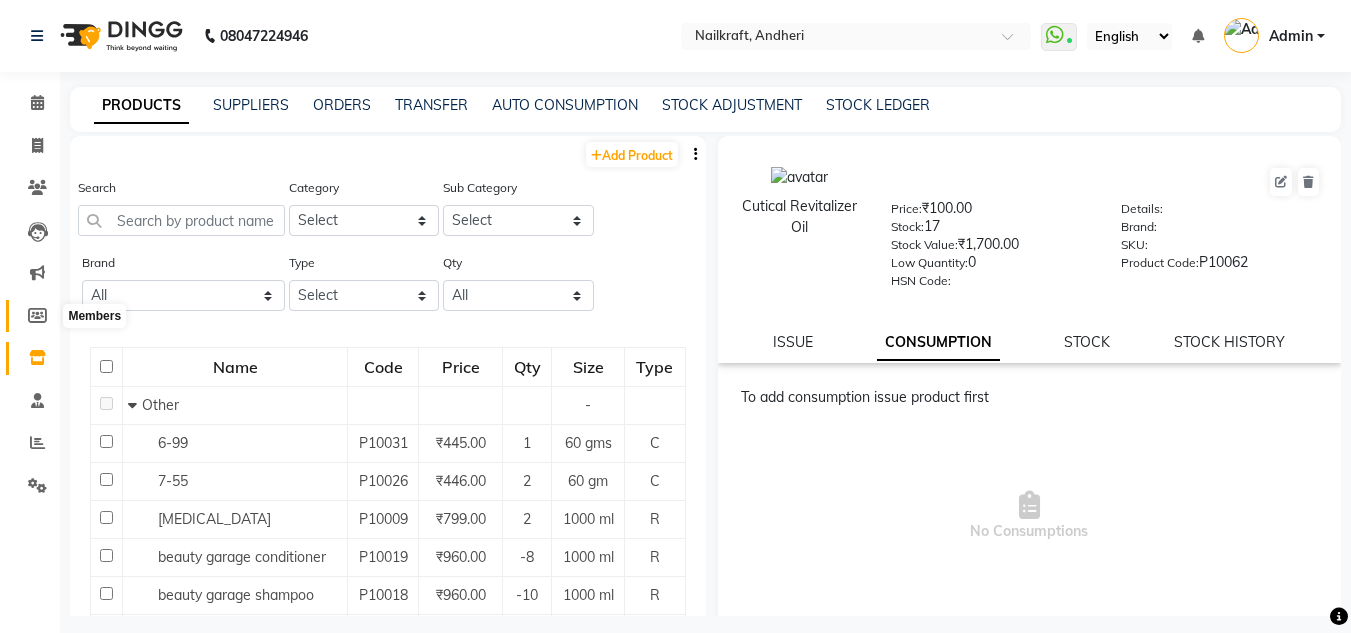click 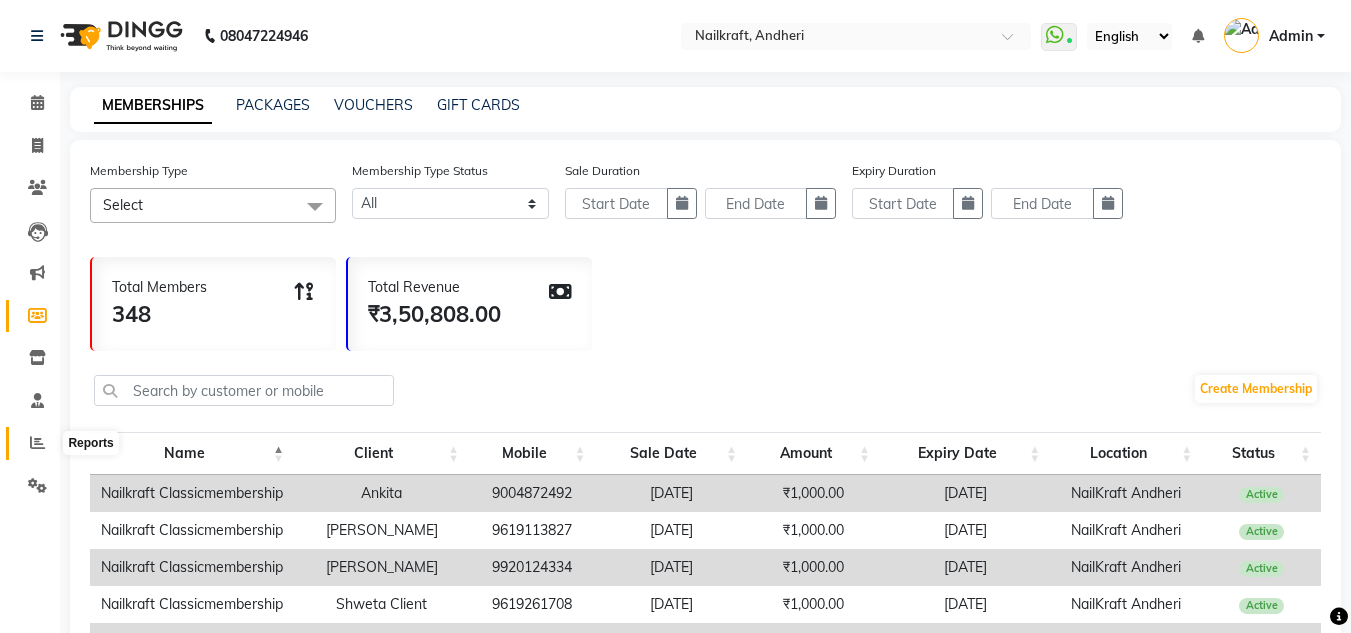 click 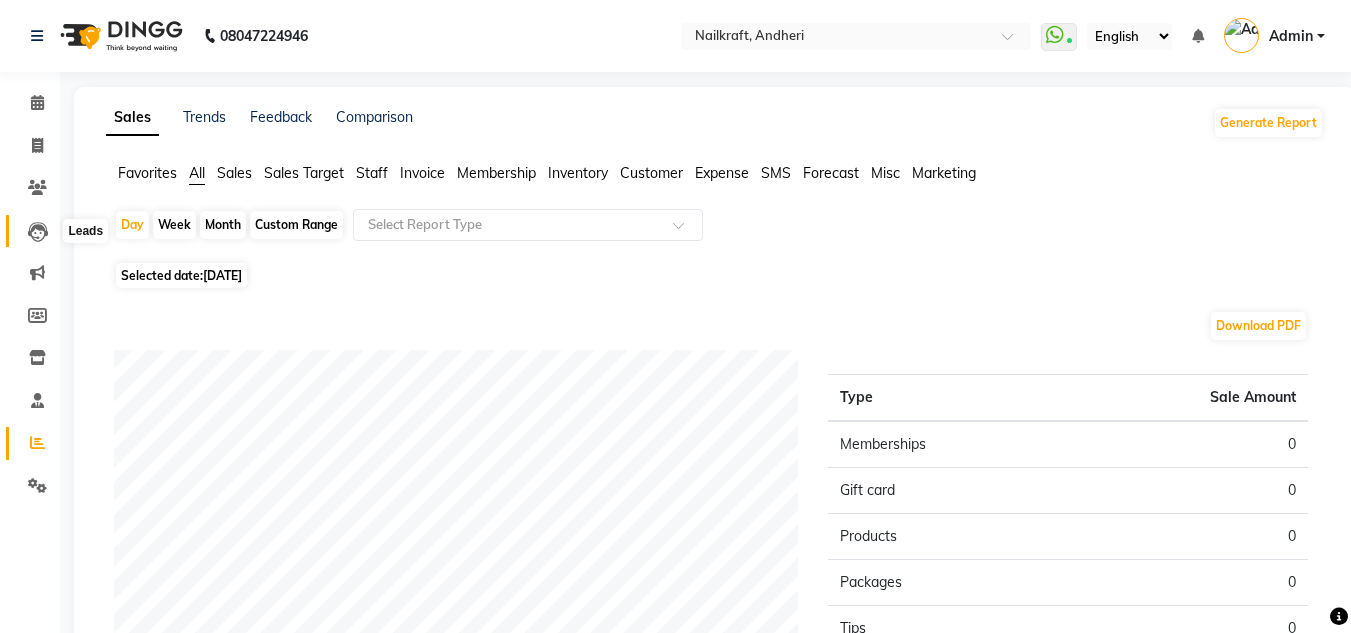 click 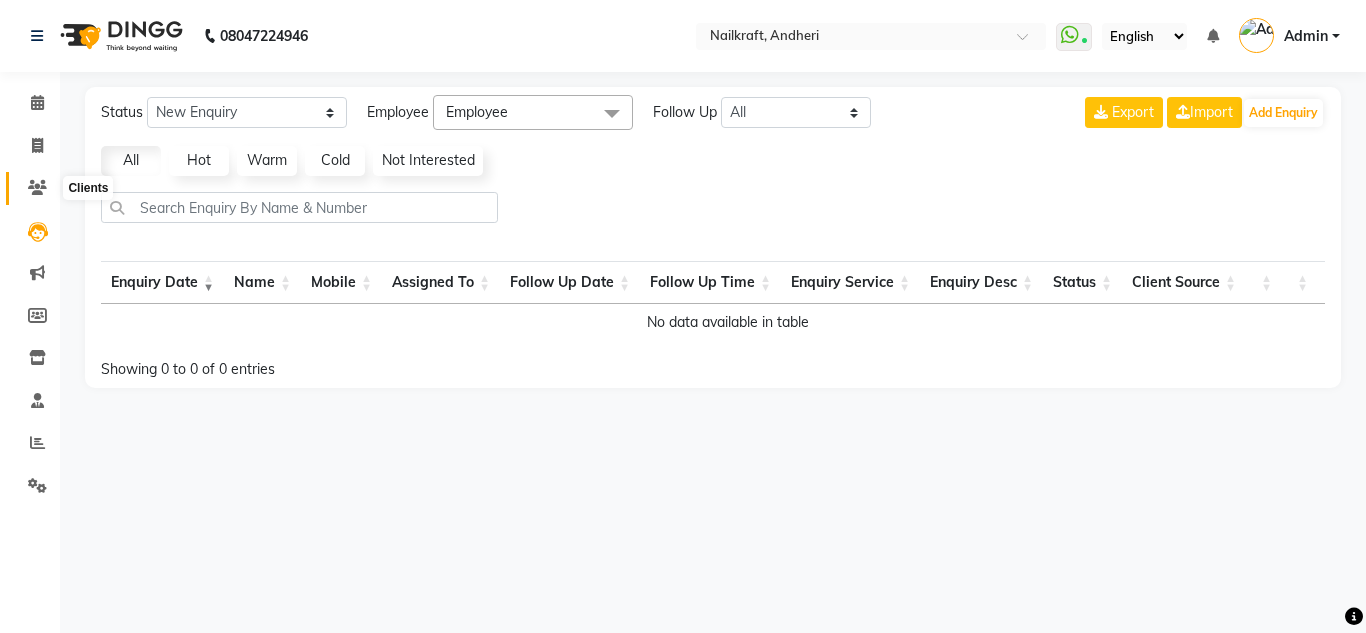 click 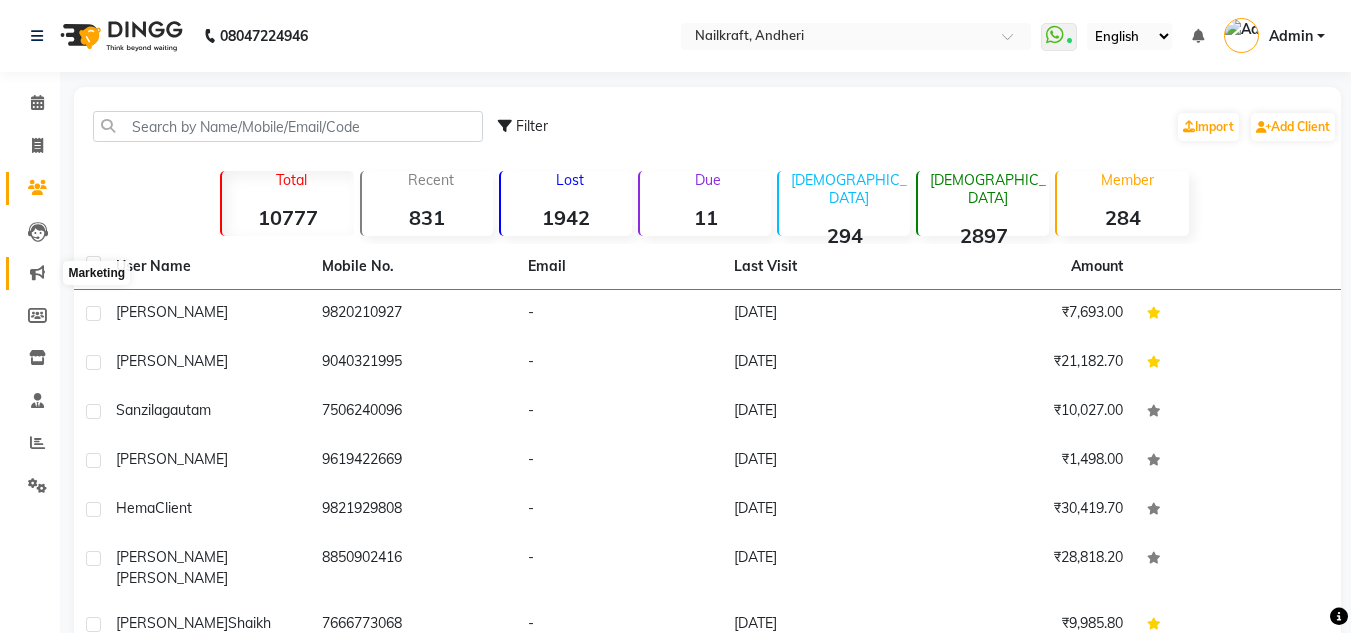 click 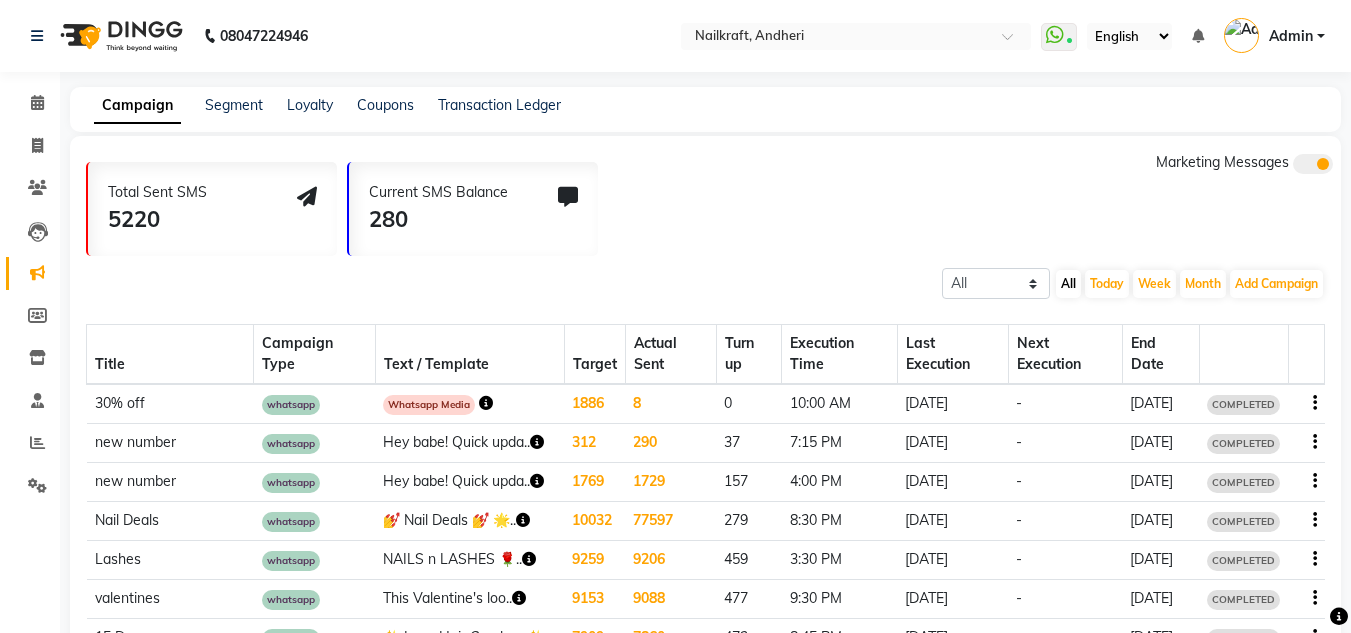 click on "7:15 PM" 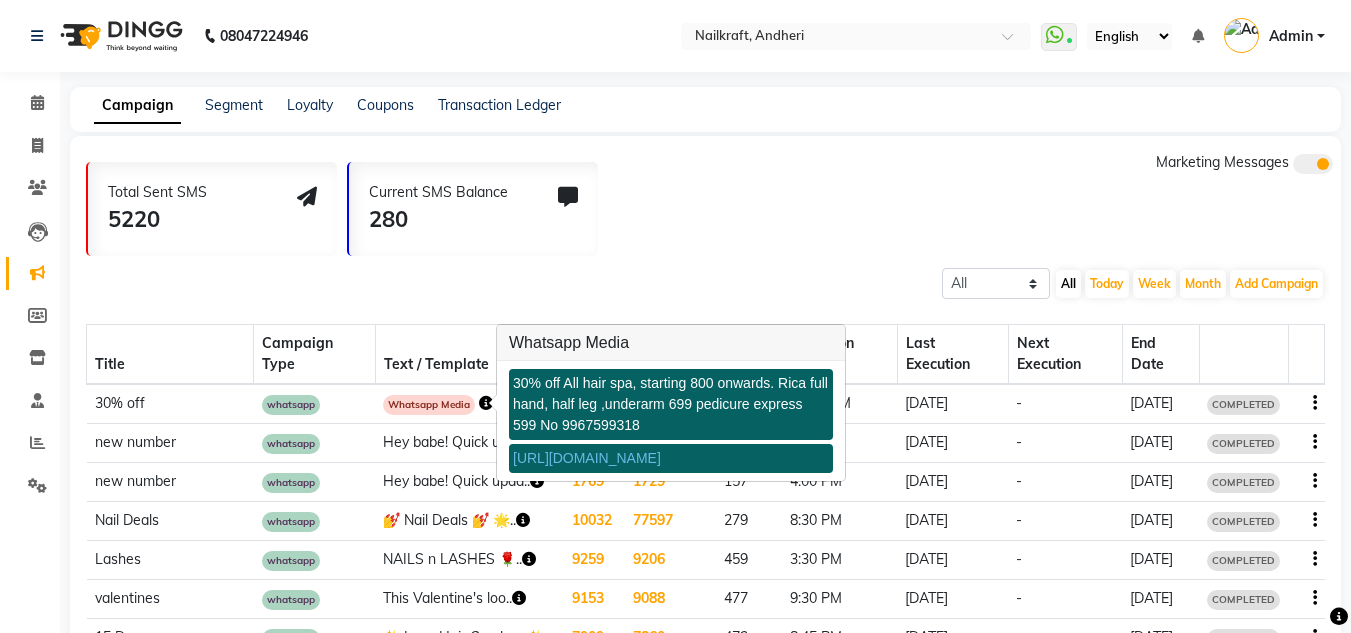 click on "whatsapp" 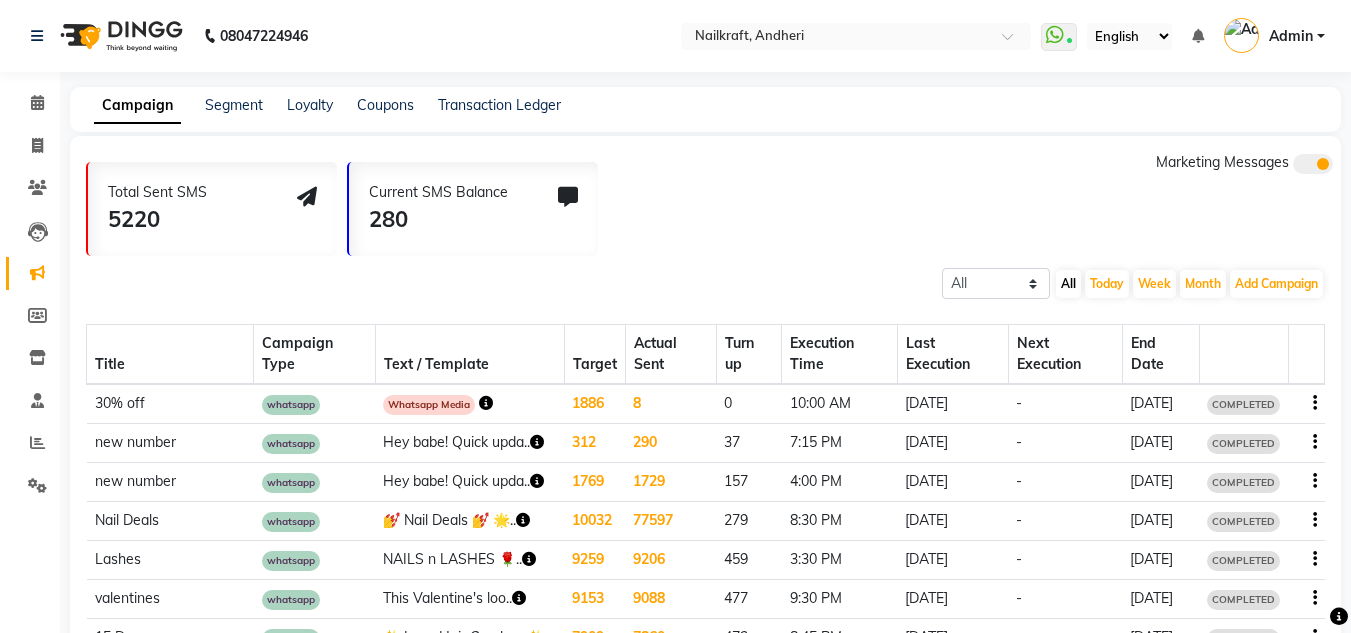 click on "COMPLETED" 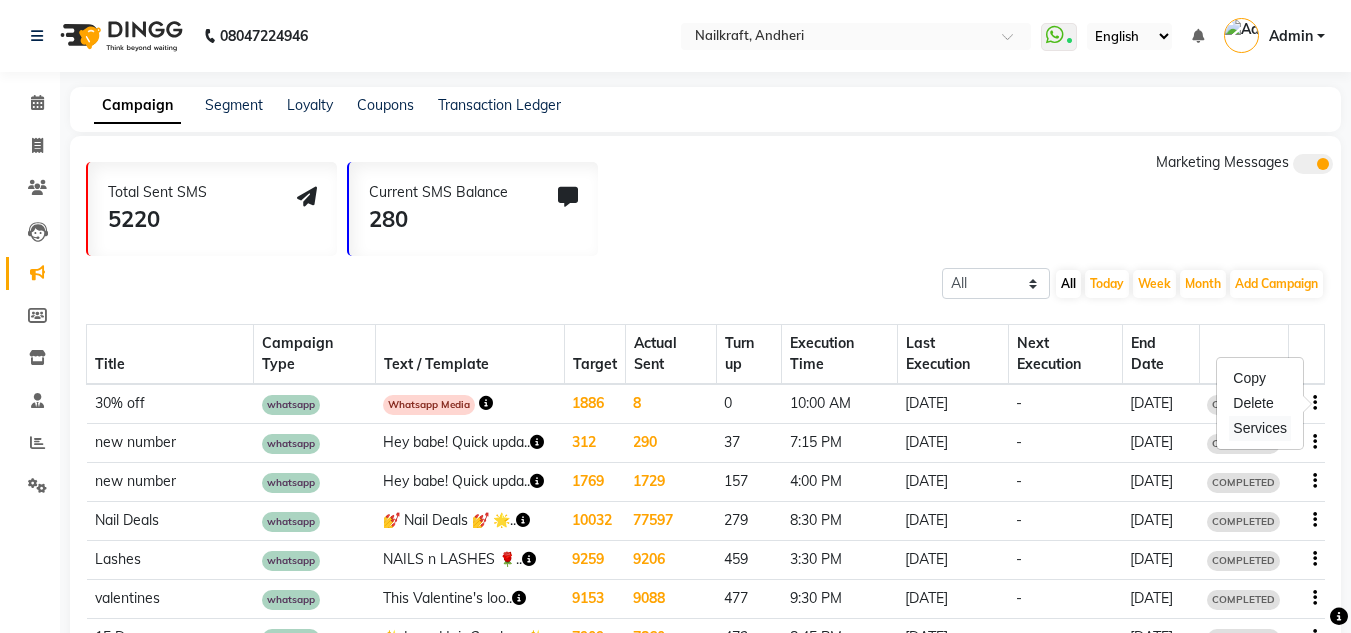 click on "Services" at bounding box center (1260, 428) 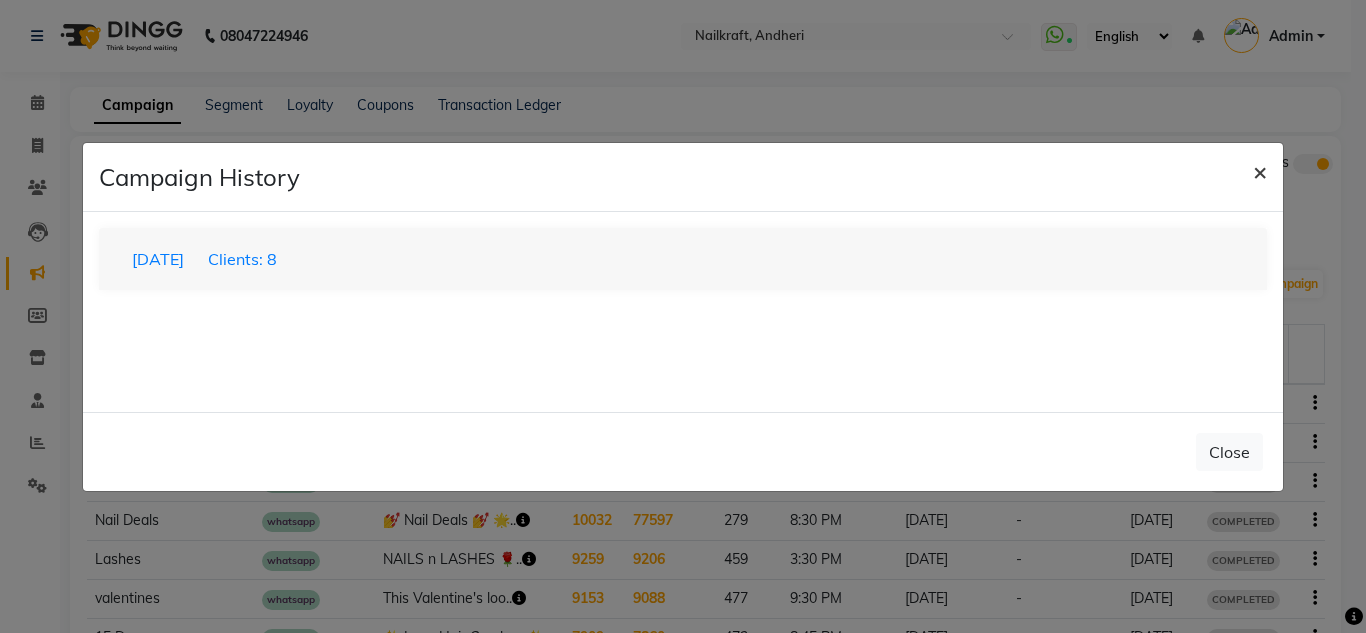 click on "×" 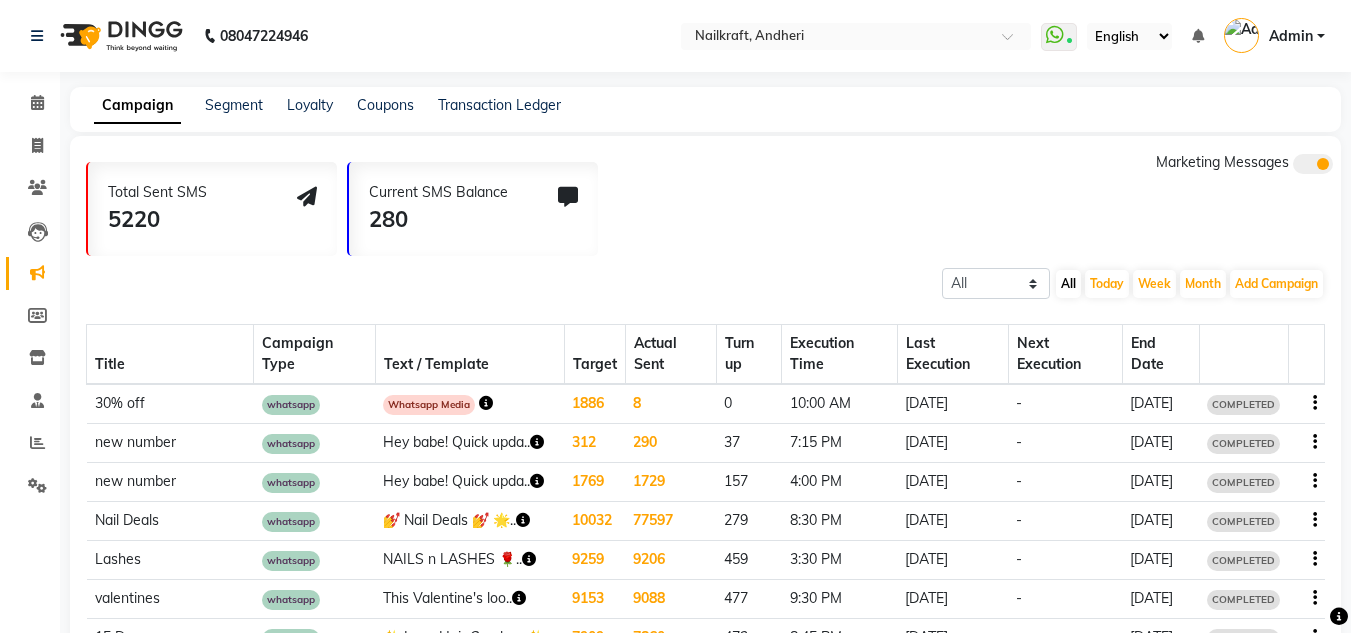 click on "whatsapp" 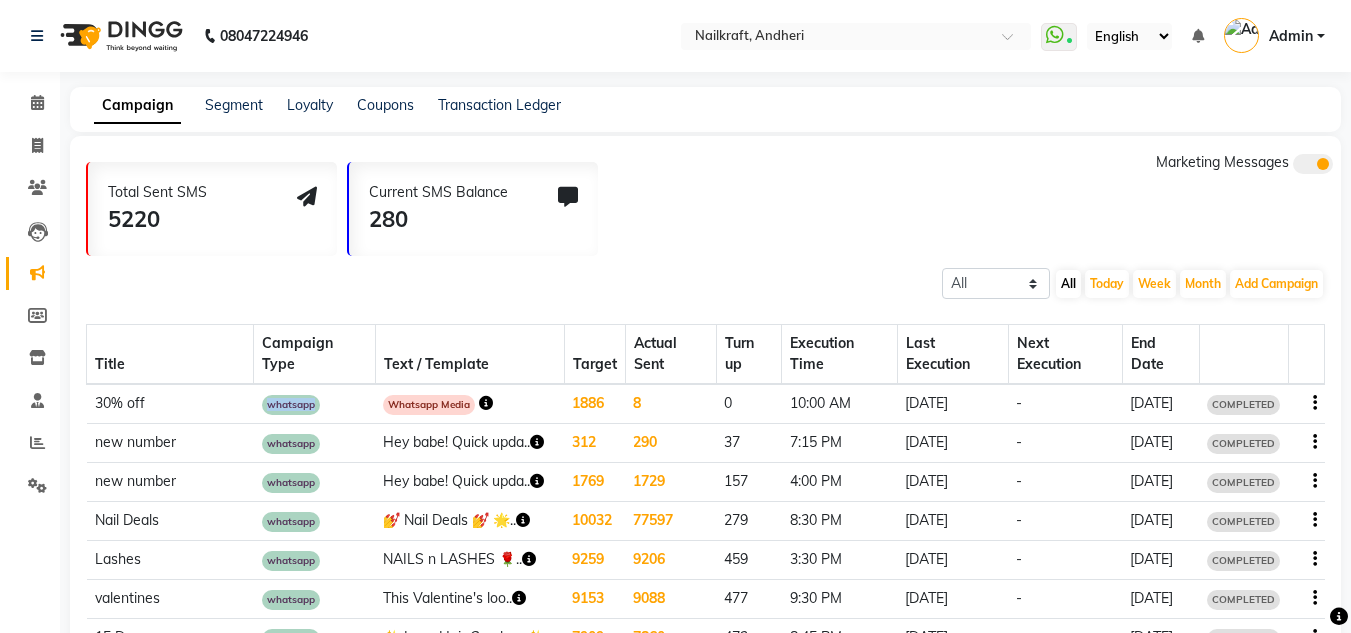 click on "whatsapp" 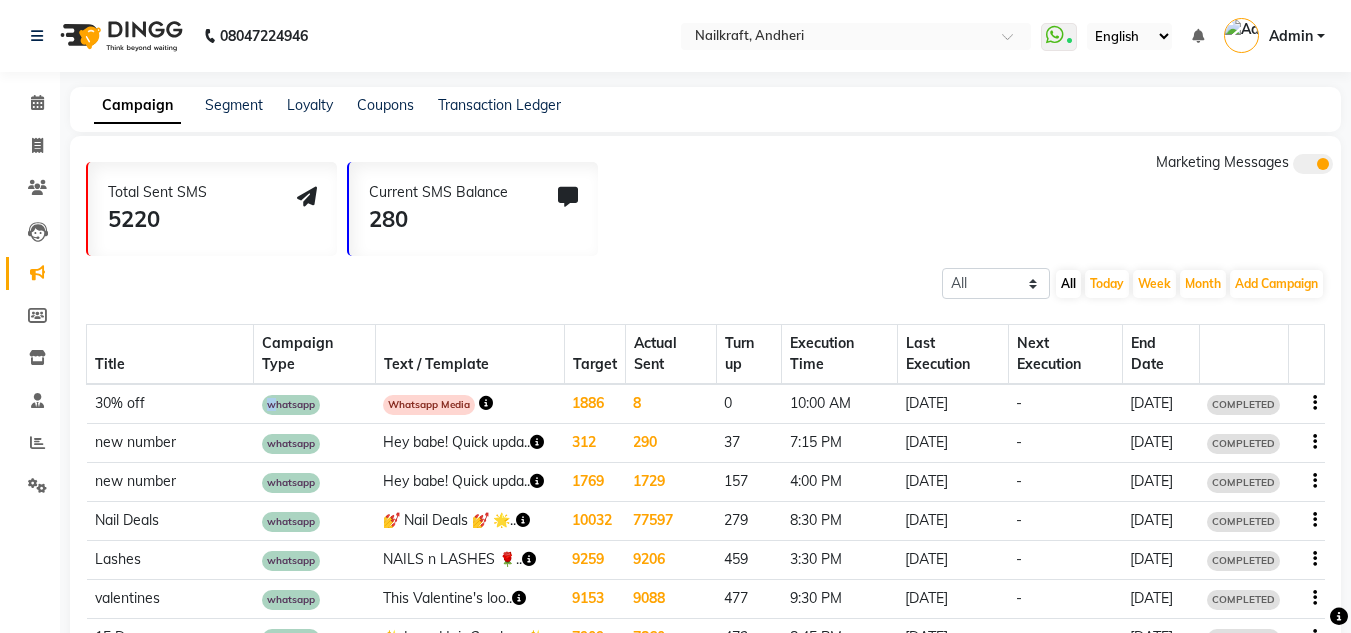 click on "whatsapp" 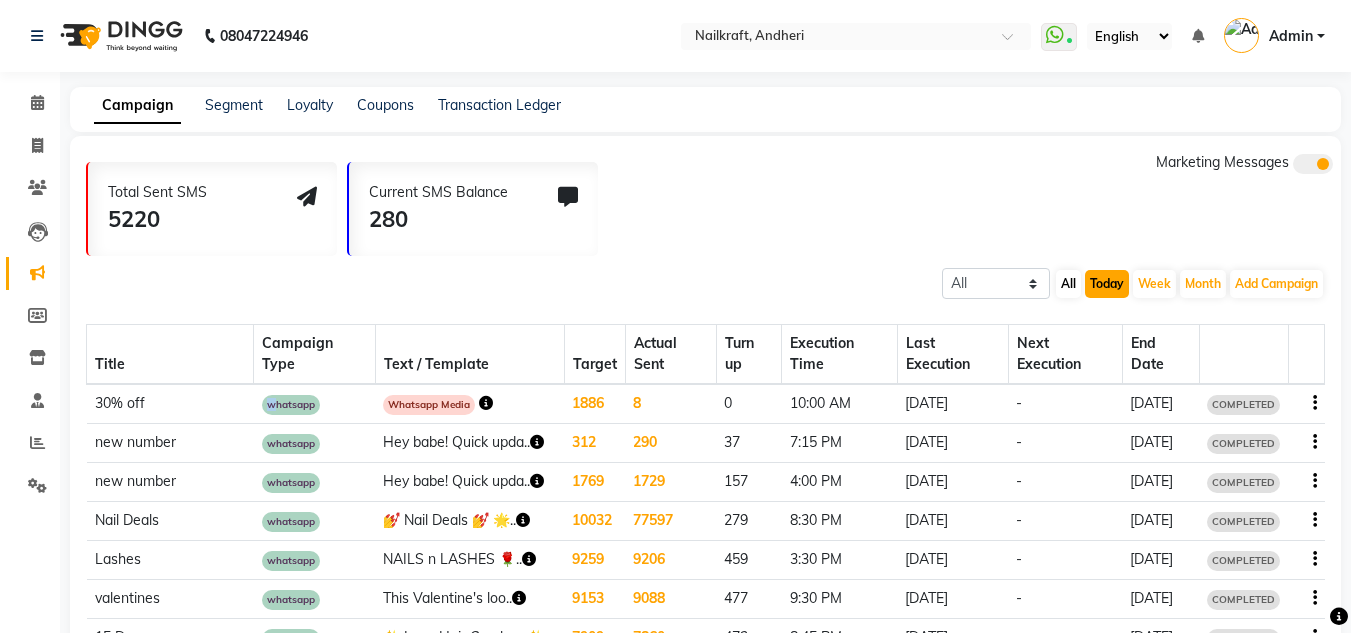 click on "Today" 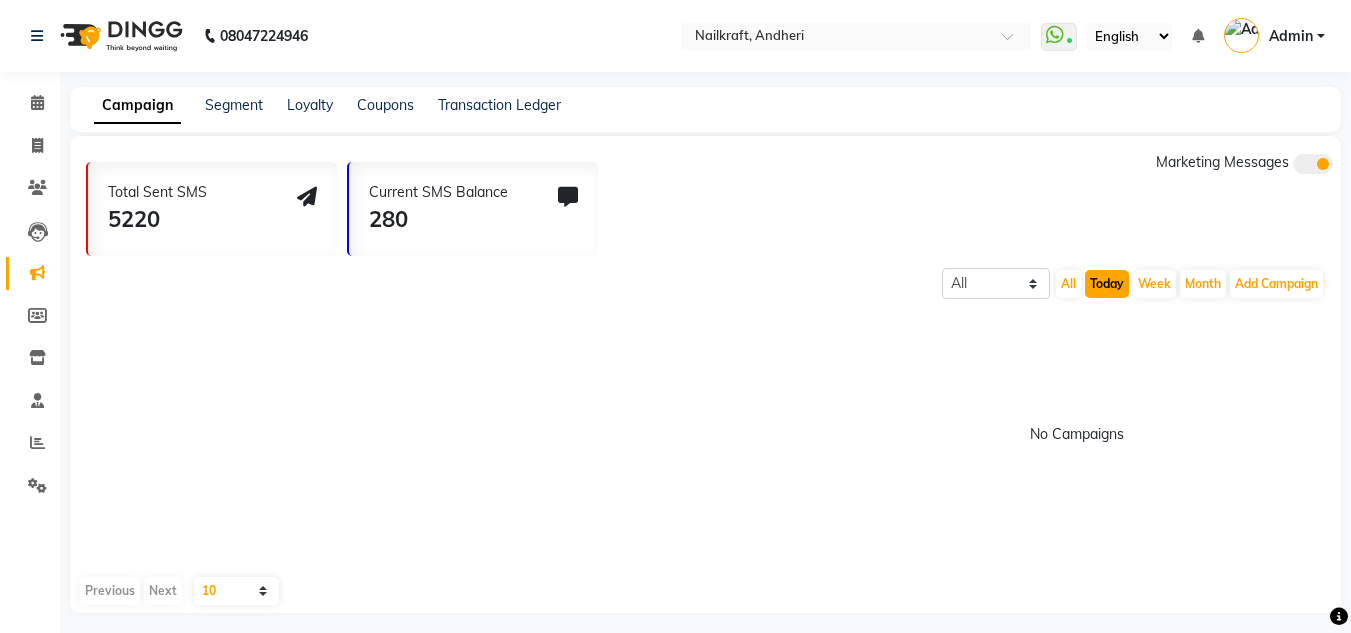 click on "Today" 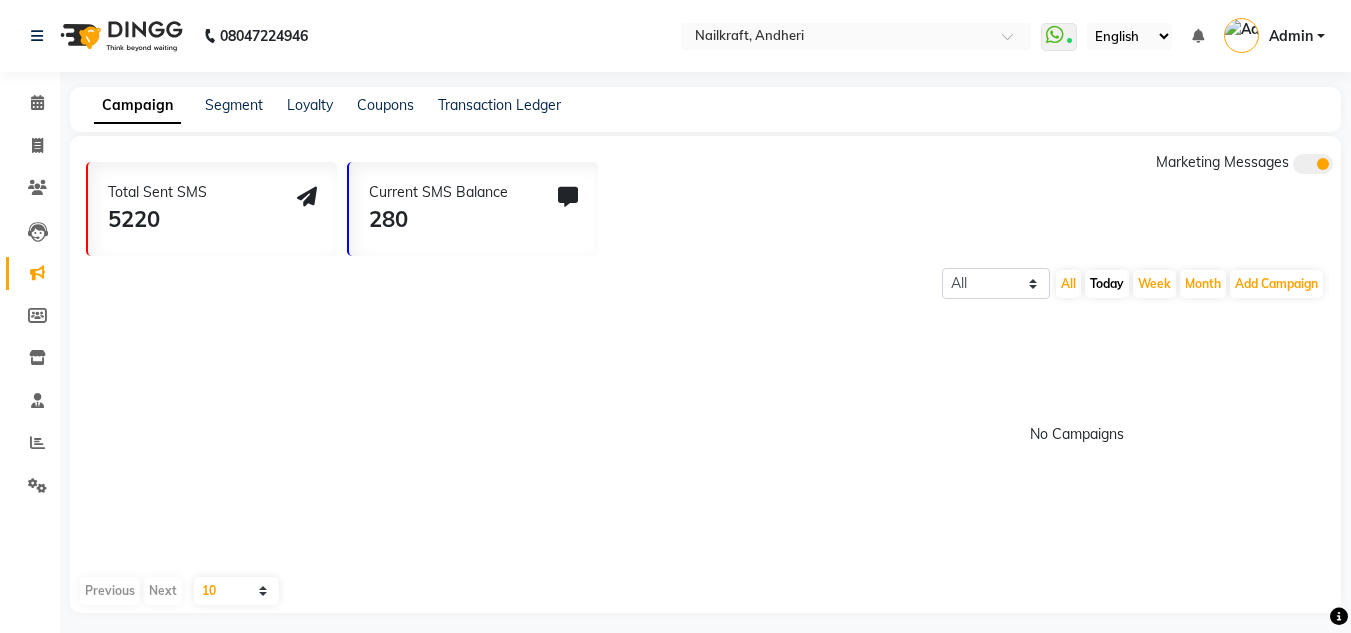 click on "All [DATE] Week Month" 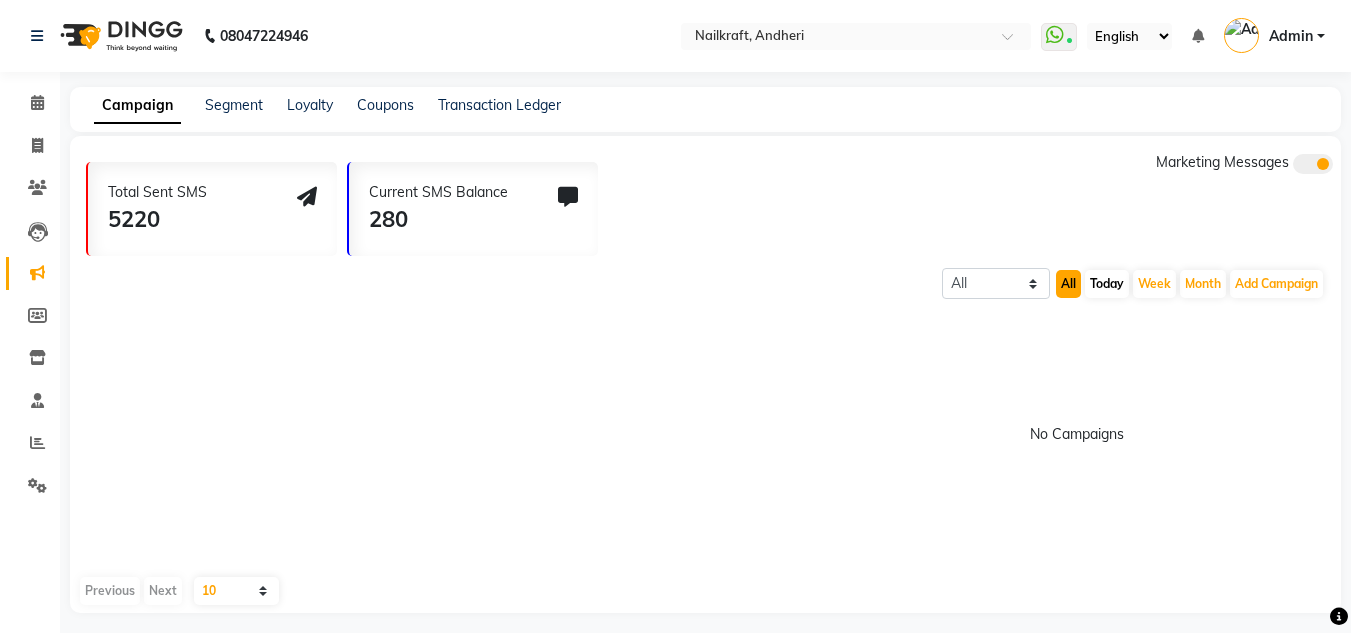 click on "All" 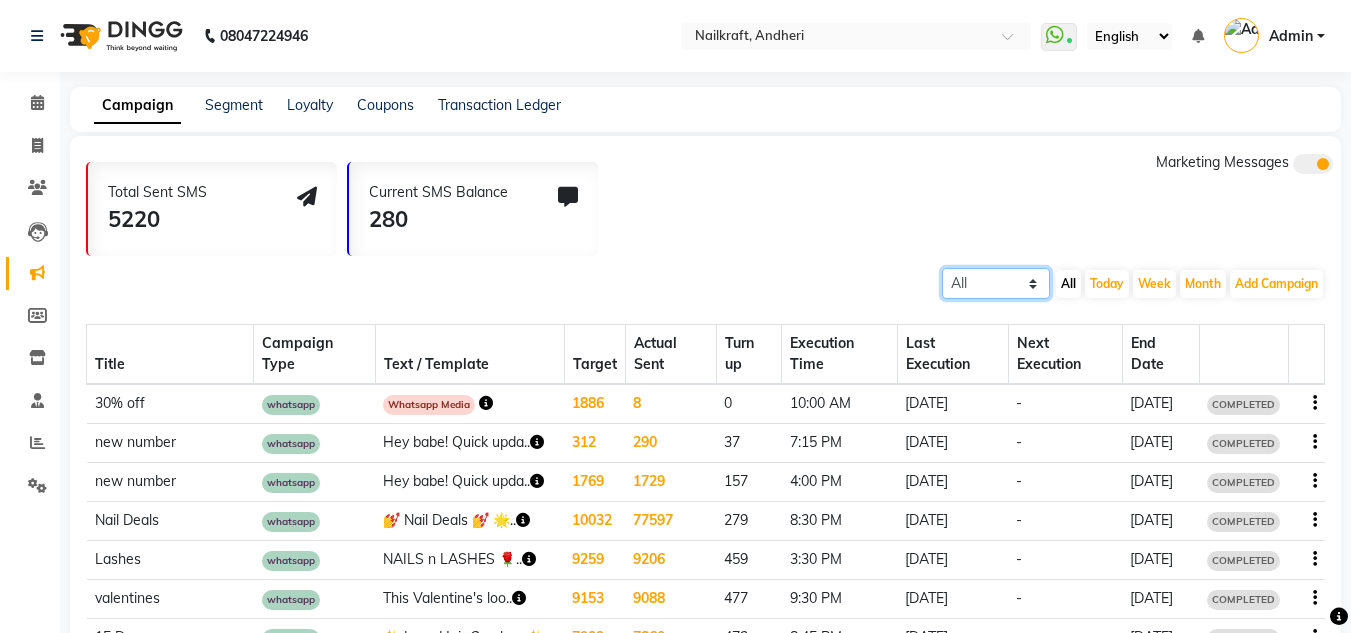 click on "All Scheduled Completed" 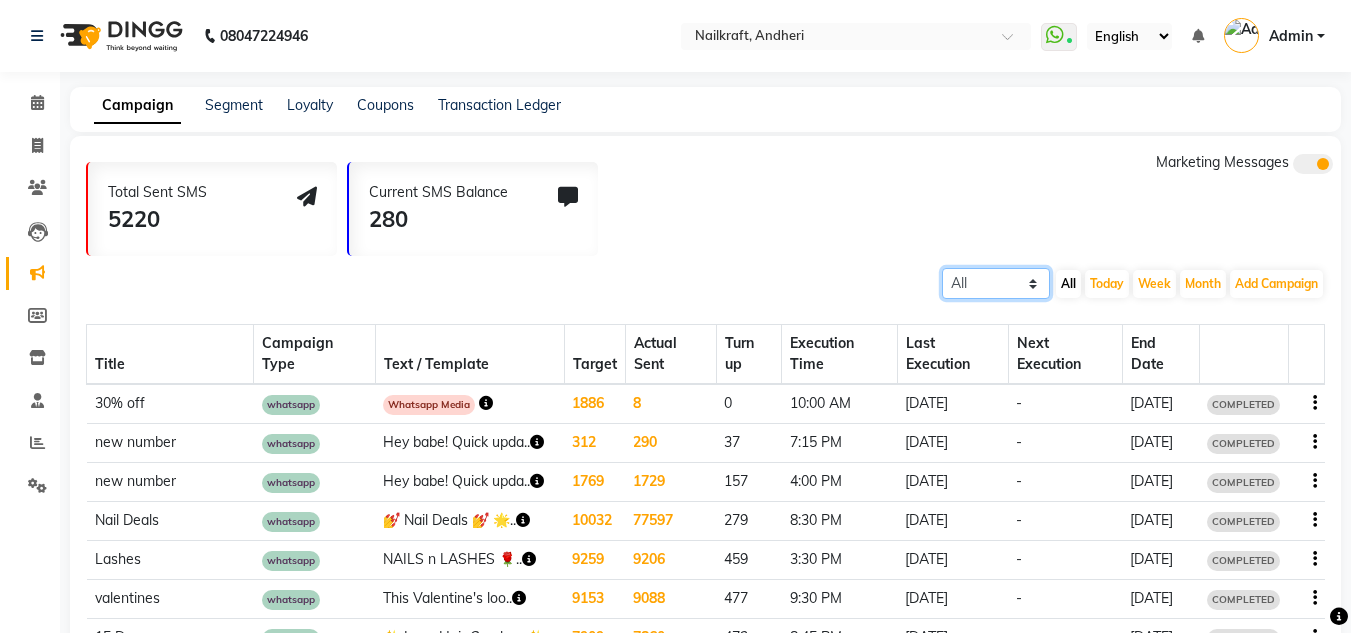 select on "completed" 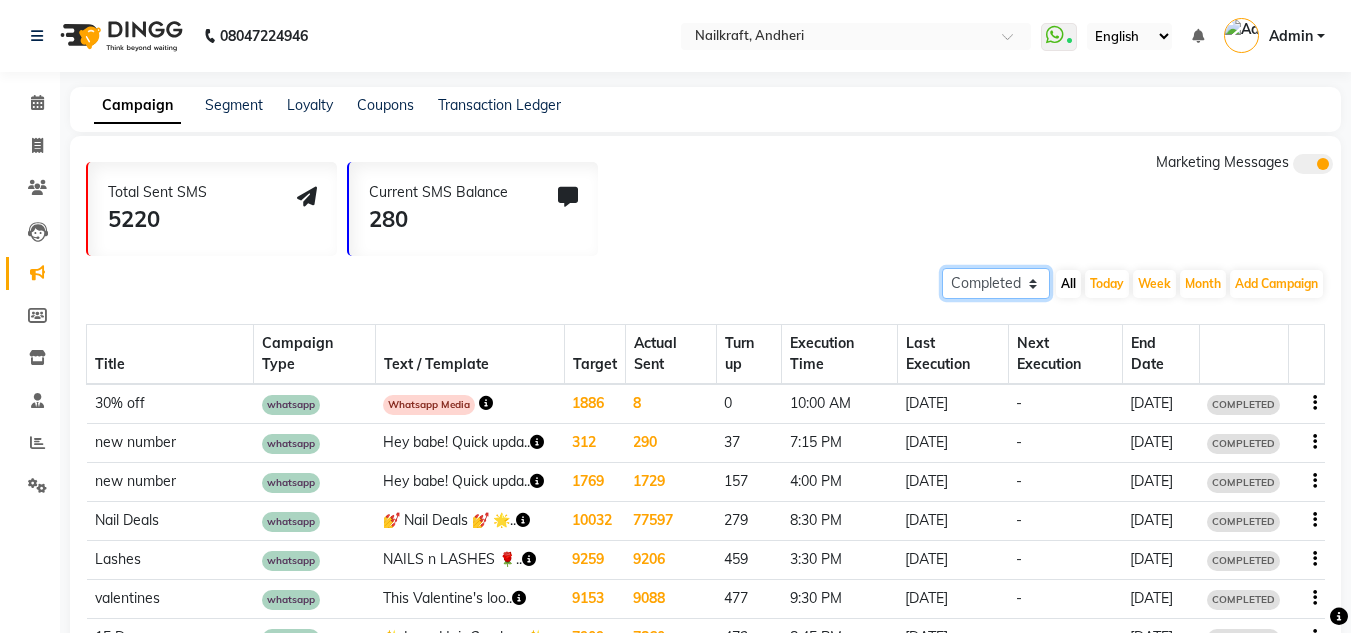 click on "All Scheduled Completed" 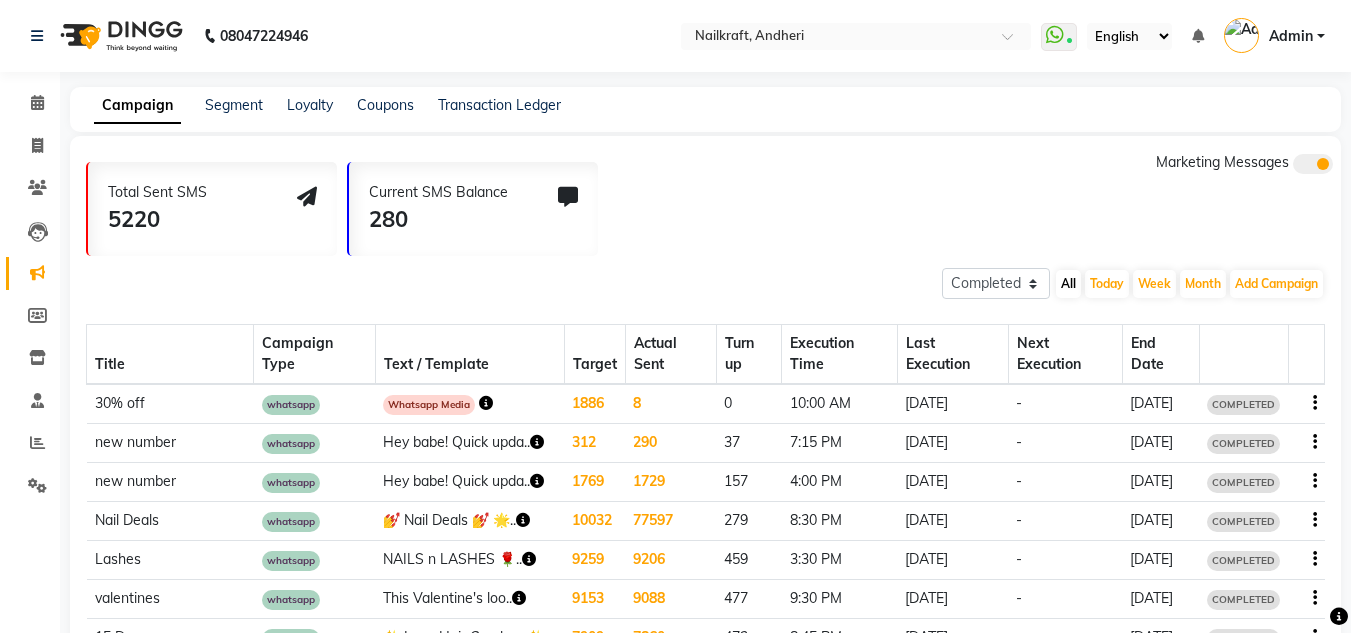 click 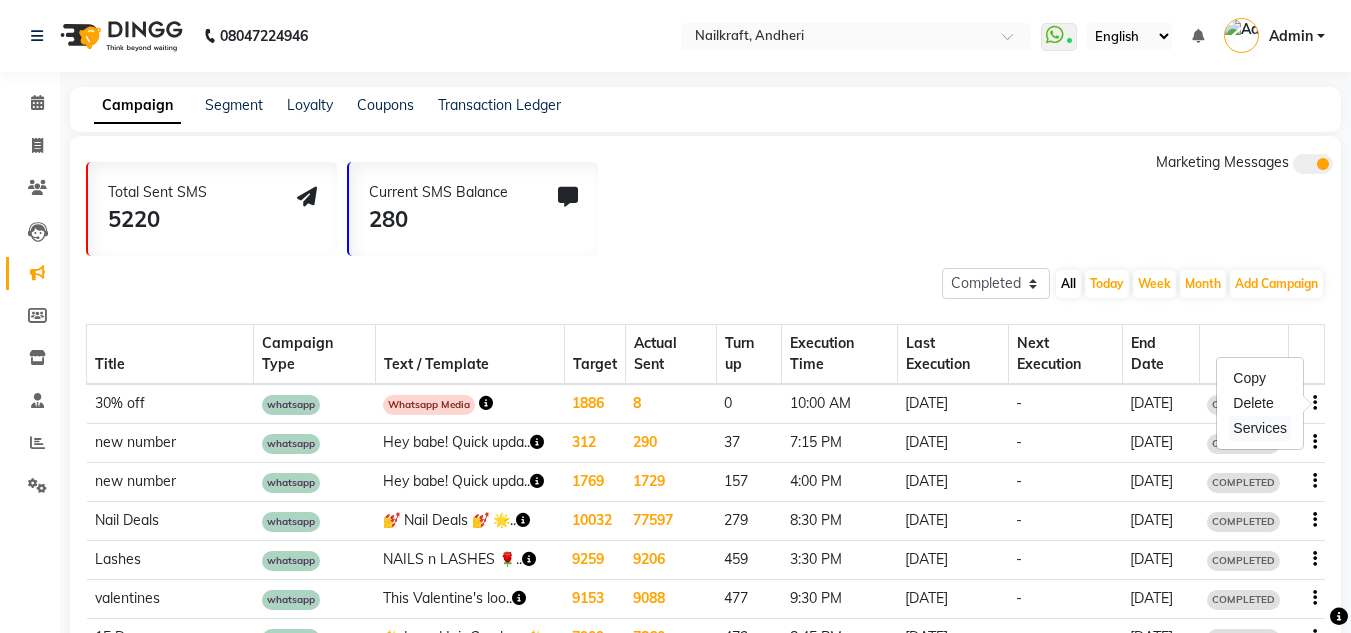 click on "Services" at bounding box center (1260, 428) 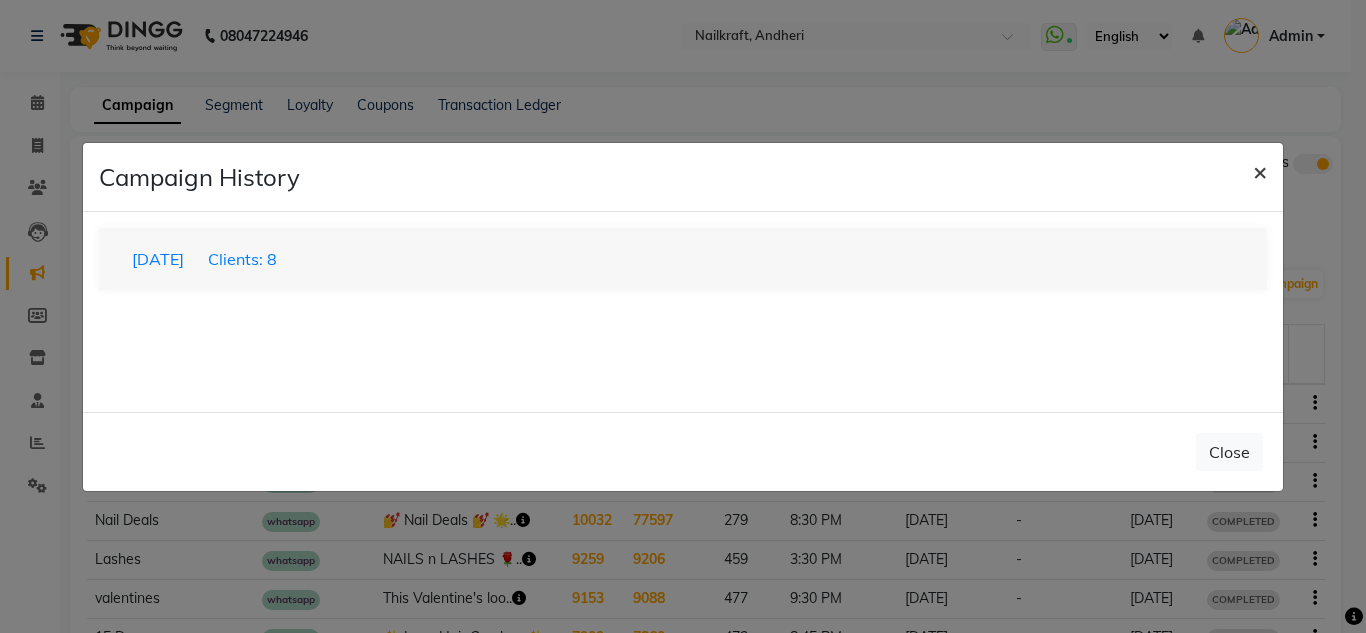 click on "×" 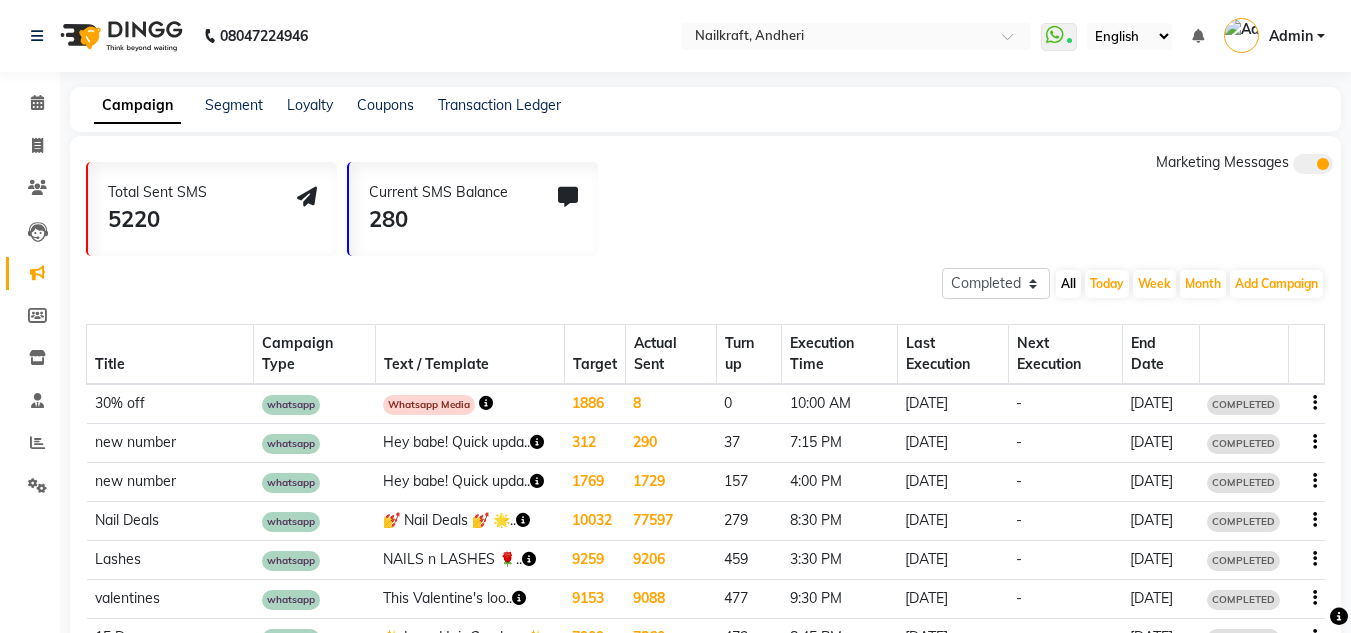 drag, startPoint x: 1253, startPoint y: 172, endPoint x: 809, endPoint y: 224, distance: 447.03467 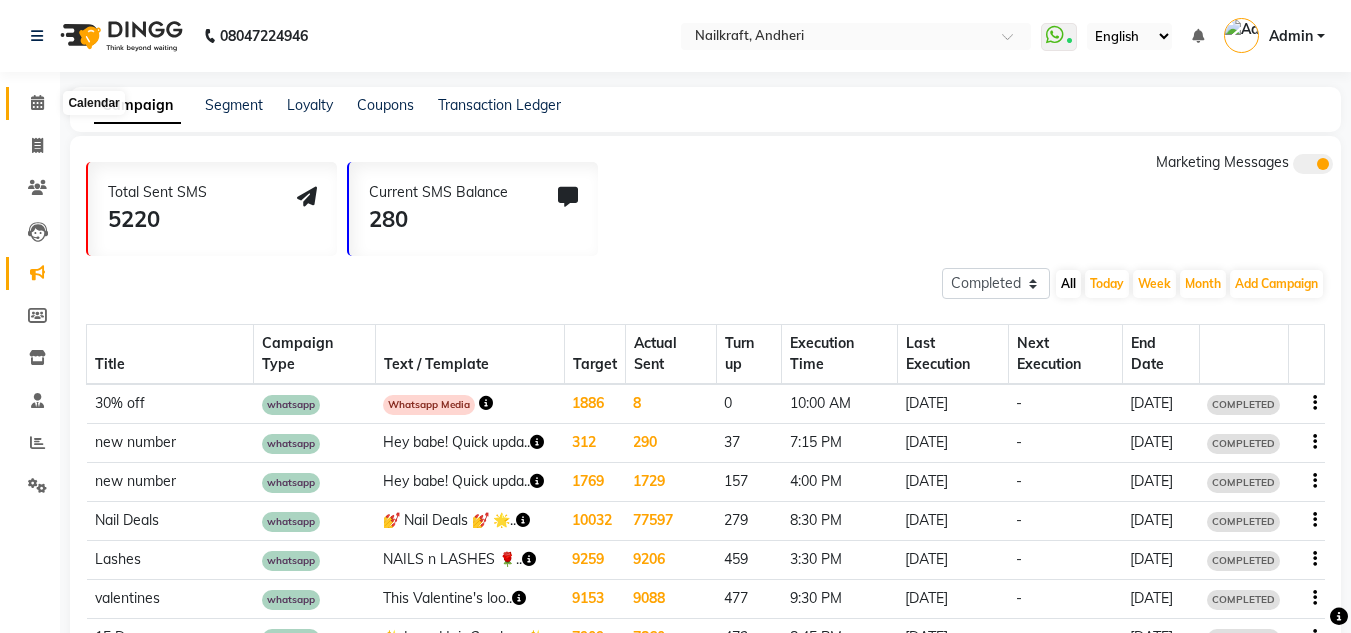 click 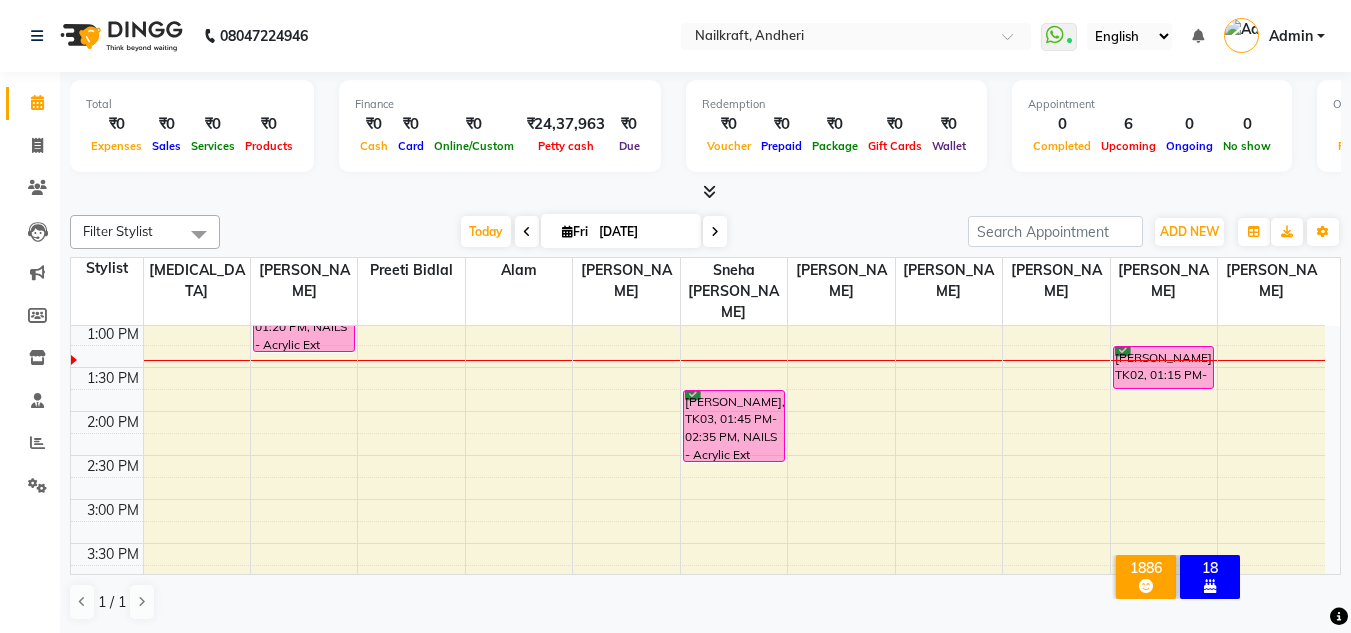 scroll, scrollTop: 280, scrollLeft: 0, axis: vertical 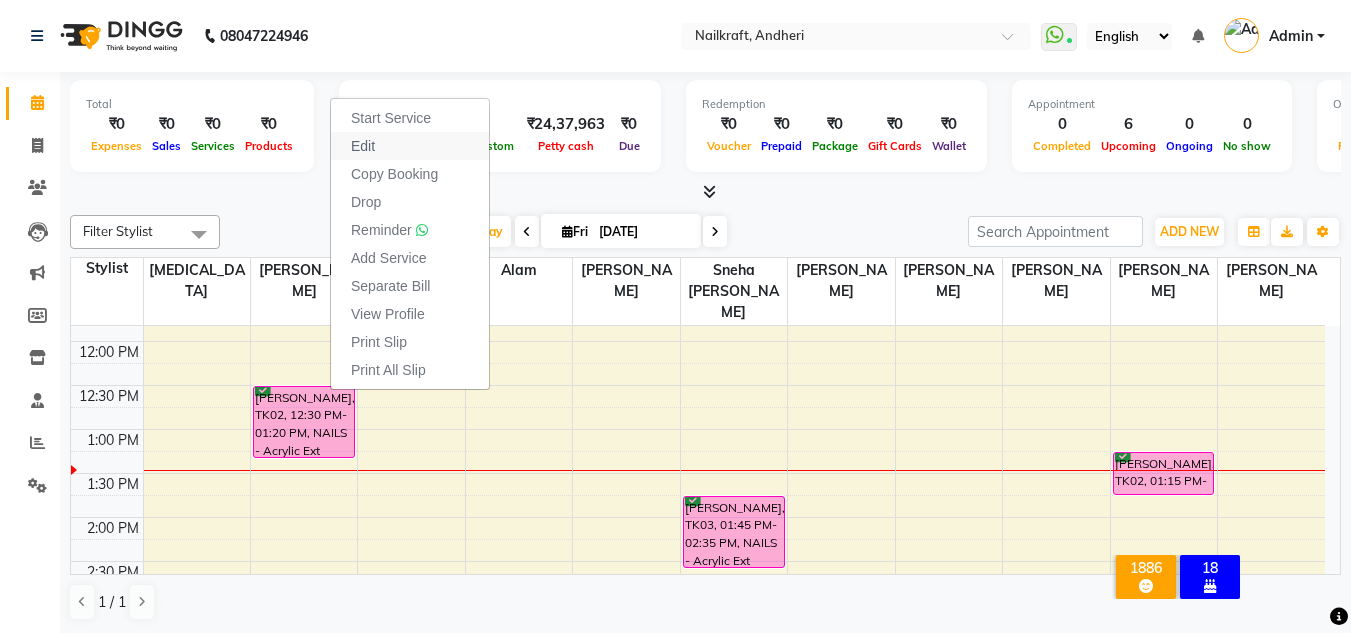click on "Edit" at bounding box center [363, 146] 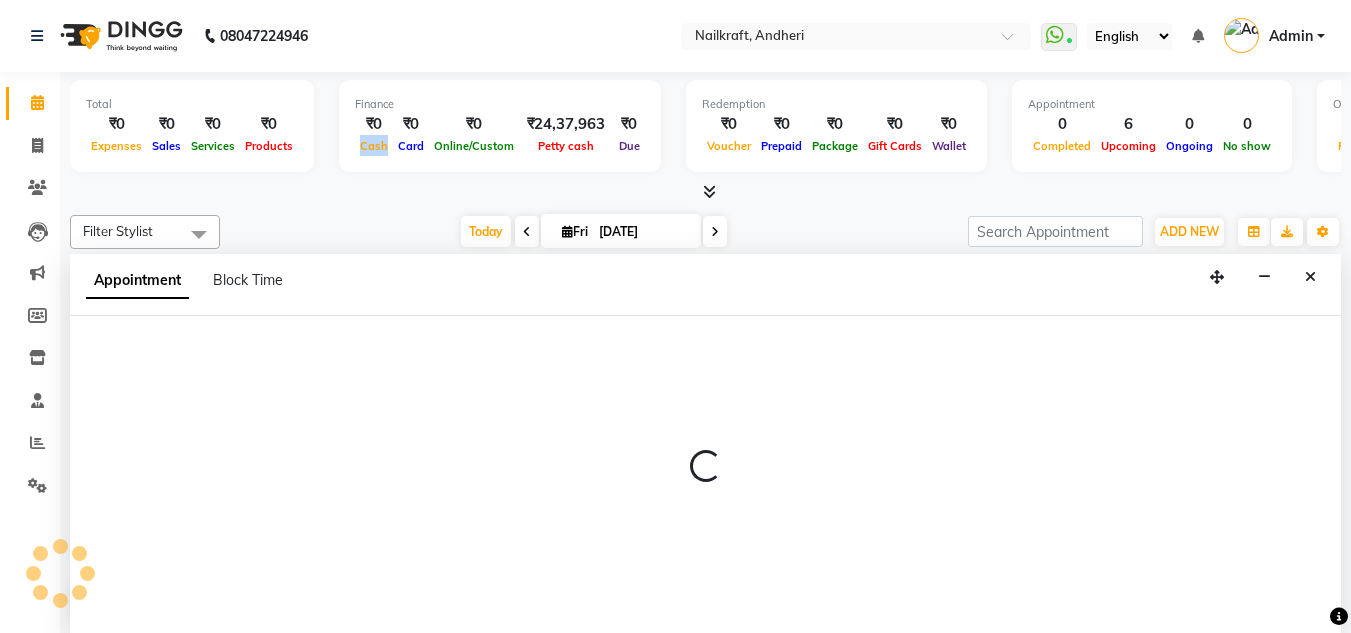 click on "Cash" at bounding box center [374, 146] 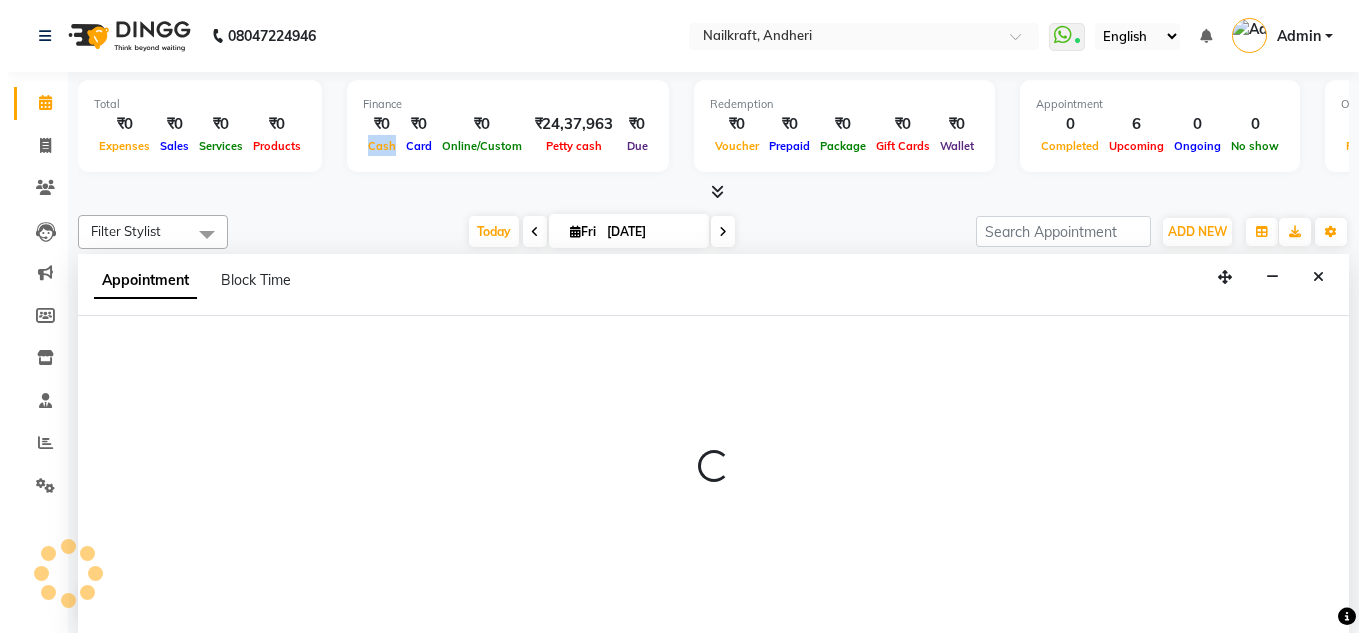 scroll, scrollTop: 1, scrollLeft: 0, axis: vertical 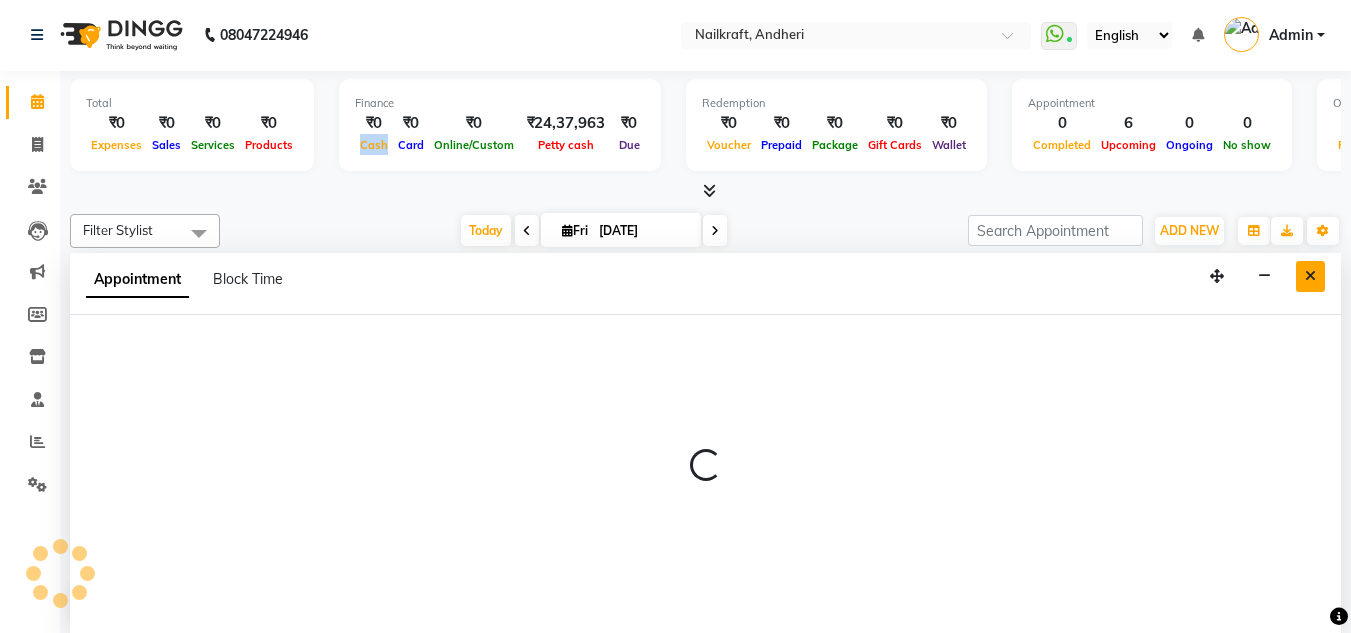 click at bounding box center (1310, 276) 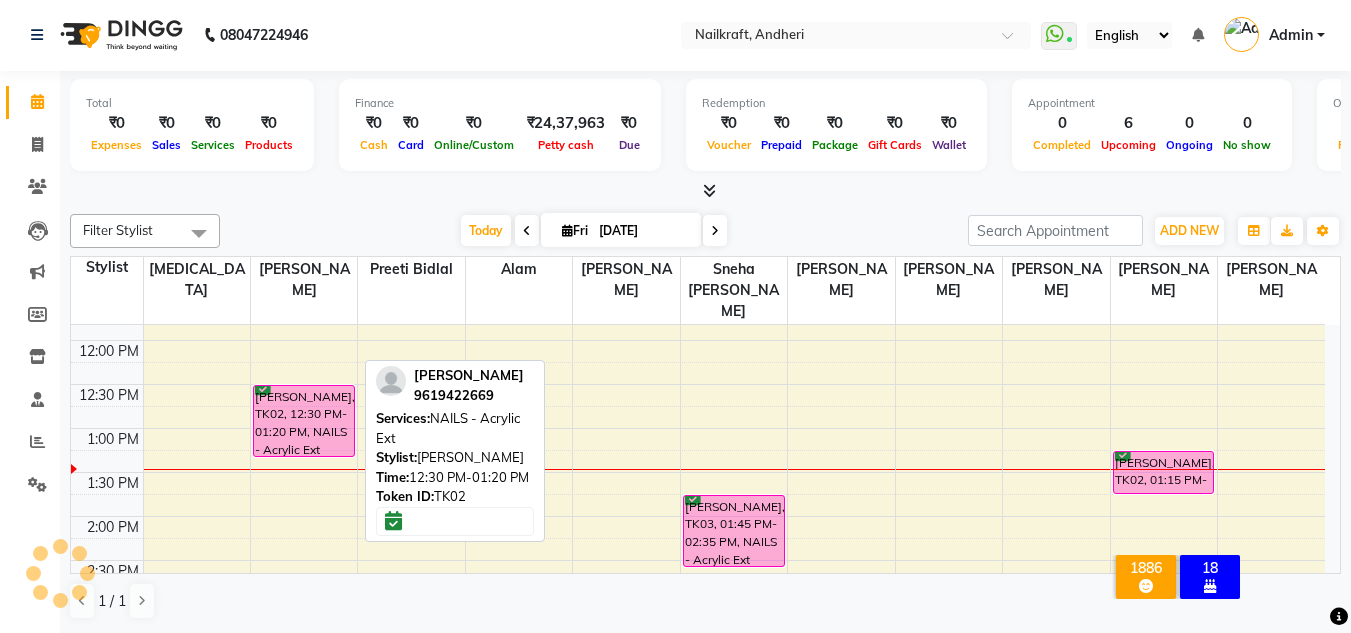 click on "[PERSON_NAME], TK02, 12:30 PM-01:20 PM, NAILS - Acrylic Ext" at bounding box center [304, 421] 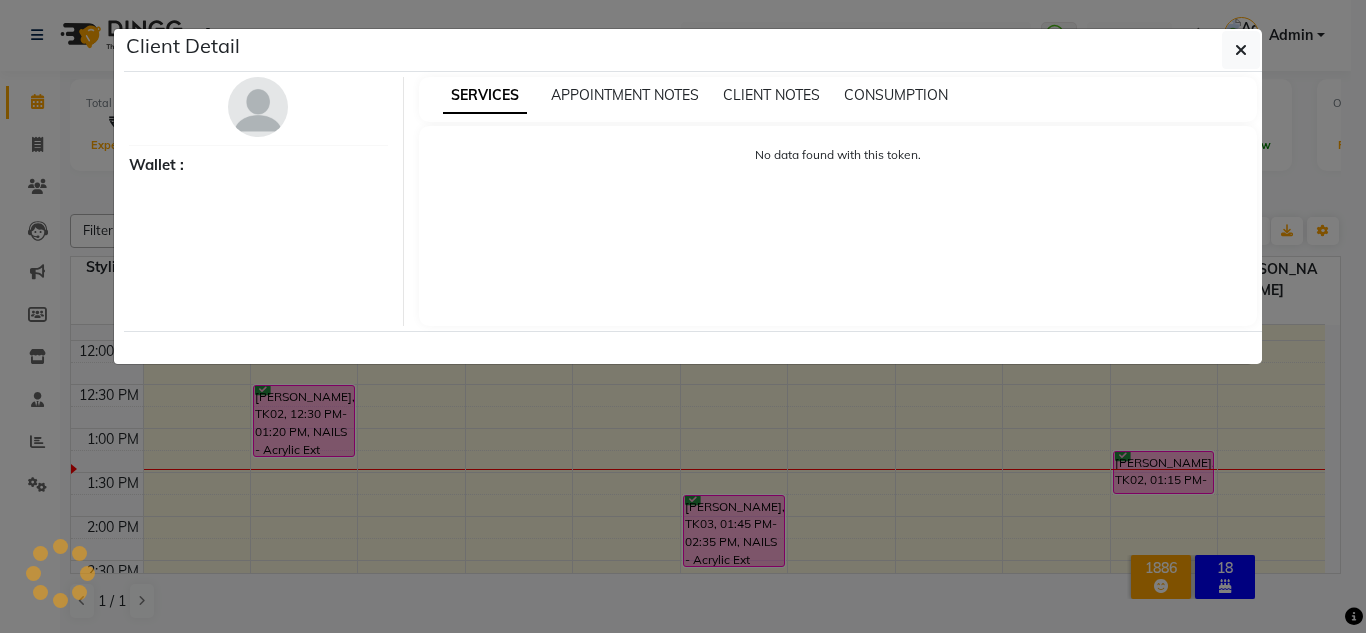 click on "Client Detail     Wallet : SERVICES APPOINTMENT NOTES CLIENT NOTES CONSUMPTION No data found with this token." 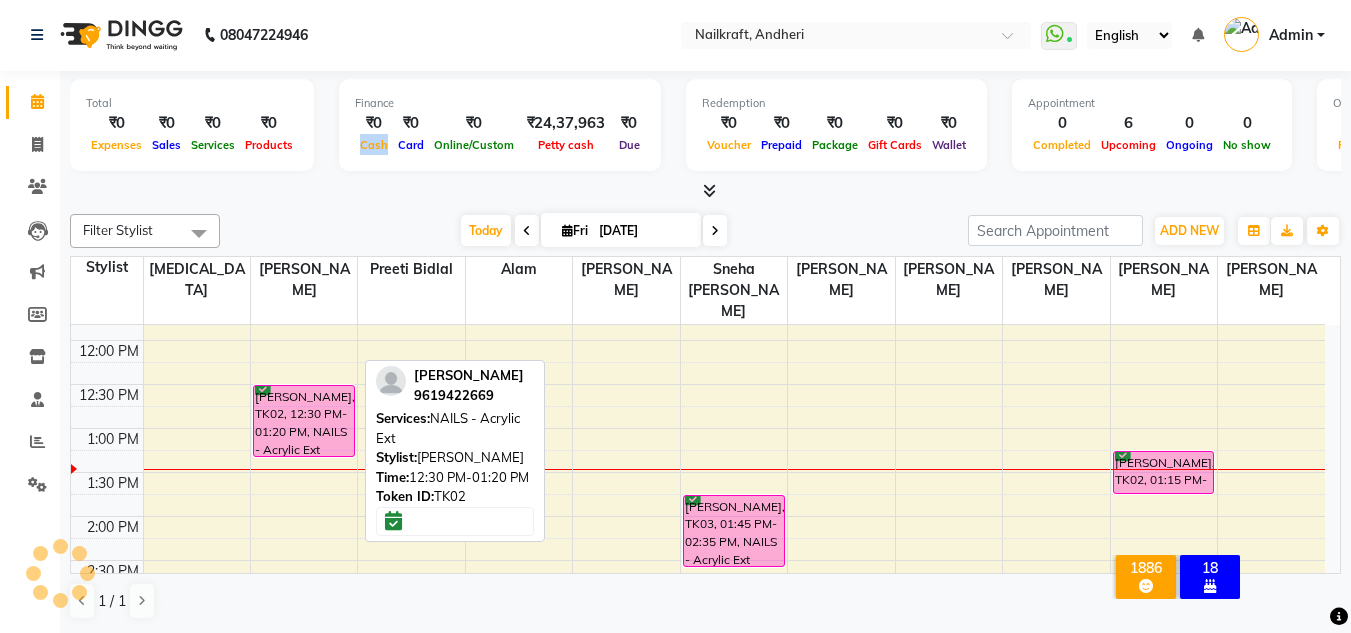 click on "[PERSON_NAME], TK02, 12:30 PM-01:20 PM, NAILS - Acrylic Ext" at bounding box center [304, 421] 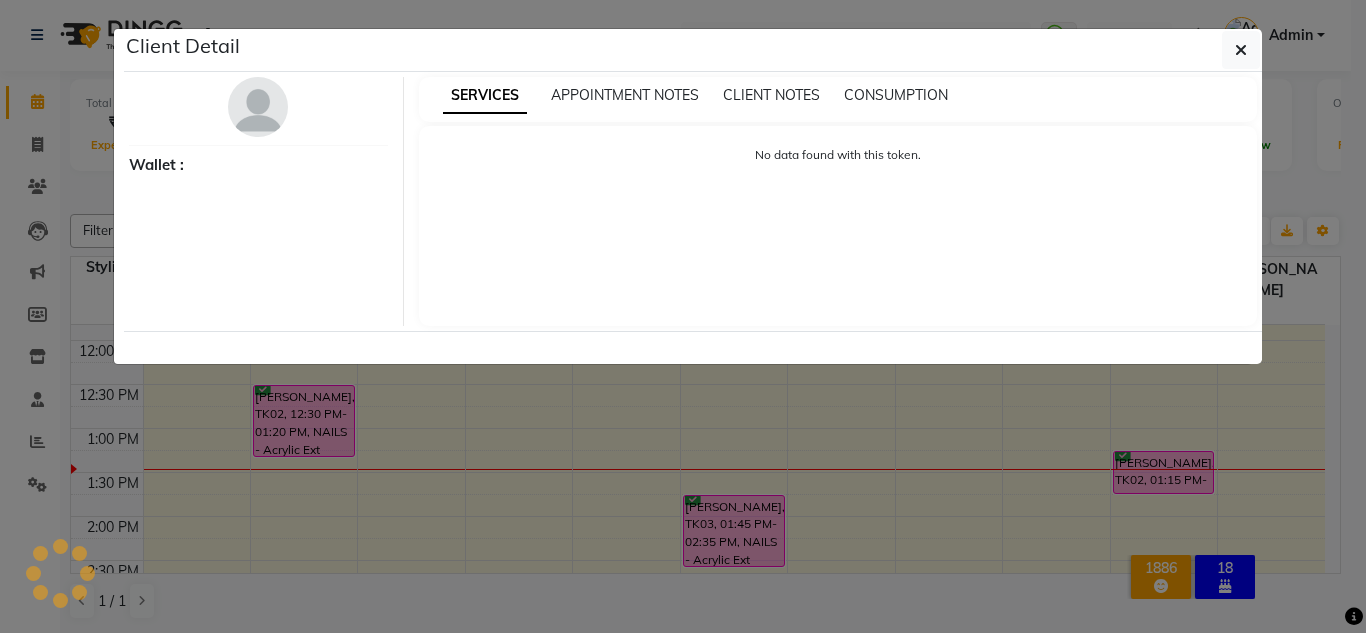 click on "Client Detail     Wallet : SERVICES APPOINTMENT NOTES CLIENT NOTES CONSUMPTION No data found with this token." 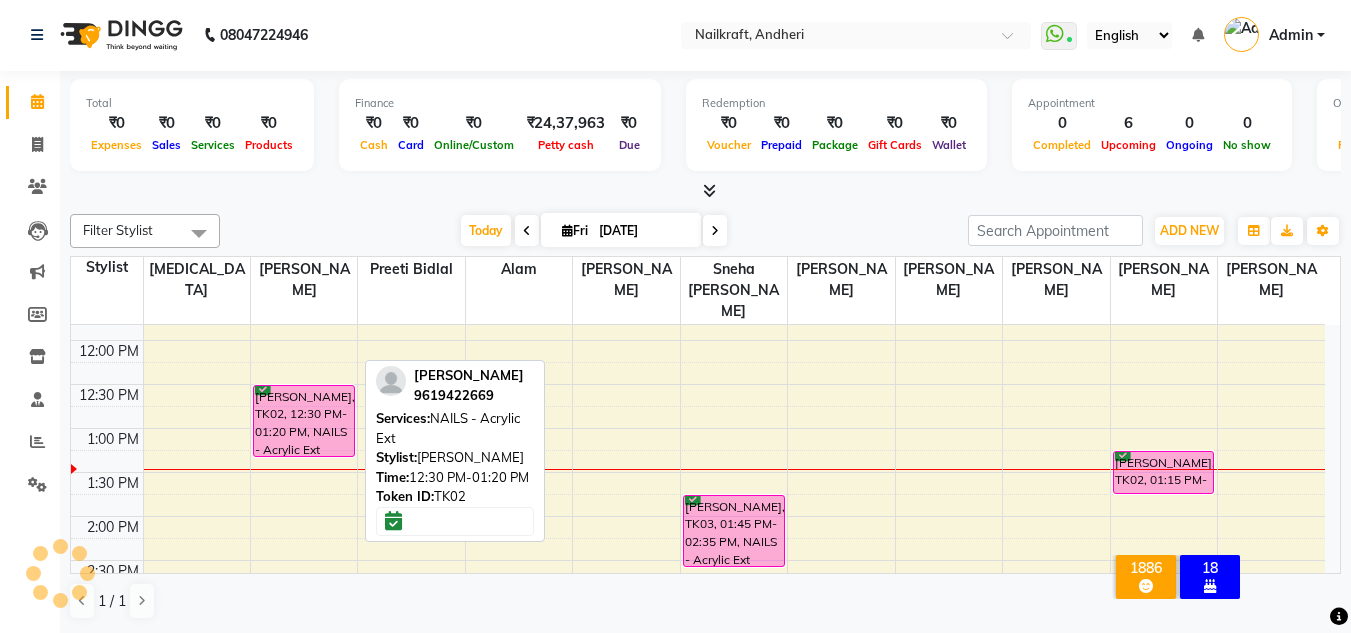 click on "[PERSON_NAME], TK02, 12:30 PM-01:20 PM, NAILS - Acrylic Ext" at bounding box center [304, 421] 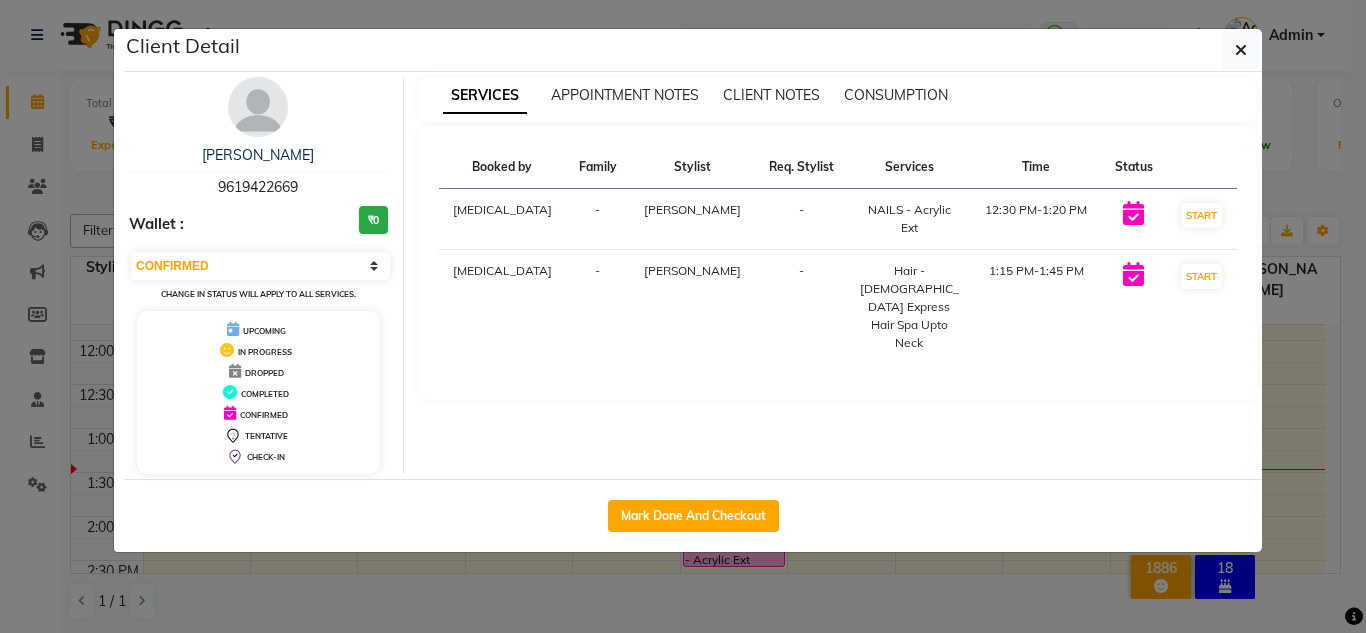 click at bounding box center [258, 107] 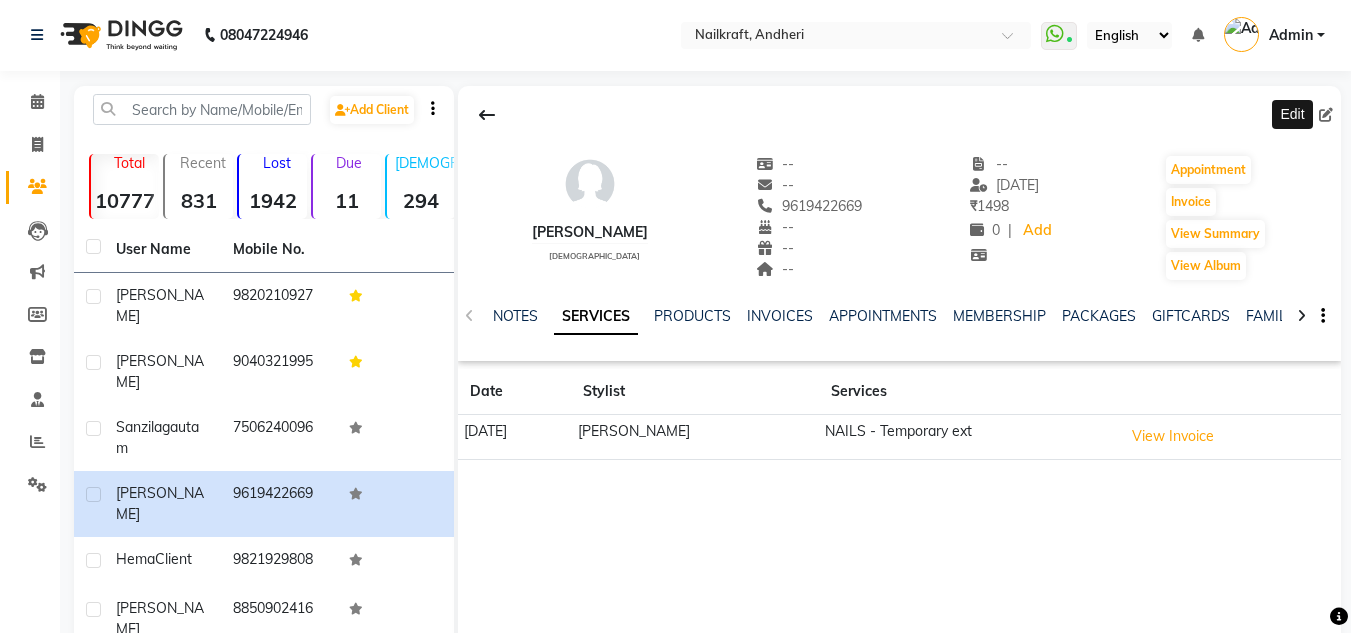 click 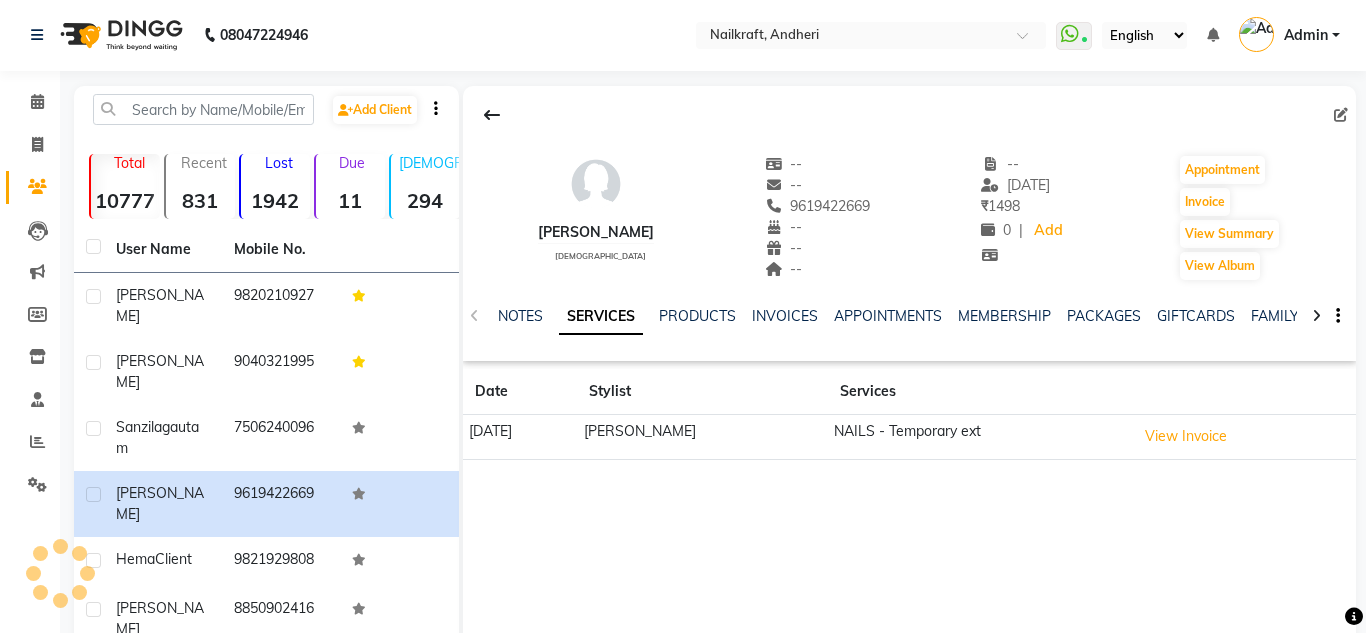 select on "[DEMOGRAPHIC_DATA]" 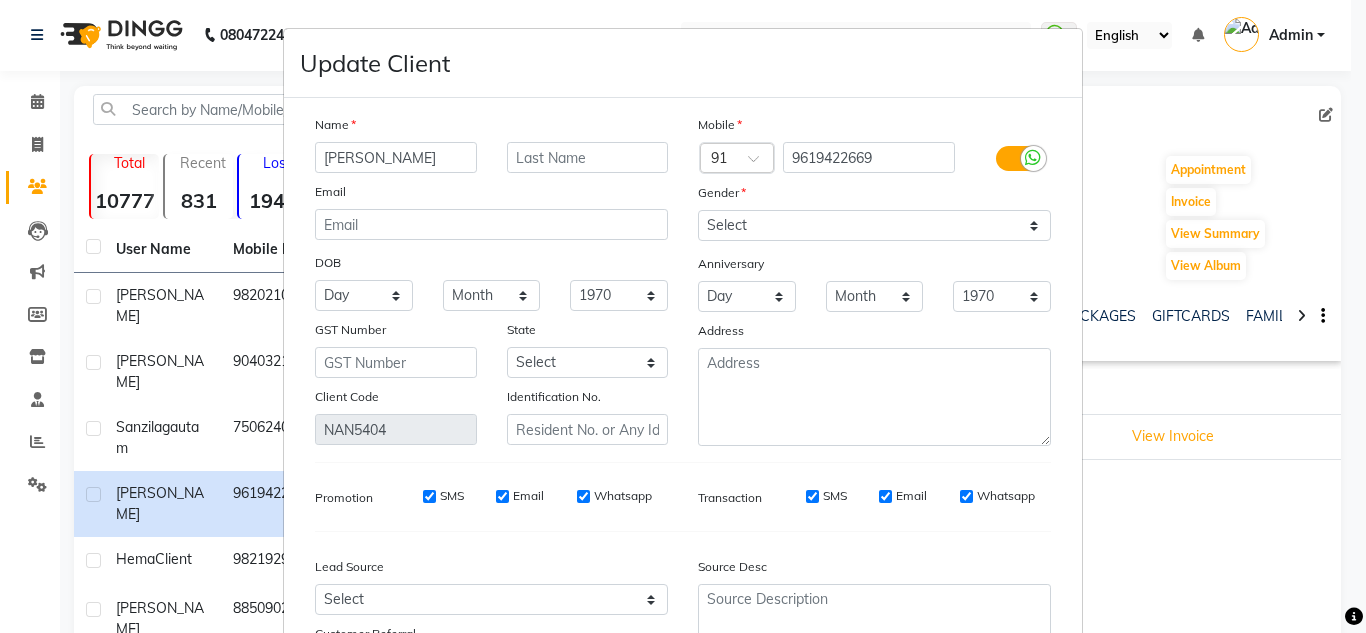 click at bounding box center [1354, 617] 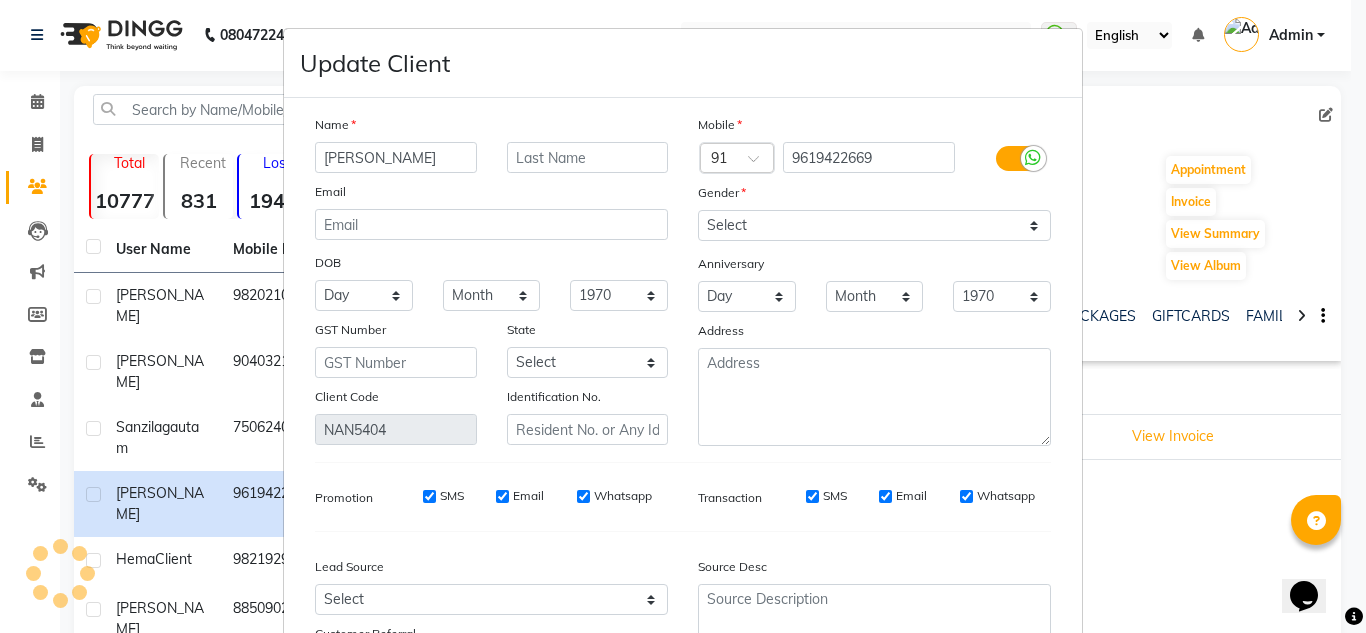 click at bounding box center [1354, 617] 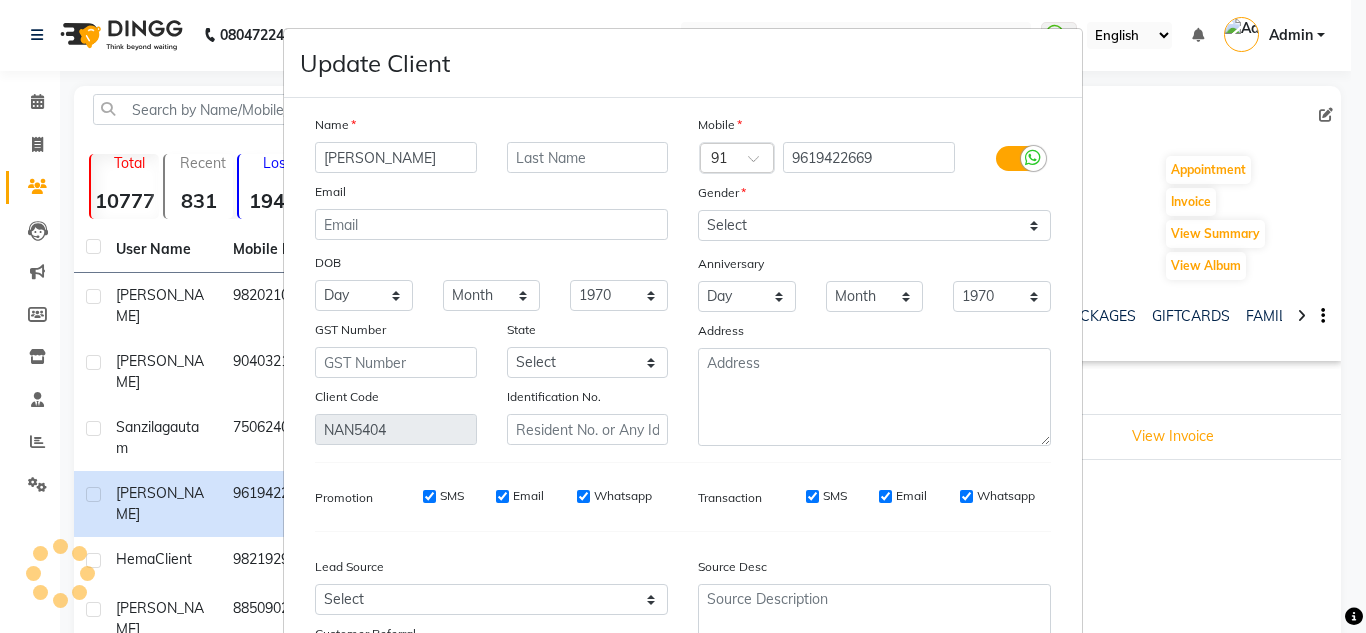 click at bounding box center [1354, 617] 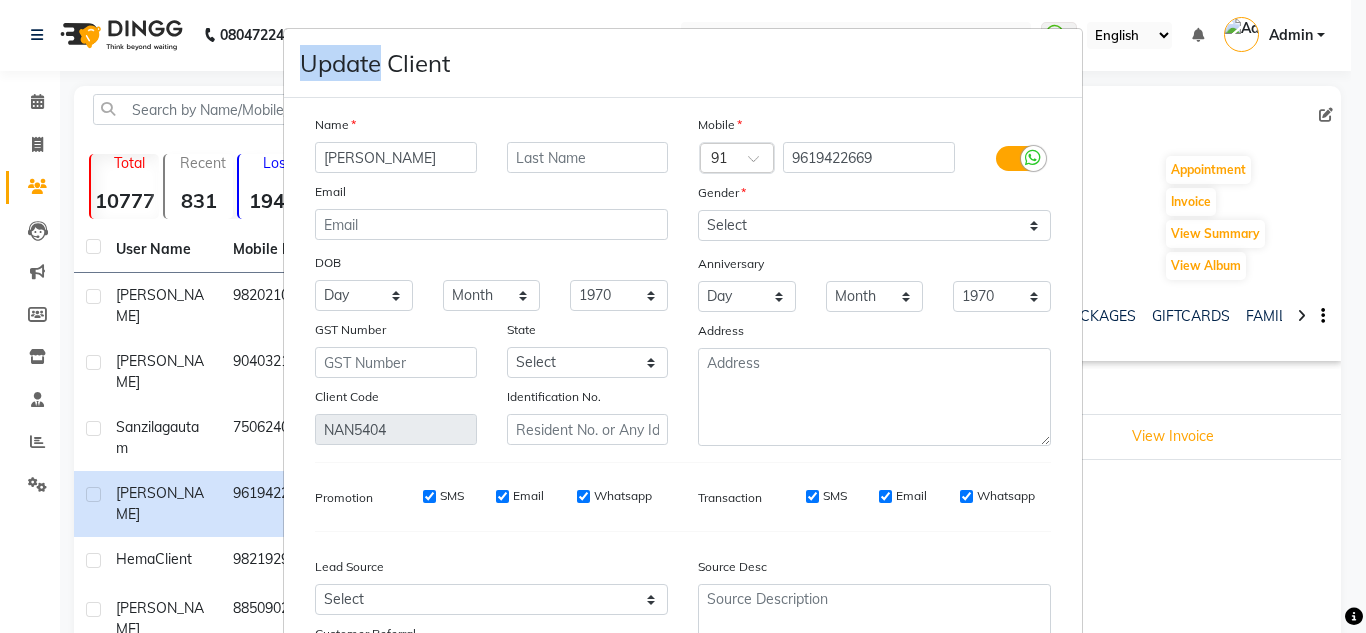 drag, startPoint x: 1361, startPoint y: 623, endPoint x: 1359, endPoint y: 581, distance: 42.047592 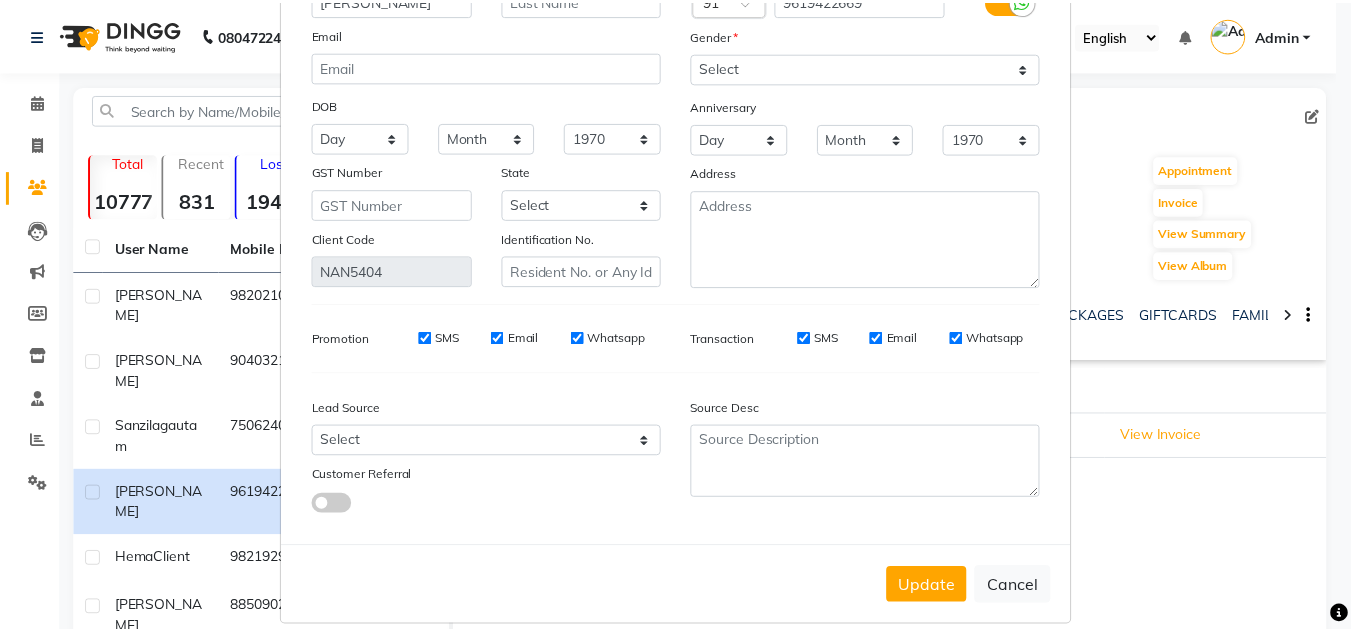 scroll, scrollTop: 169, scrollLeft: 0, axis: vertical 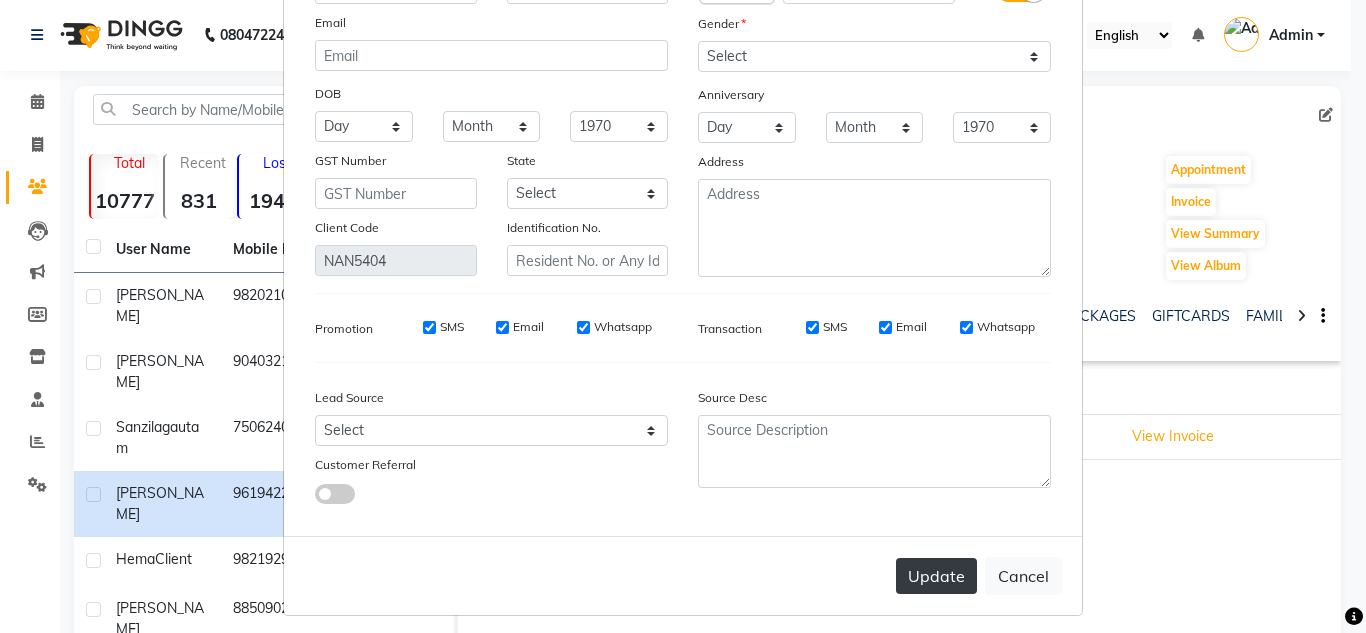click on "Update" at bounding box center (936, 576) 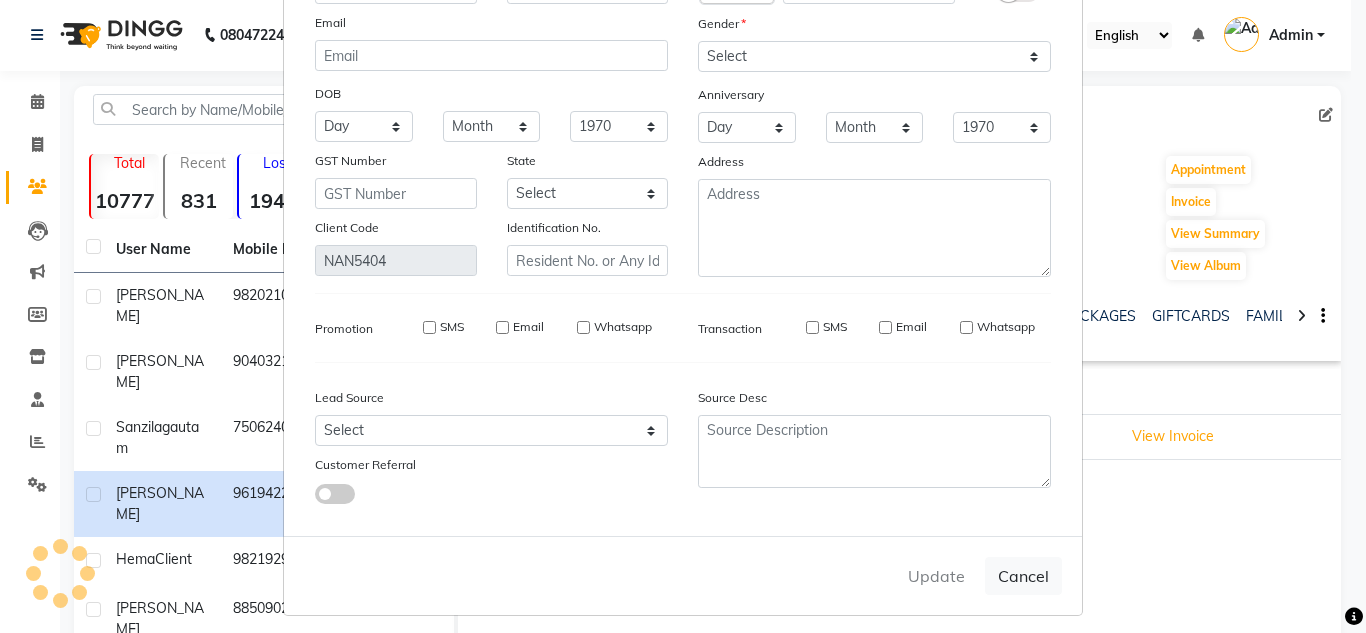 type 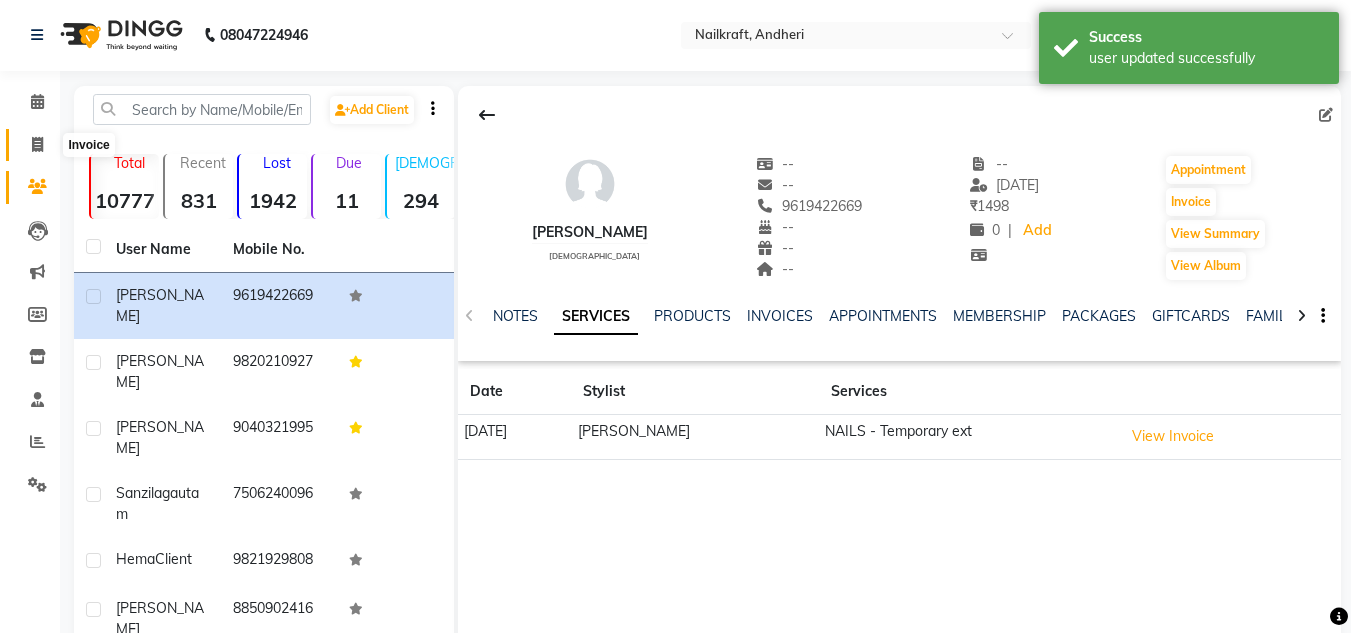 click 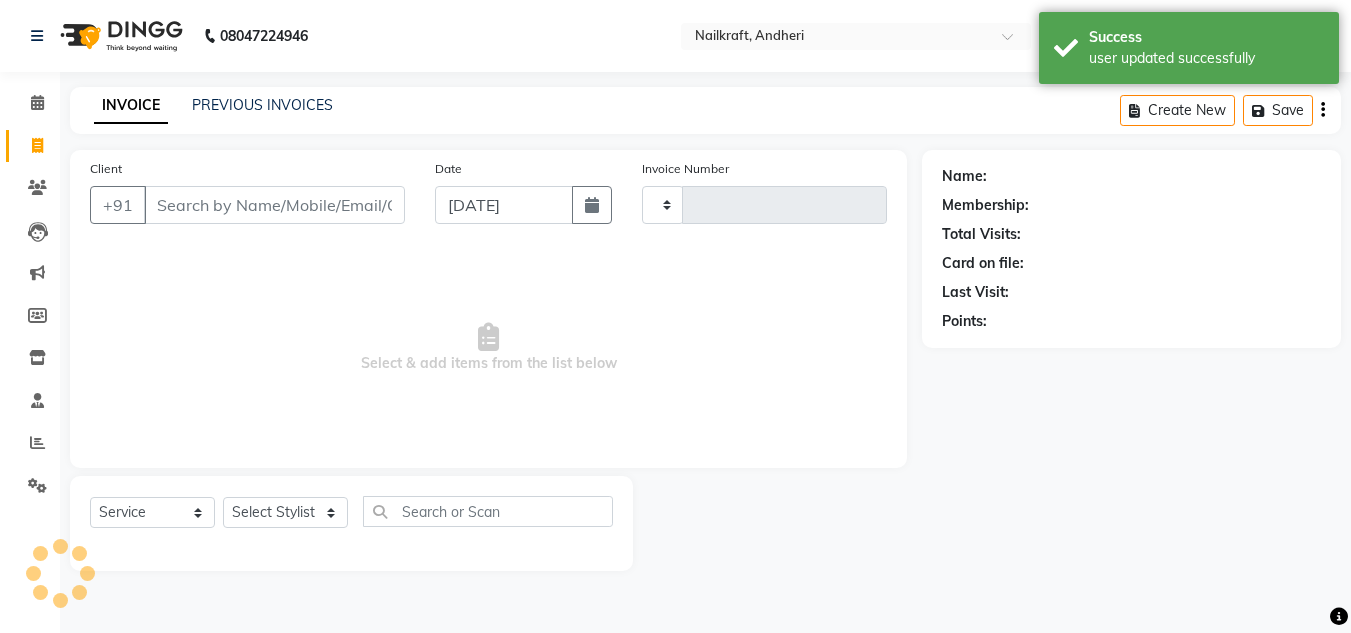 type on "1462" 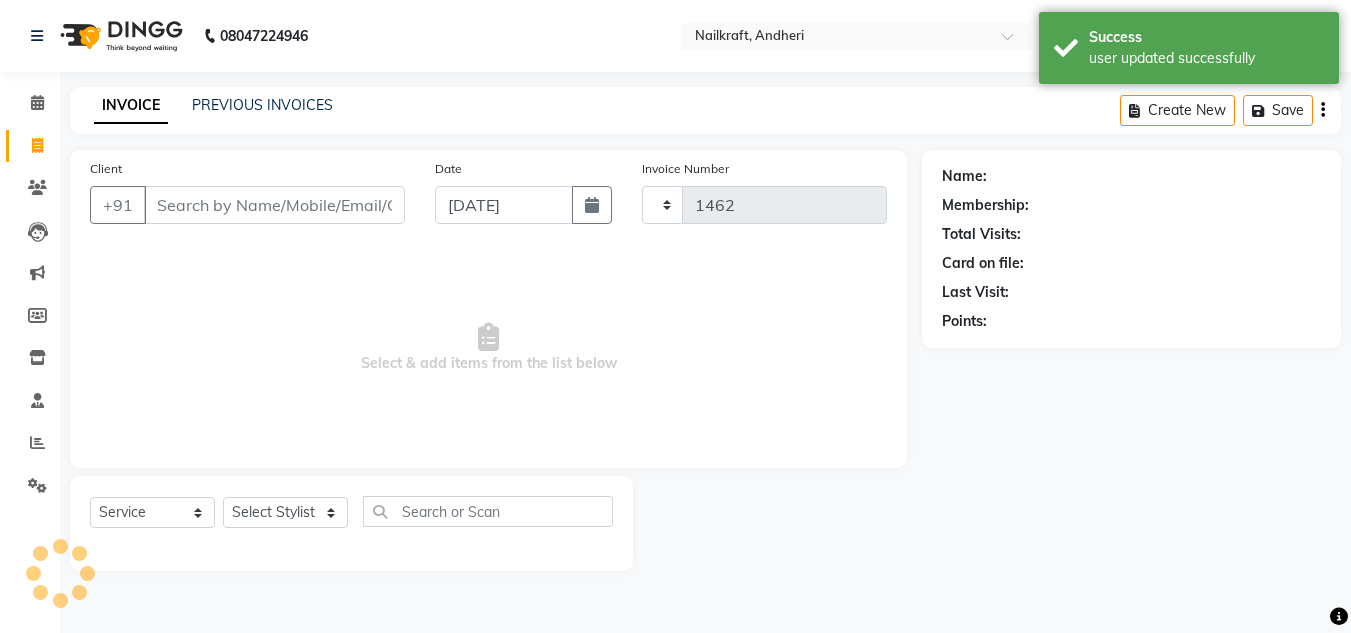 scroll, scrollTop: 0, scrollLeft: 0, axis: both 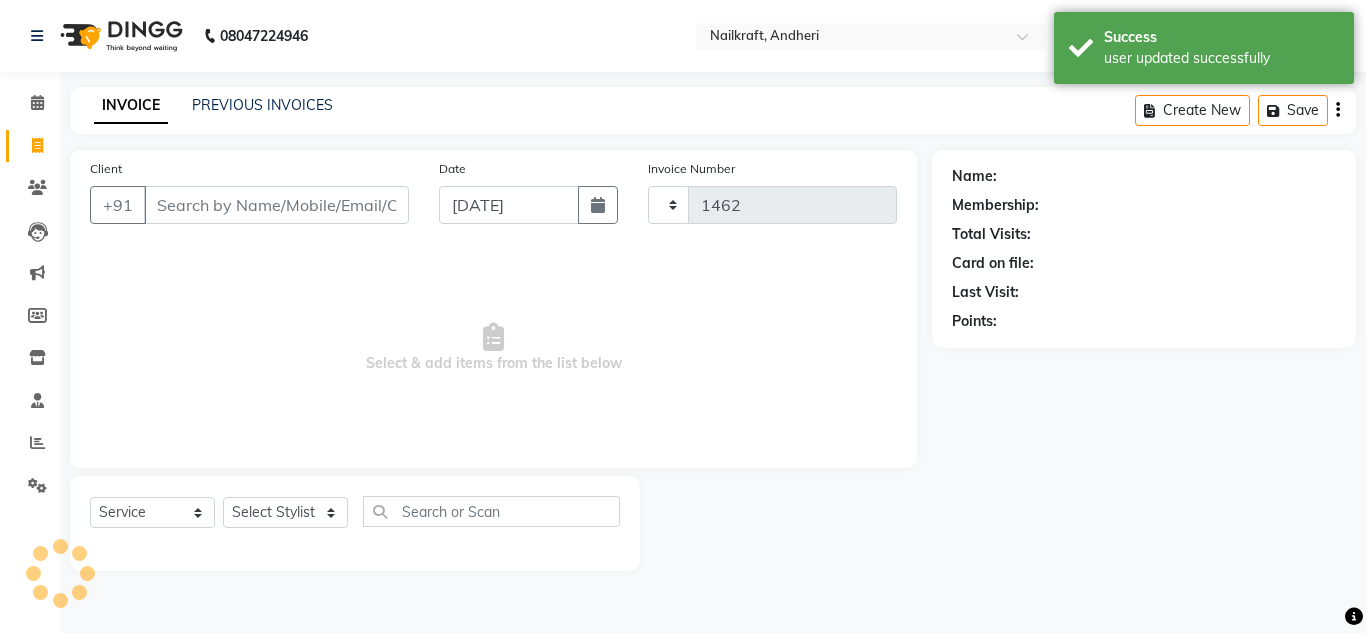 select on "6081" 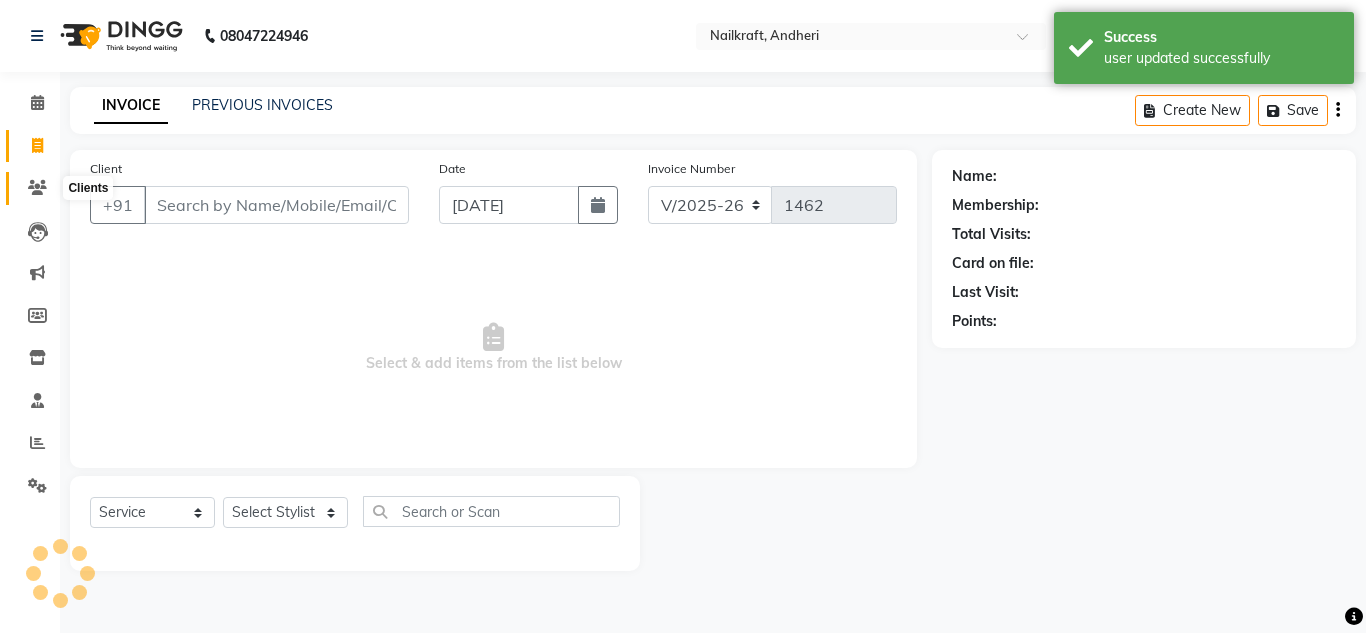click 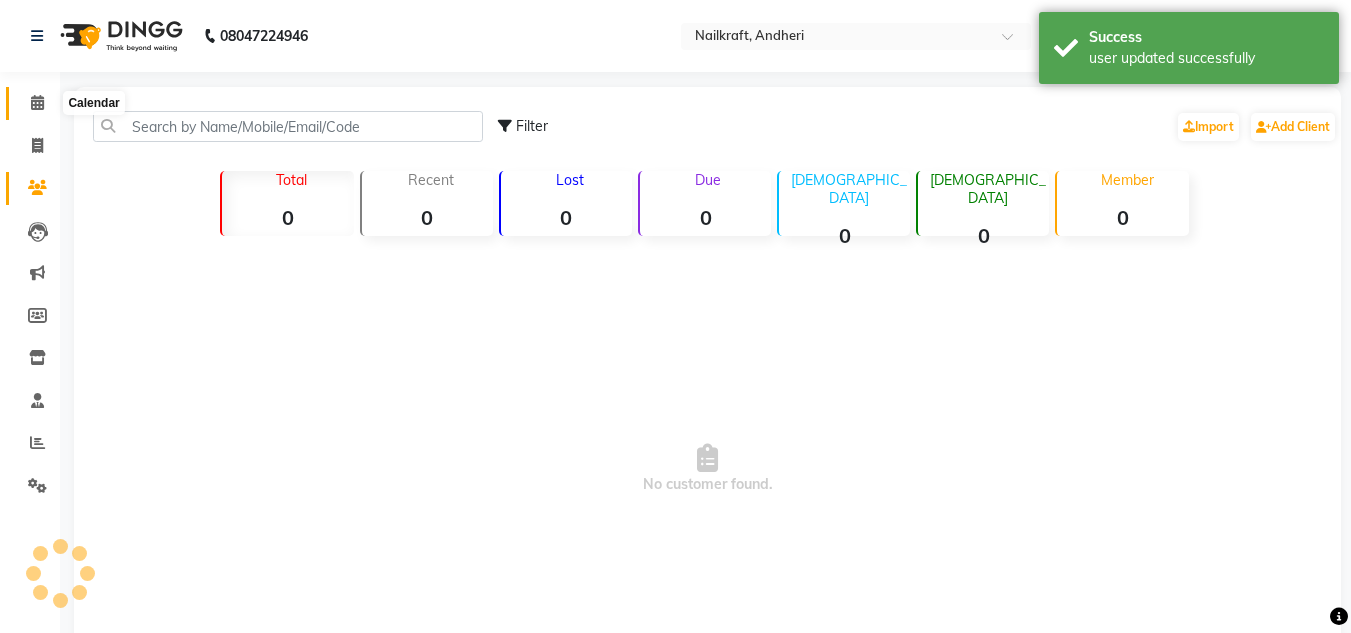 click 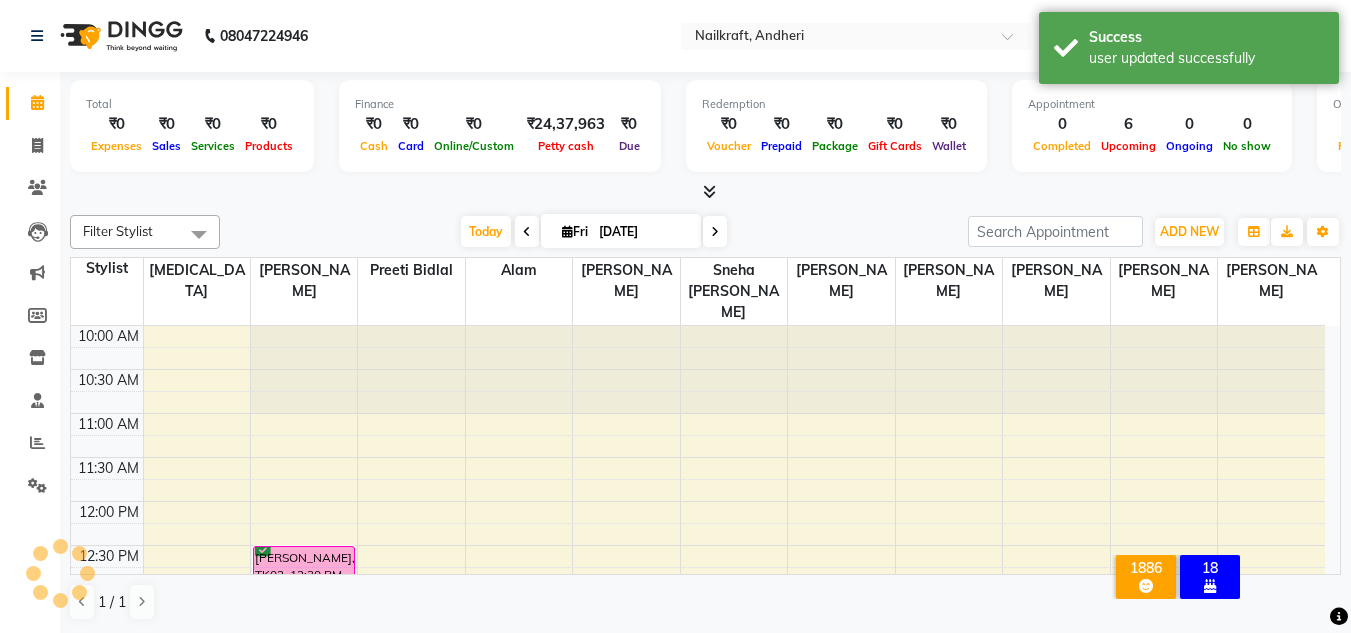 scroll, scrollTop: 265, scrollLeft: 0, axis: vertical 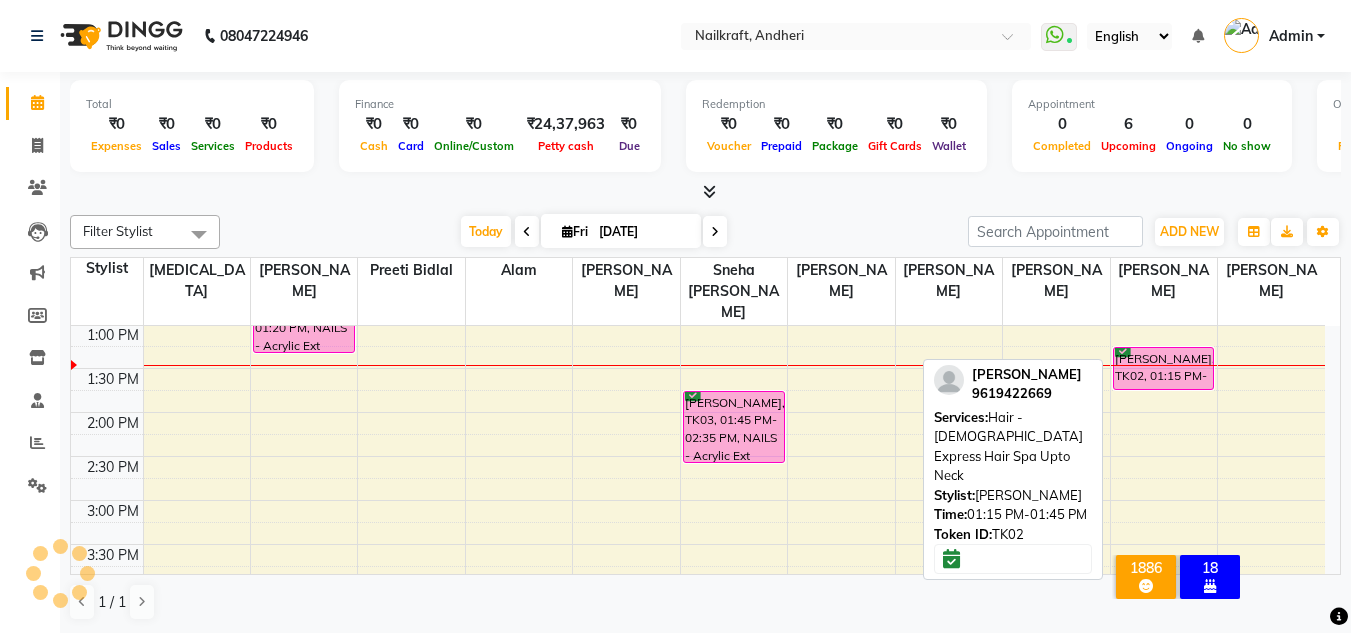 click on "[PERSON_NAME], TK02, 01:15 PM-01:45 PM,  Hair - [DEMOGRAPHIC_DATA] Express Hair Spa Upto Neck" at bounding box center (1164, 368) 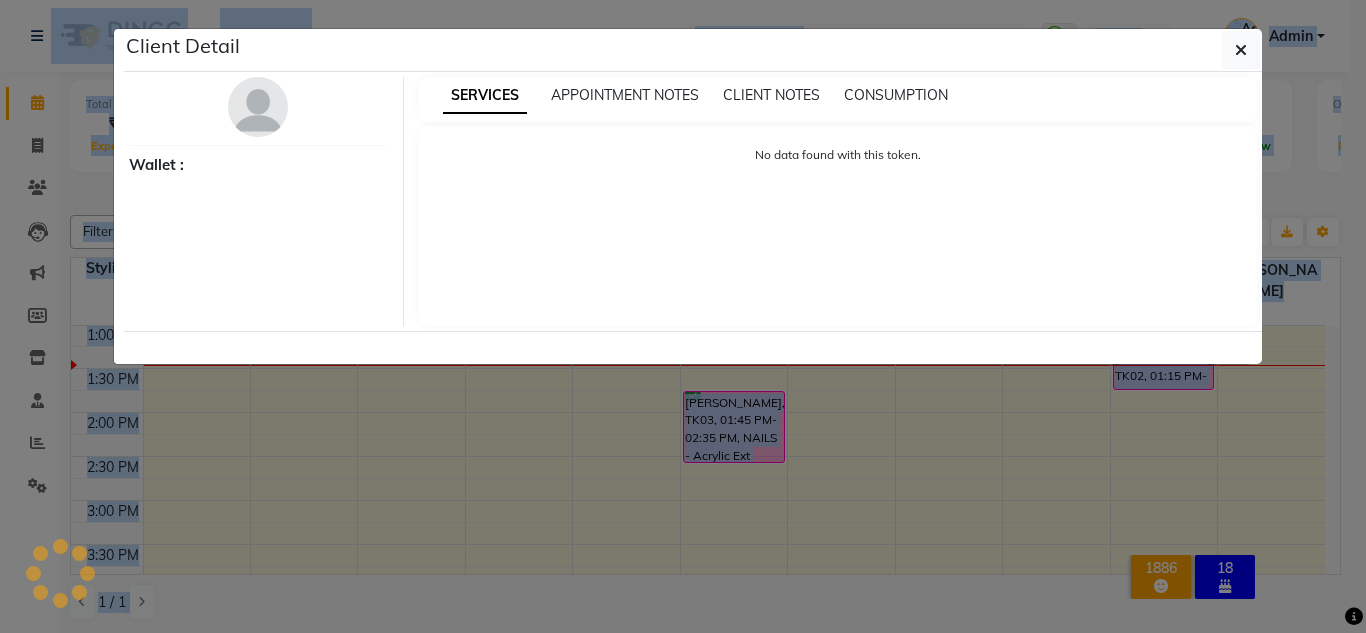 click on "Client Detail     Wallet : SERVICES APPOINTMENT NOTES CLIENT NOTES CONSUMPTION No data found with this token." 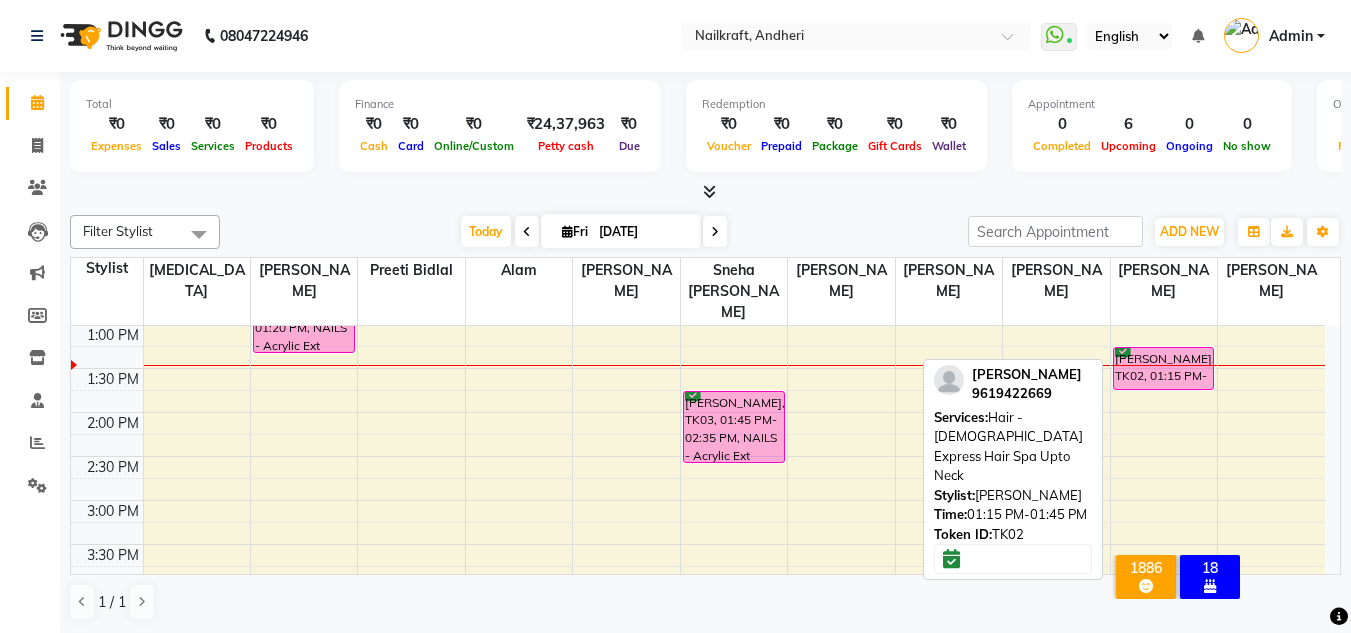 click on "[PERSON_NAME], TK02, 01:15 PM-01:45 PM,  Hair - [DEMOGRAPHIC_DATA] Express Hair Spa Upto Neck" at bounding box center [1164, 368] 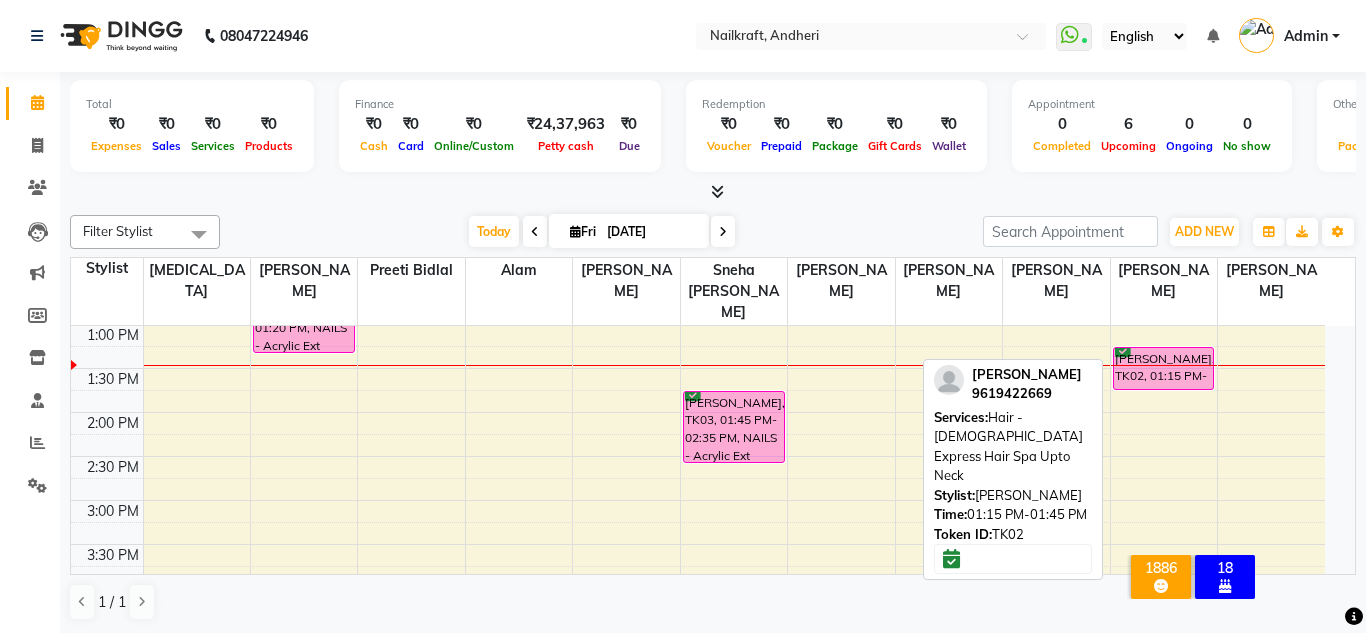 select on "6" 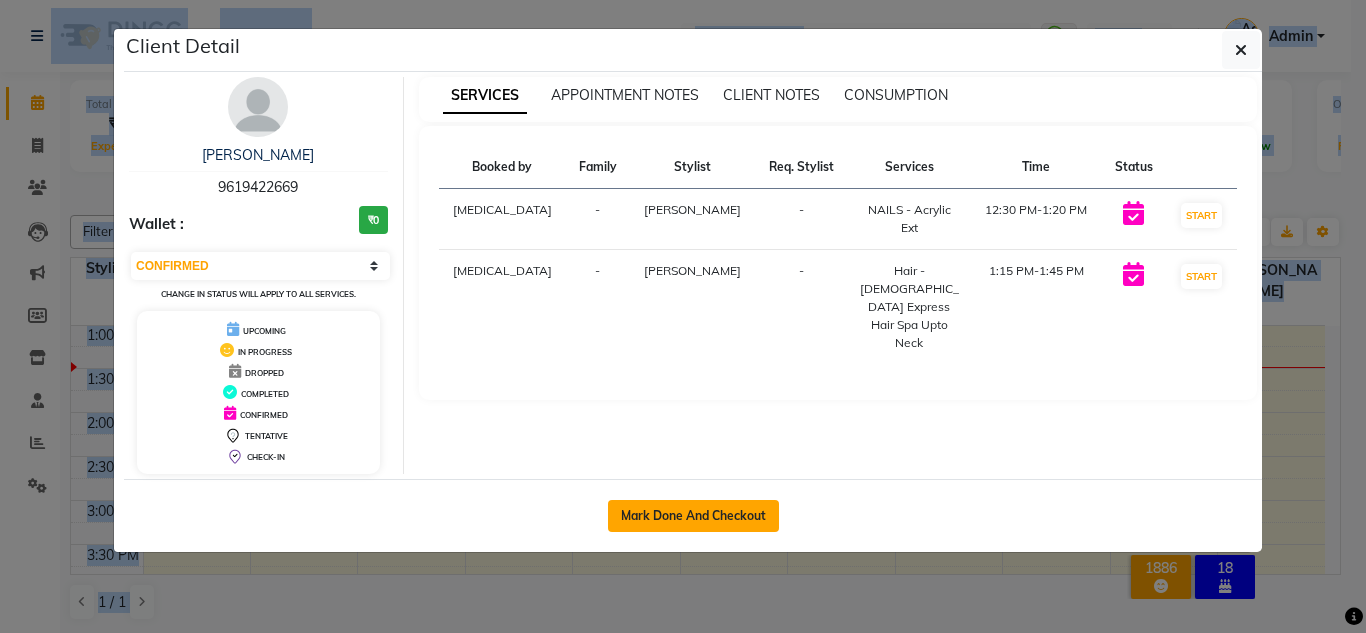 click on "Mark Done And Checkout" 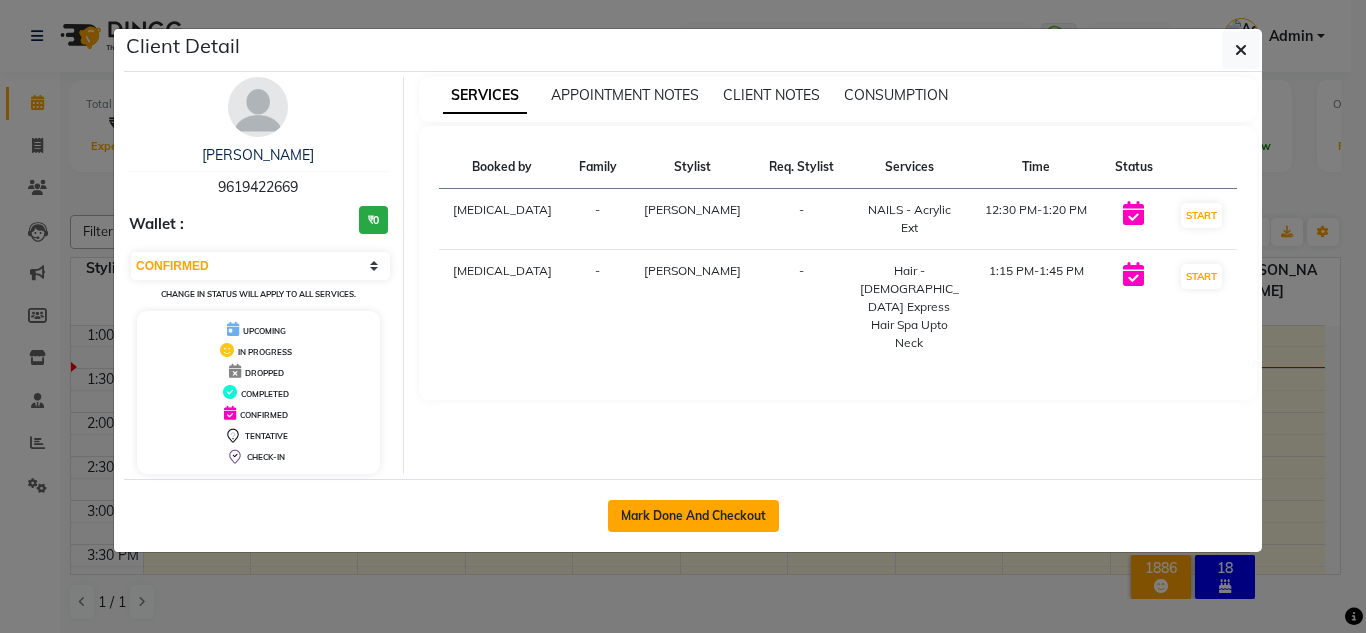 click on "Client Detail  [PERSON_NAME]    9619422669 Wallet : ₹0 Select IN SERVICE CONFIRMED TENTATIVE CHECK IN MARK DONE DROPPED UPCOMING Change in status will apply to all services. UPCOMING IN PROGRESS DROPPED COMPLETED CONFIRMED TENTATIVE CHECK-IN SERVICES APPOINTMENT NOTES CLIENT NOTES CONSUMPTION Booked by Family Stylist Req. Stylist Services Time Status  [MEDICAL_DATA][PERSON_NAME] -  NAILS - Acrylic Ext   12:30 PM-1:20 PM   START   [MEDICAL_DATA][PERSON_NAME] -   Hair - [DEMOGRAPHIC_DATA] Express Hair Spa Upto Neck   1:15 PM-1:45 PM   START   Mark Done And Checkout" 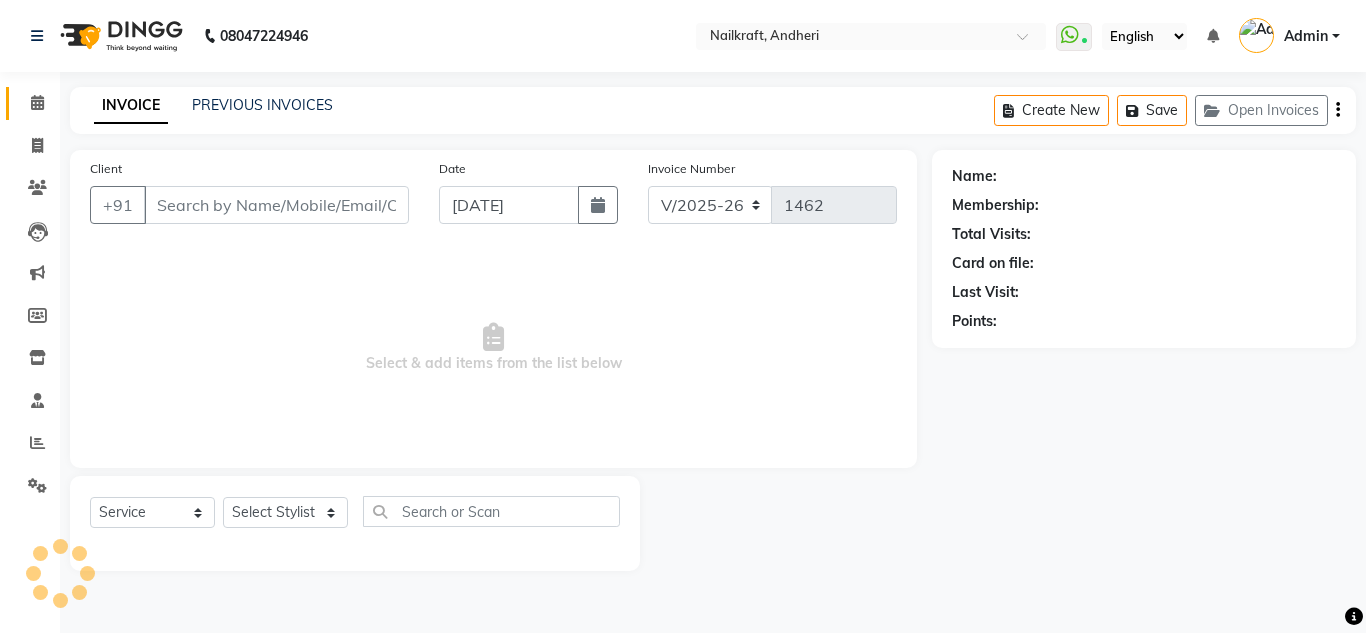 type on "9619422669" 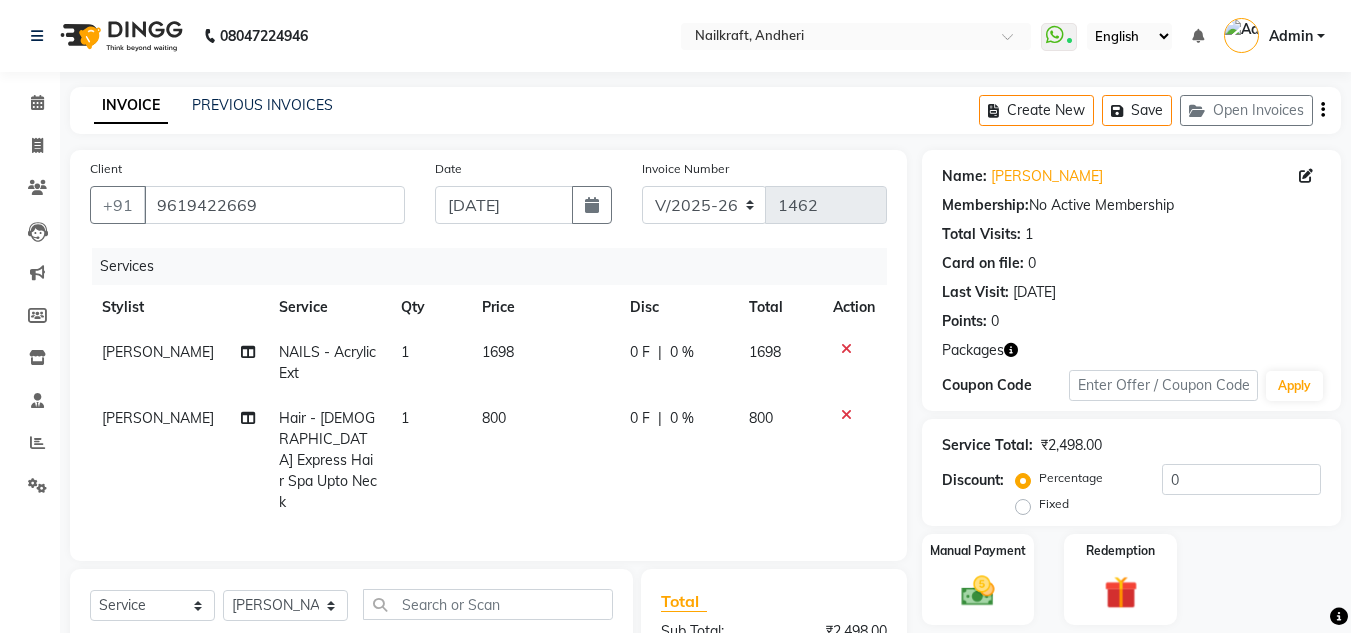 click 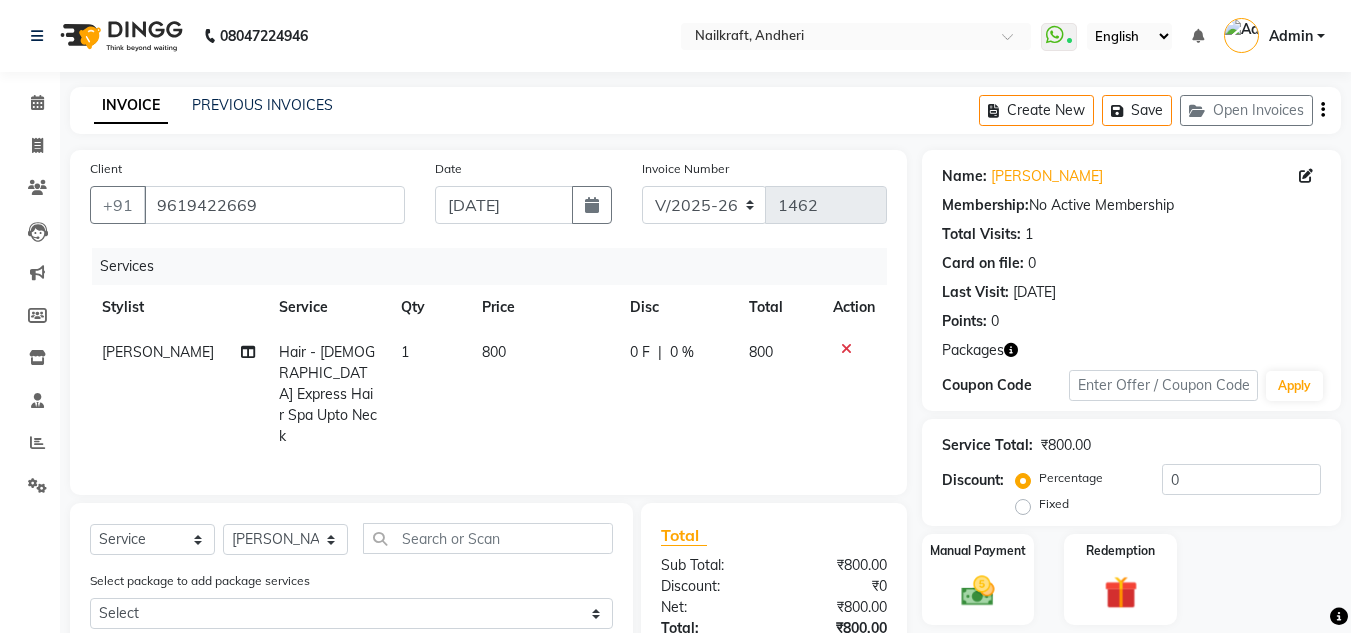 click 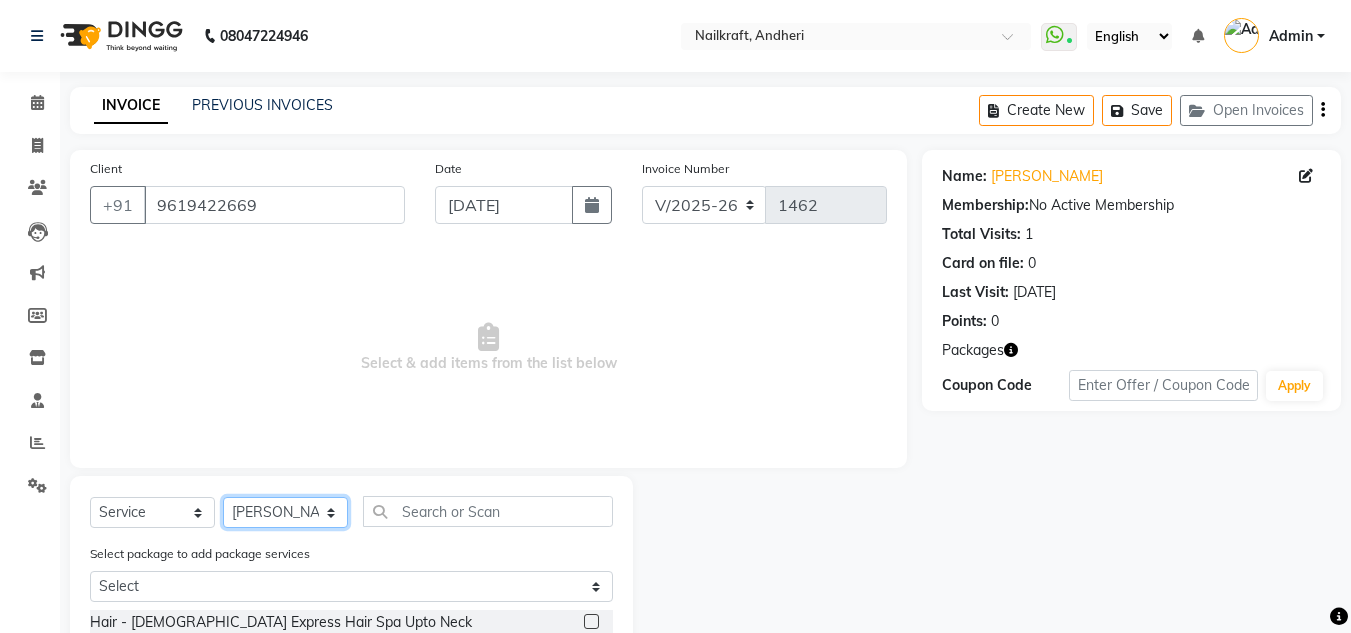 click on "Select Stylist Alam [PERSON_NAME] [PERSON_NAME] NailKraft [PERSON_NAME] [MEDICAL_DATA][PERSON_NAME]  Pooja Mehral Preeti Bidlal [PERSON_NAME] [PERSON_NAME] [PERSON_NAME] [PERSON_NAME]" 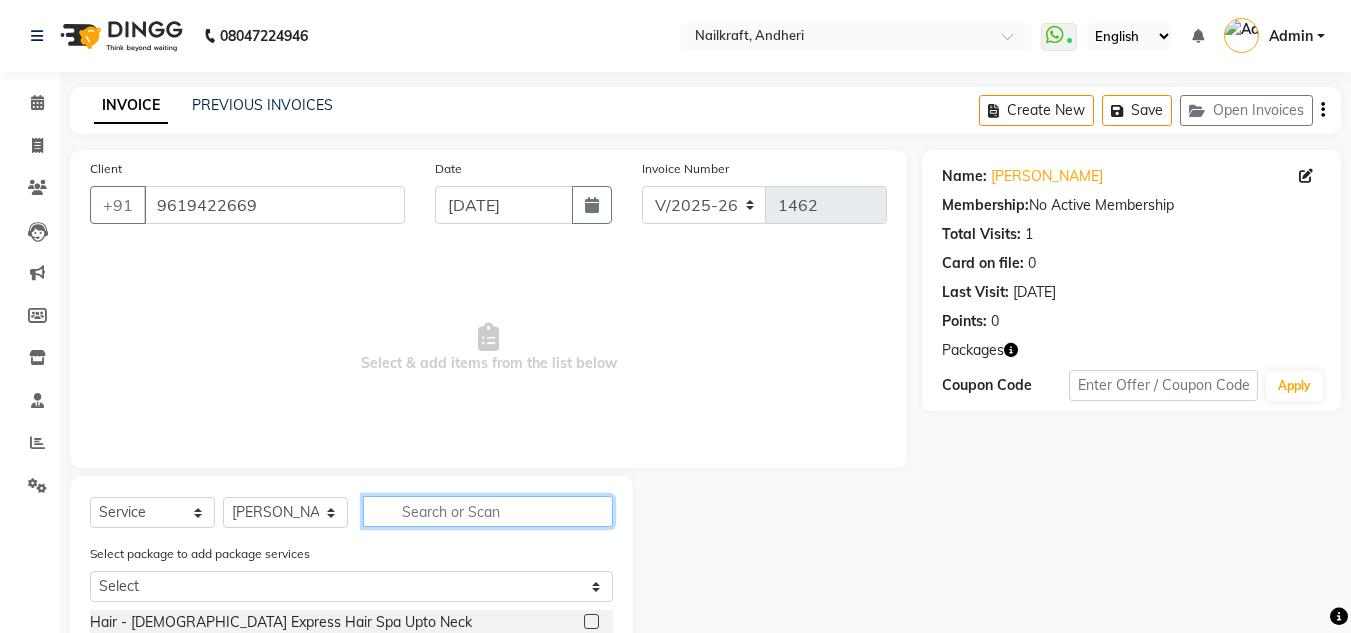 click 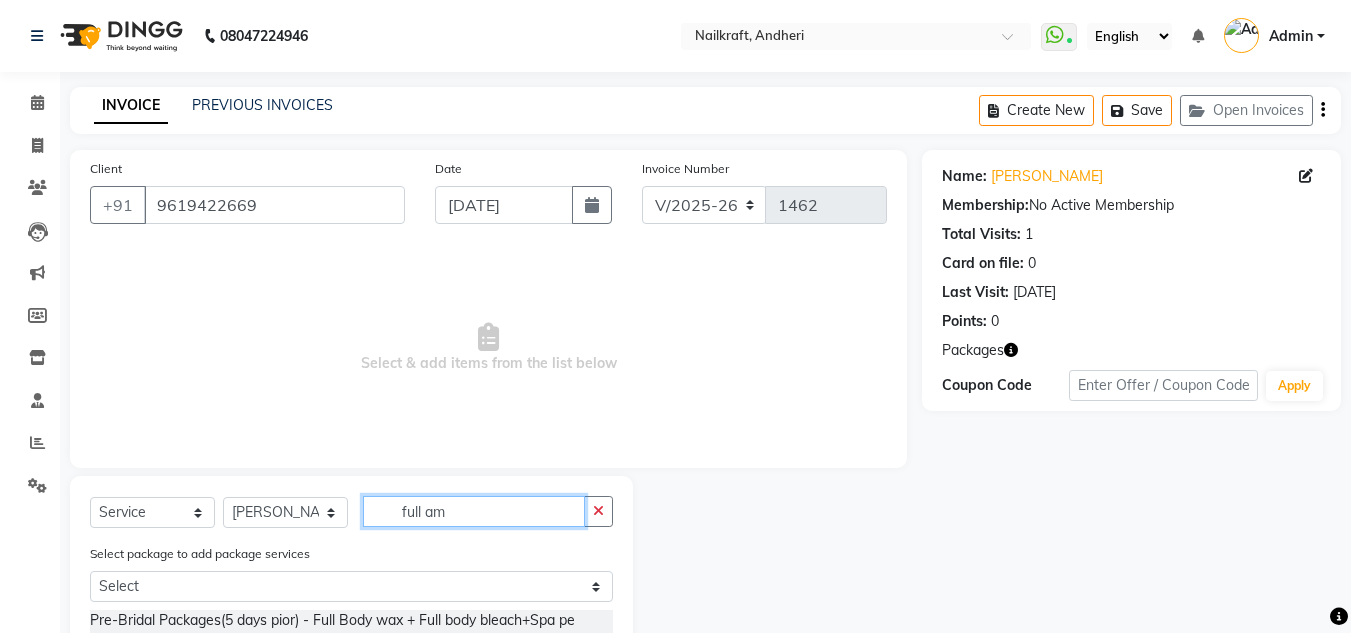 scroll, scrollTop: 102, scrollLeft: 0, axis: vertical 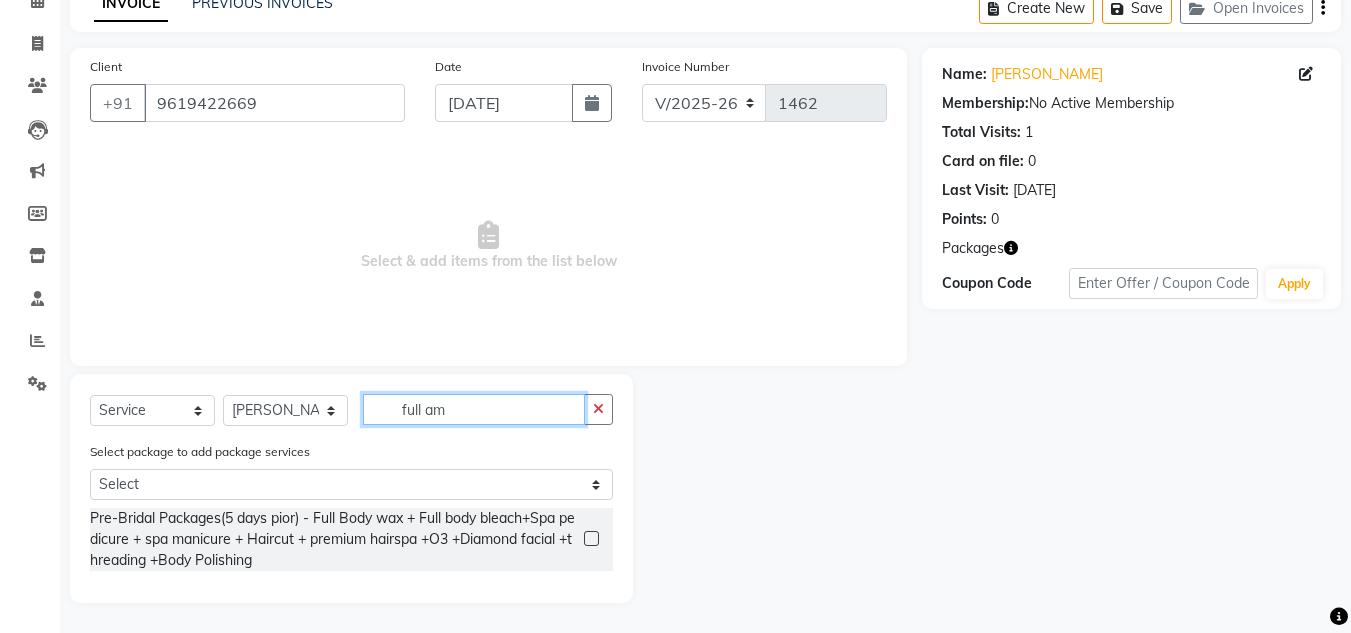 click on "full am" 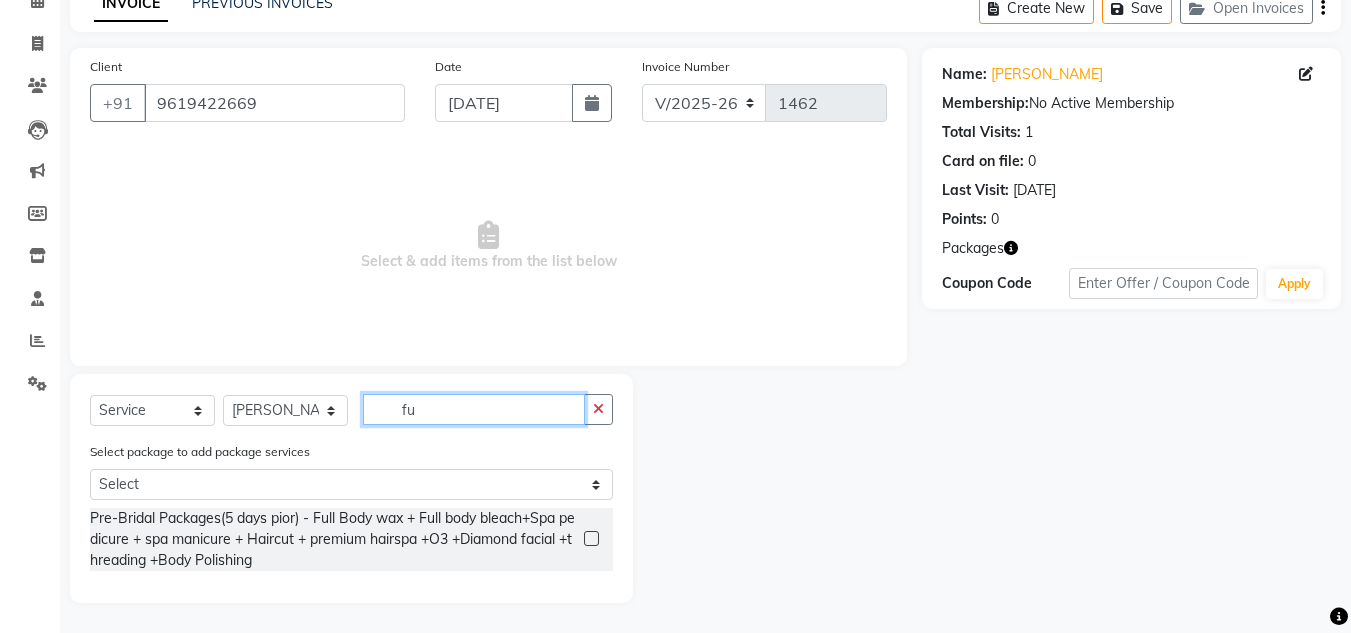 type on "f" 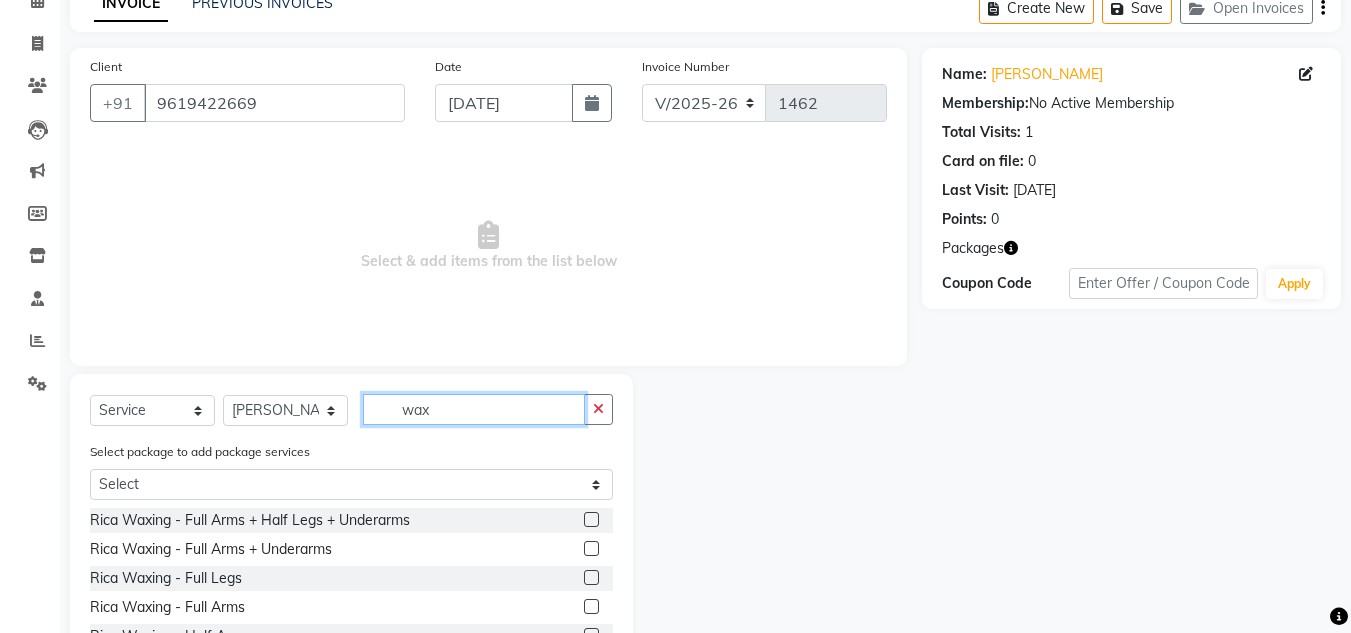 scroll, scrollTop: 235, scrollLeft: 0, axis: vertical 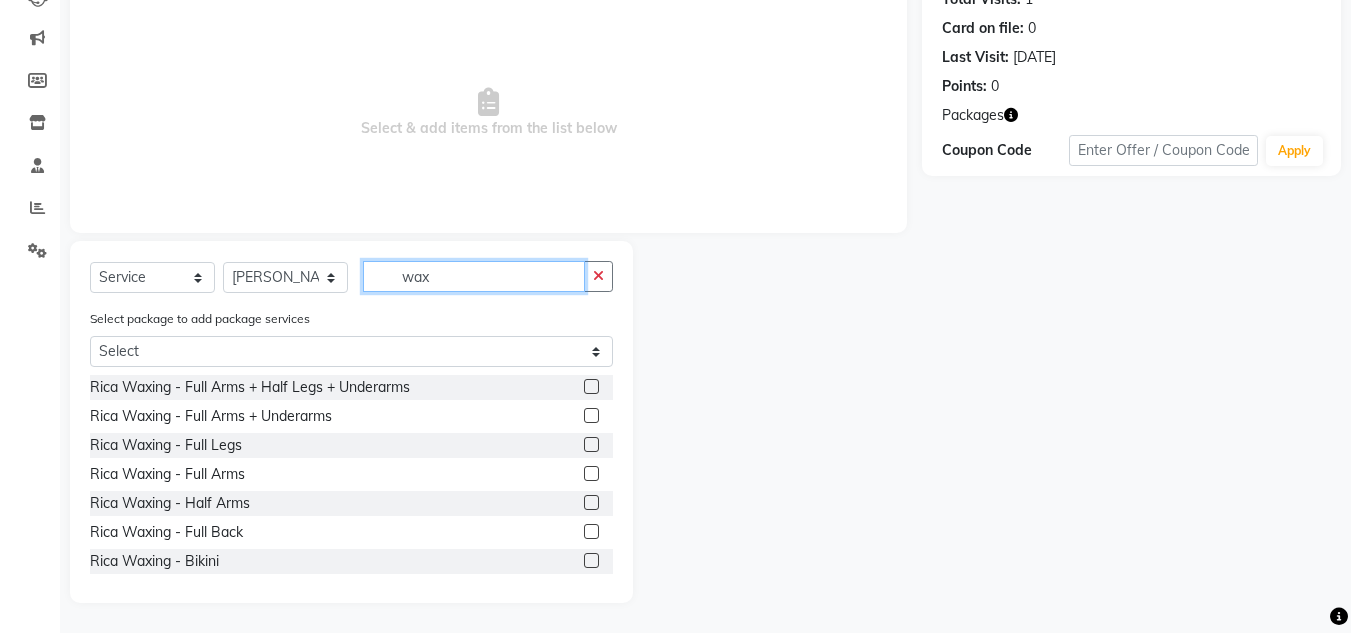 type on "wax" 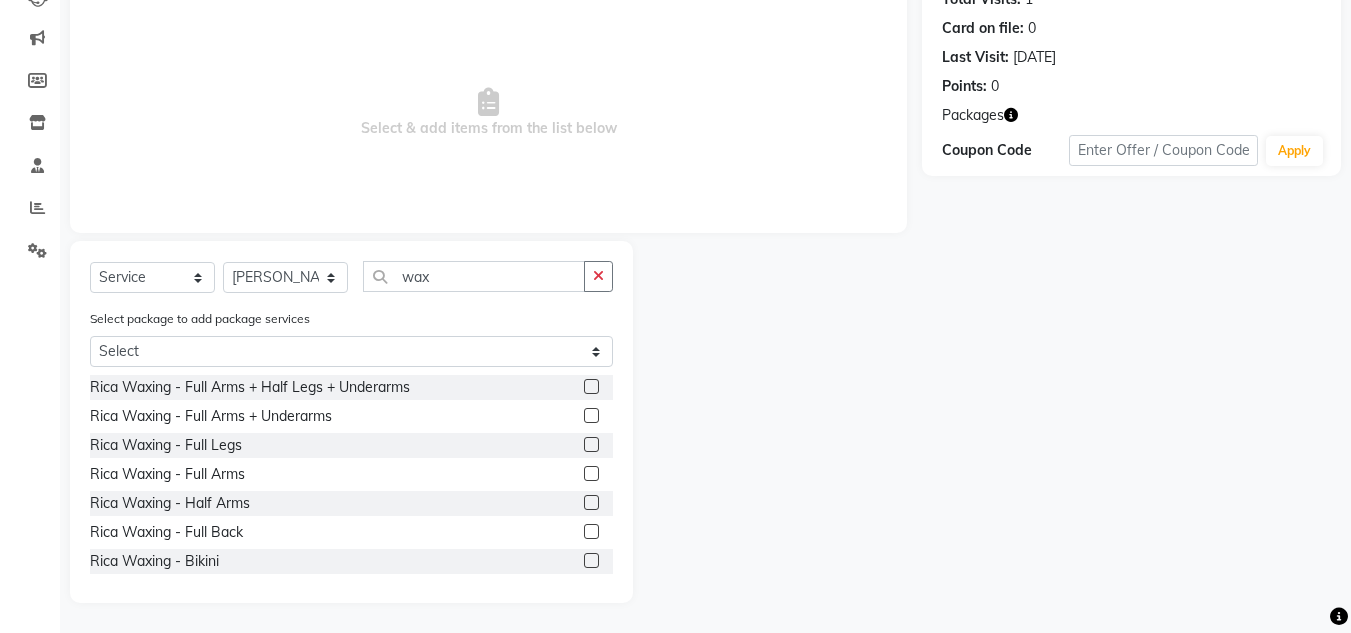 click 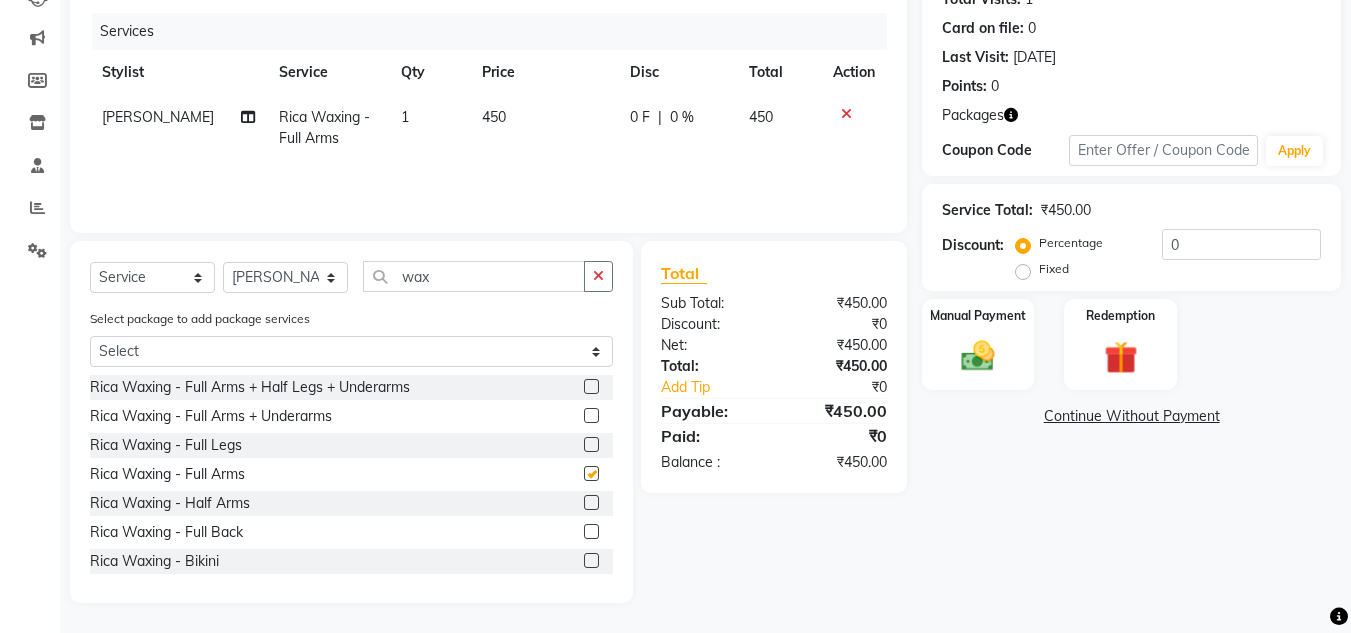 checkbox on "false" 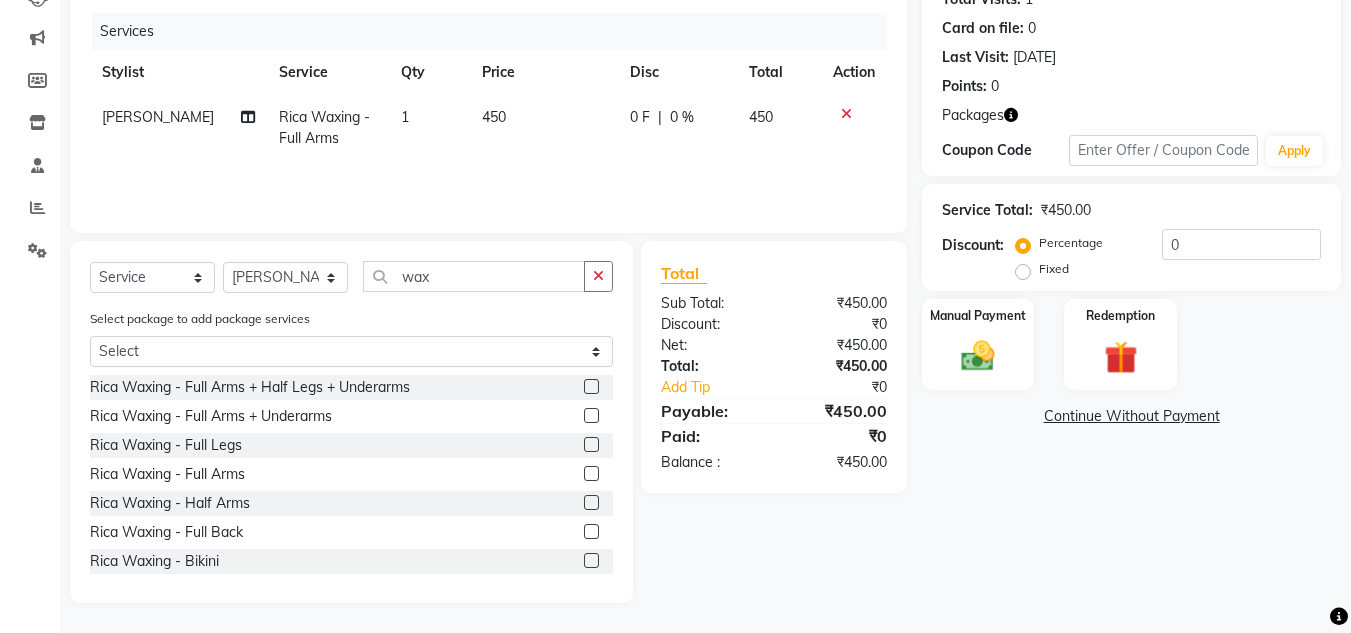 click on "Rica Waxing - Full Arms + Half Legs + Underarms  Rica Waxing - Full Arms + Underarms  Rica Waxing - Full Legs  Rica Waxing - Full Arms  Rica Waxing - Half Arms  Rica [GEOGRAPHIC_DATA] - Full Back  Rica Waxing - Bikini  Rica Waxing - Underarms  Rica Waxing - Bikini+Butt Wax  [GEOGRAPHIC_DATA] Waxing - Butt Wax  Rica Waxing - Bikini Line+Butt Line  Rica Waxing - [DEMOGRAPHIC_DATA] Half Arms   Honey Waxing - Full Arms + Underarms  Honey Waxing - Full Legs  Pedicure - Paraffin Wax  PEDICURES - Parrafin Wax  ([DEMOGRAPHIC_DATA]) RICA WAX - Half arms  ([DEMOGRAPHIC_DATA]) RICA WAX - Full Arms/ Half legs/ half front/ back  ([DEMOGRAPHIC_DATA]) RICA WAX - full Legs/ full front/ Back  ([DEMOGRAPHIC_DATA]) RICA WAX - Full Body  BRAZILIAN WAX - Underarms 400  BRAZILIAN WAX - Face  BRAZILIAN WAX - Eyebrows  BRAZILIAN WAX - upper lip / lower lip  BRAZILIAN WAX - chin  [GEOGRAPHIC_DATA] WAX - [GEOGRAPHIC_DATA] / sidelocks  BRAZILIAN WAX - Full Face  BRAZILIAN WAX - Underarms  BRAZILIAN WAX - Bikini line  BRAZILIAN [GEOGRAPHIC_DATA] - [GEOGRAPHIC_DATA] / braziline  RICA [GEOGRAPHIC_DATA] - Half arms  RICA [GEOGRAPHIC_DATA] - Full Arms  RICA [GEOGRAPHIC_DATA] - Half Legs  RICA WAX - Full legs" 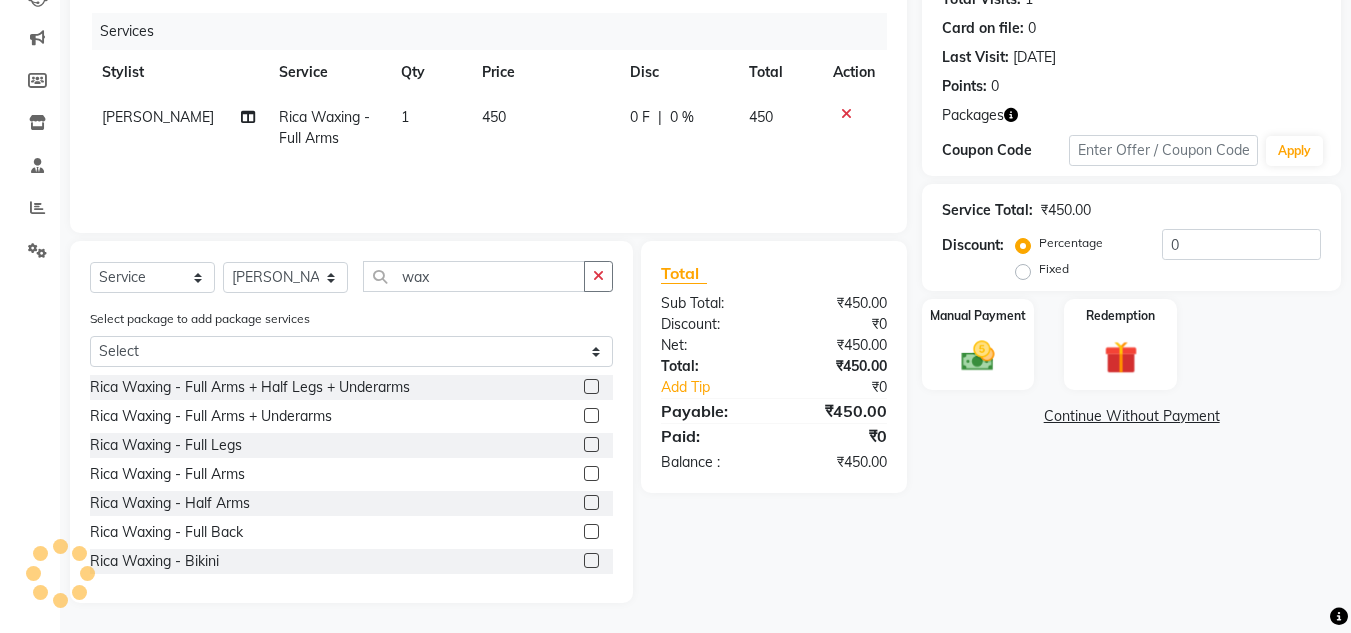 click 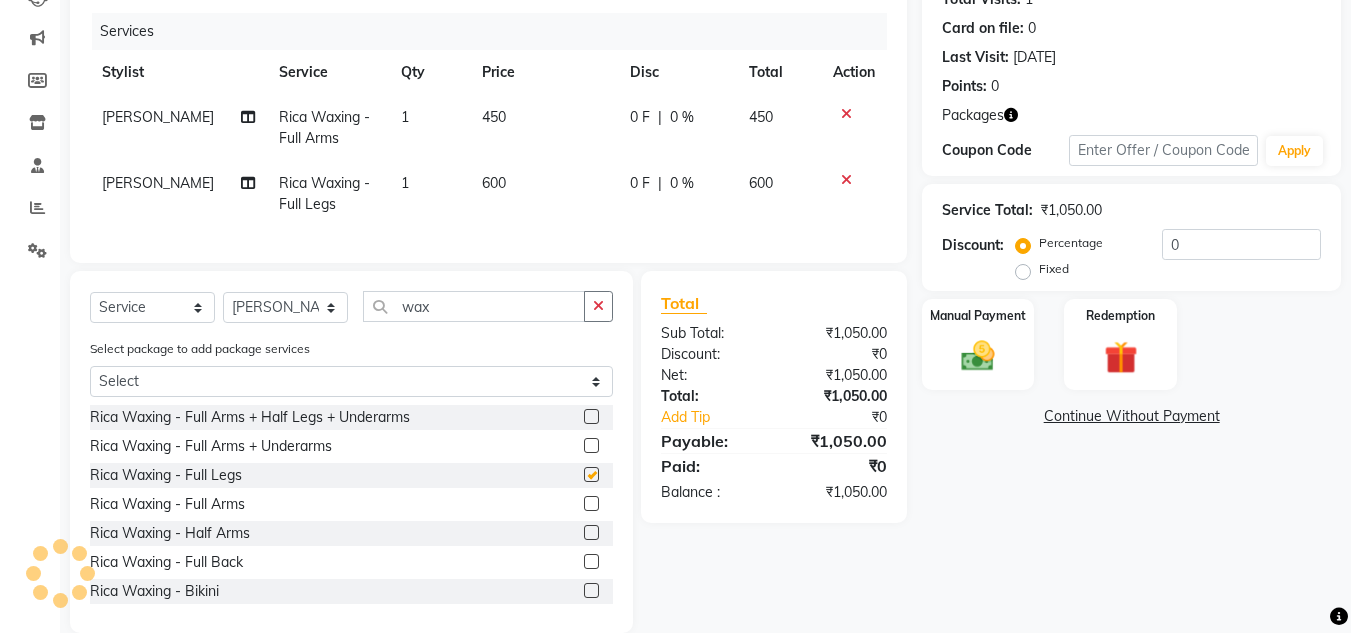 click 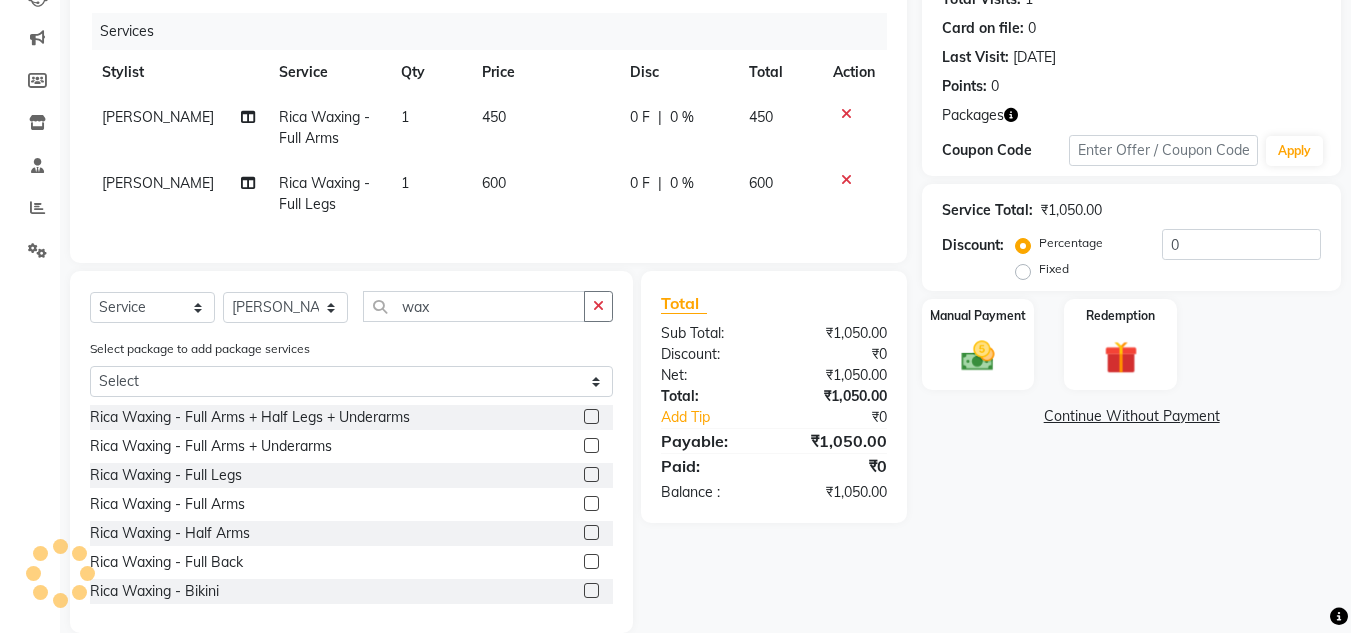 checkbox on "false" 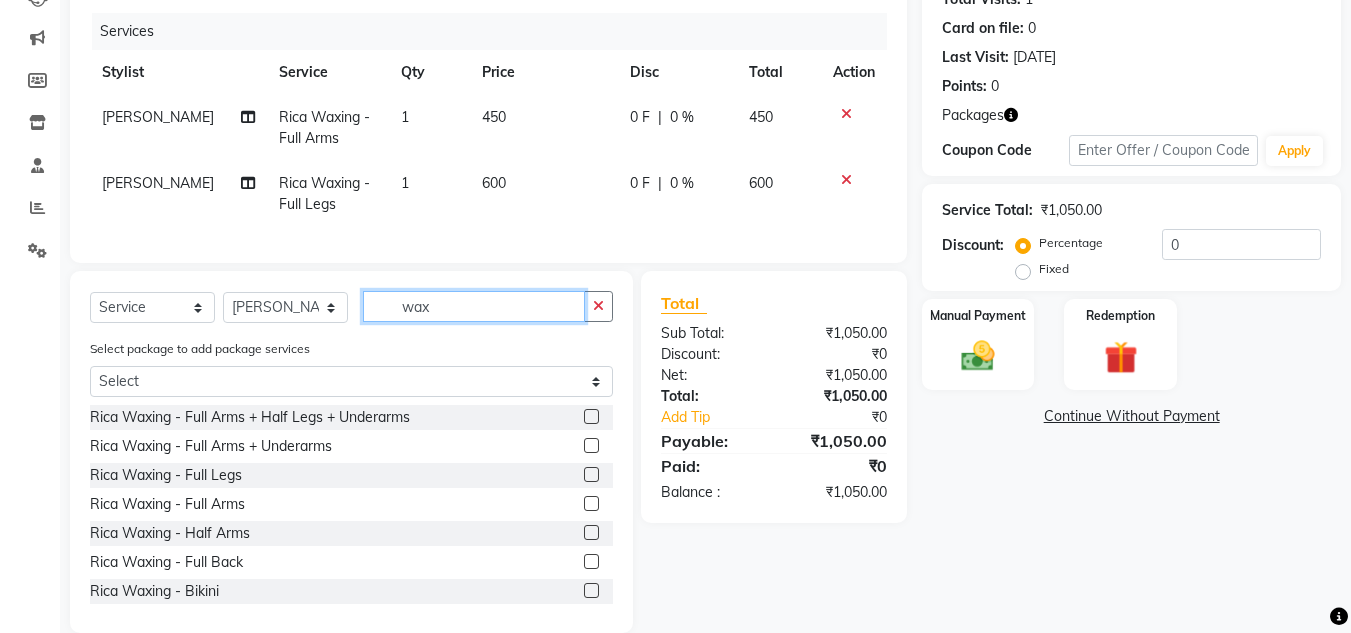 click on "wax" 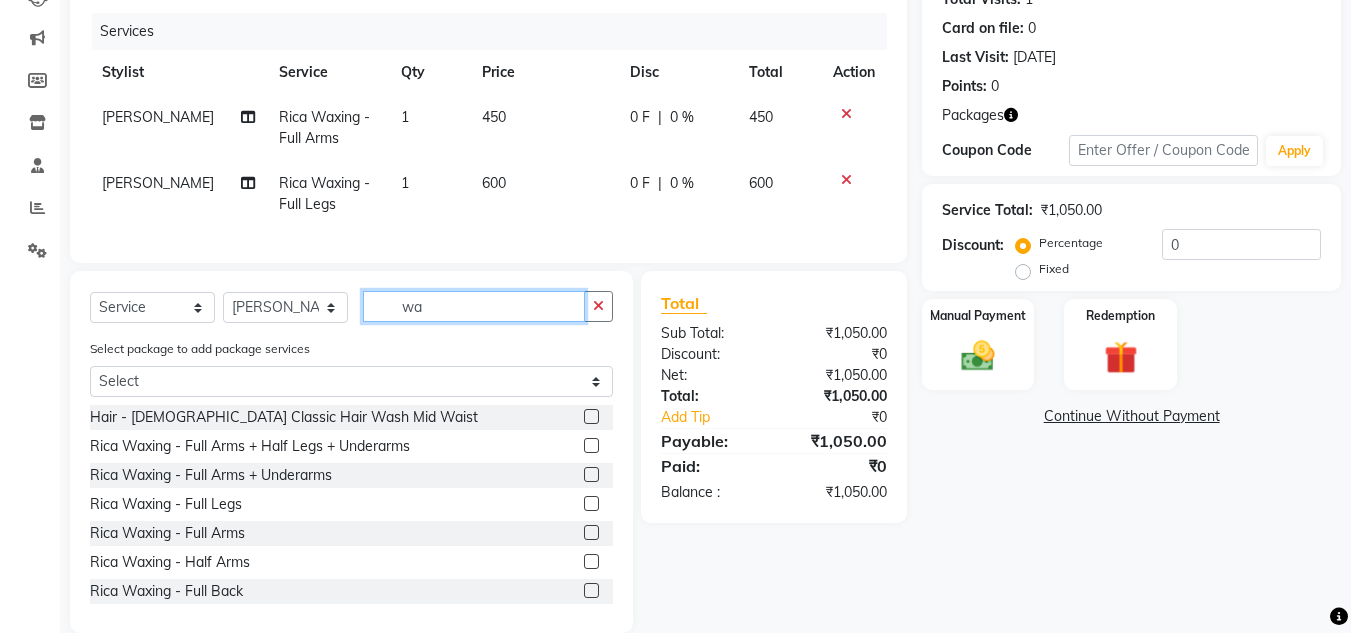 type on "w" 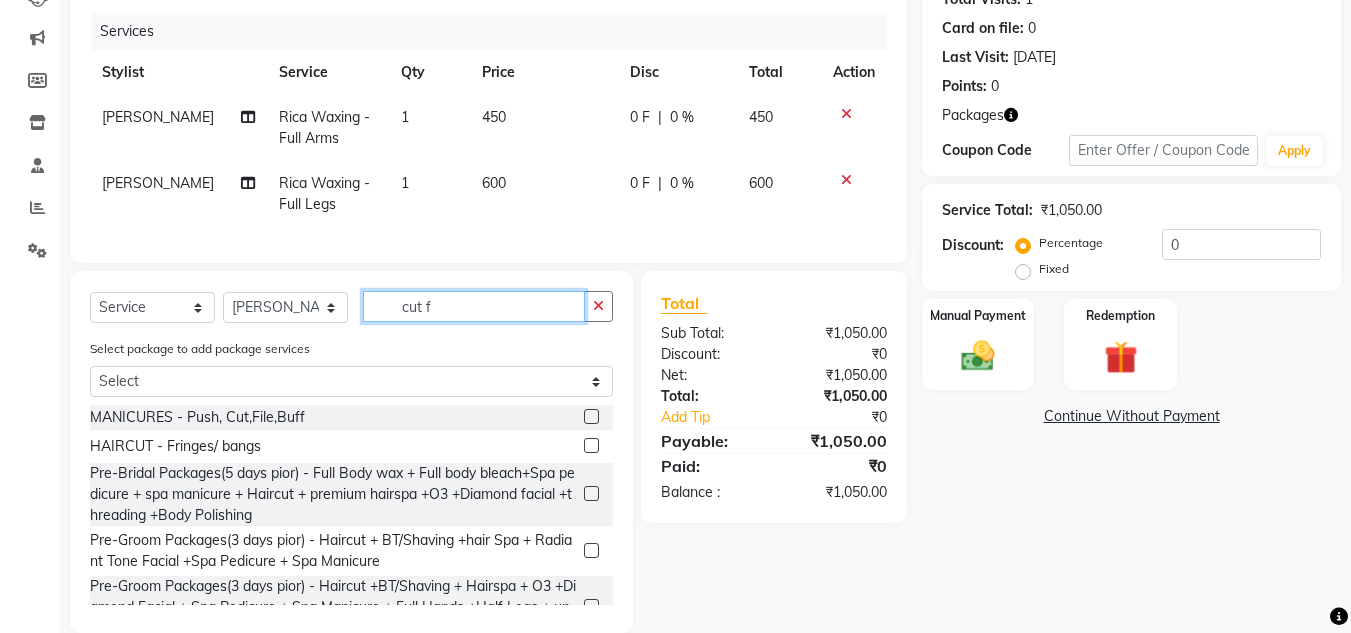 type on "cut f" 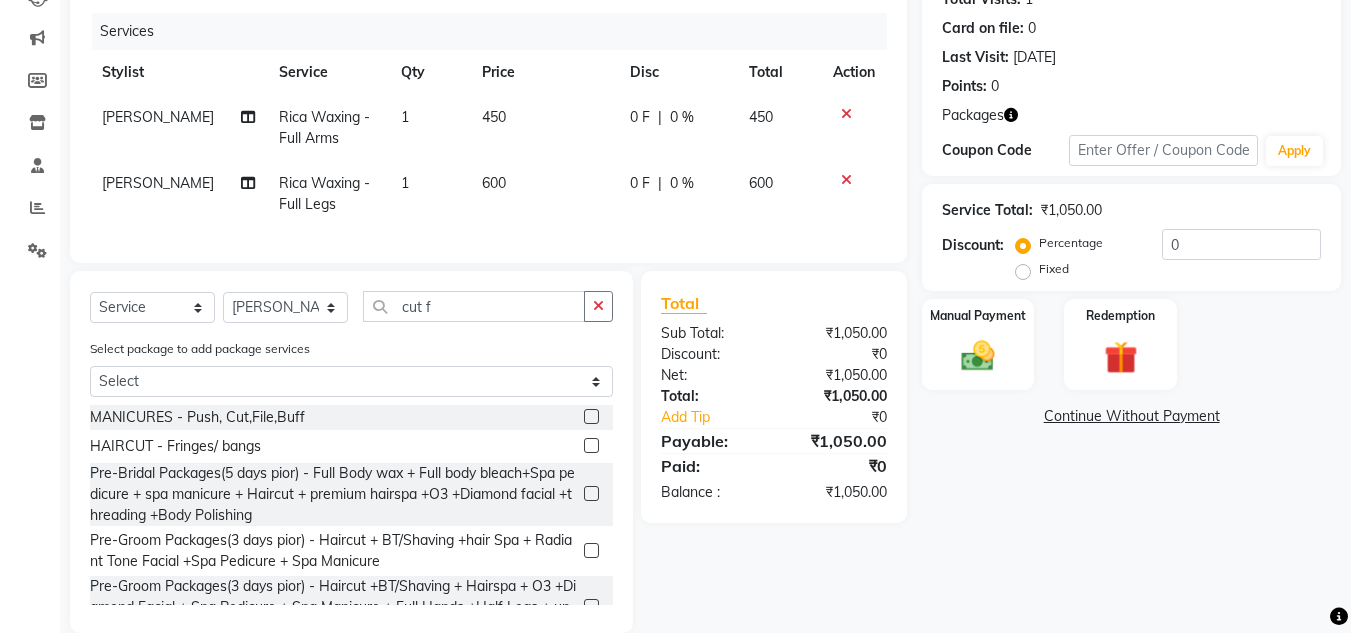 click 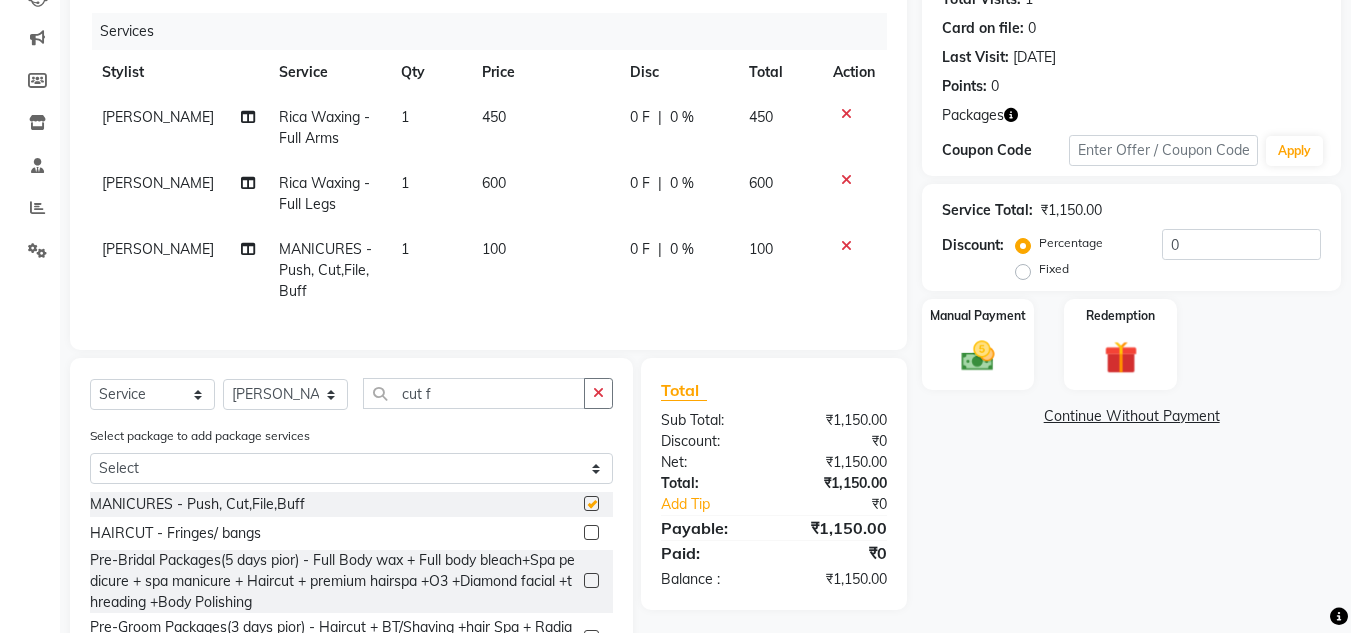 checkbox on "false" 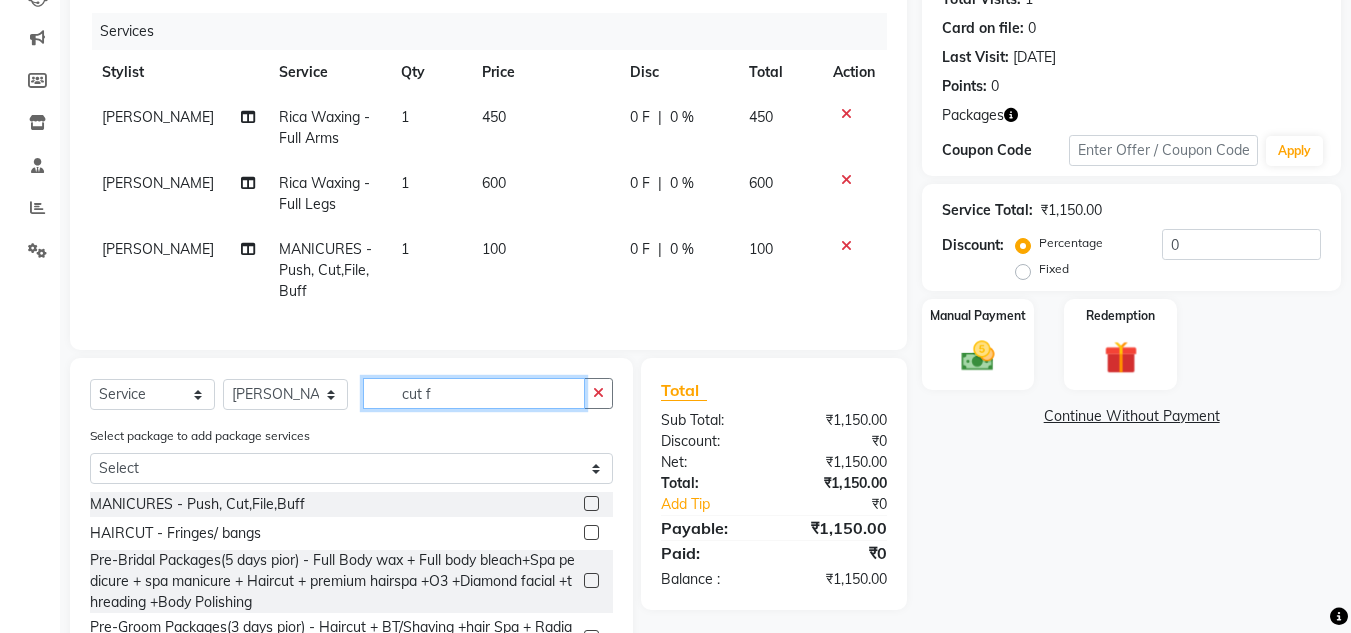 click on "cut f" 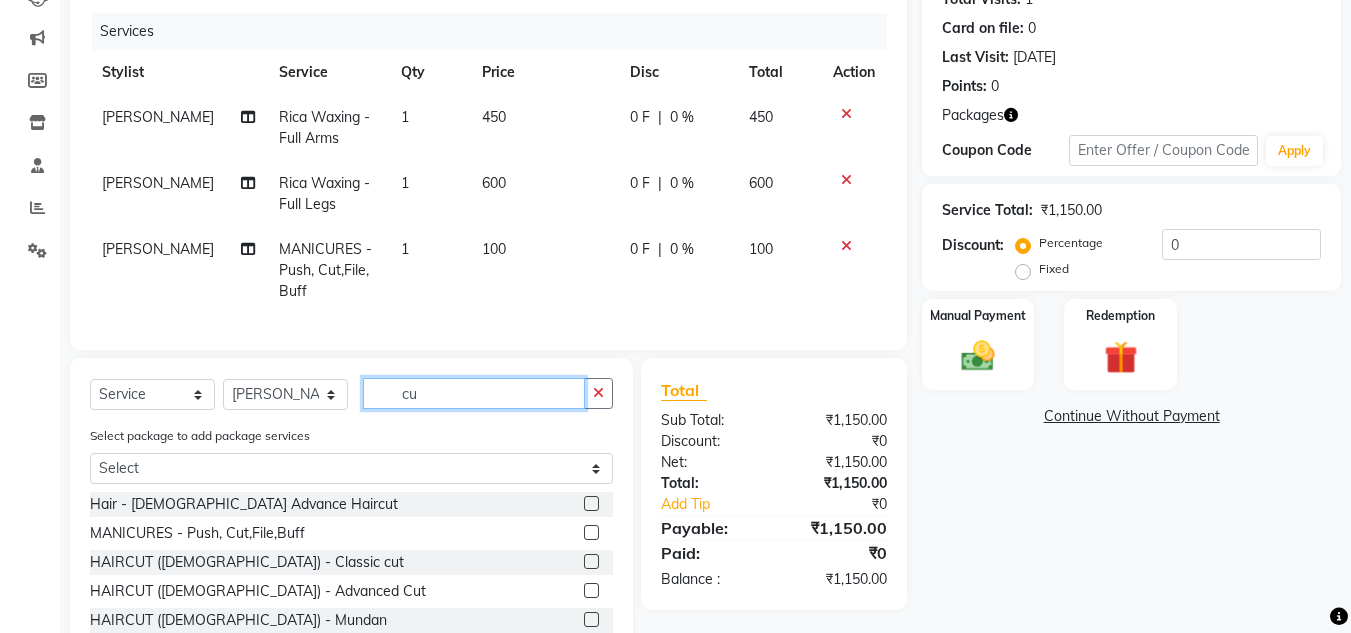 type on "c" 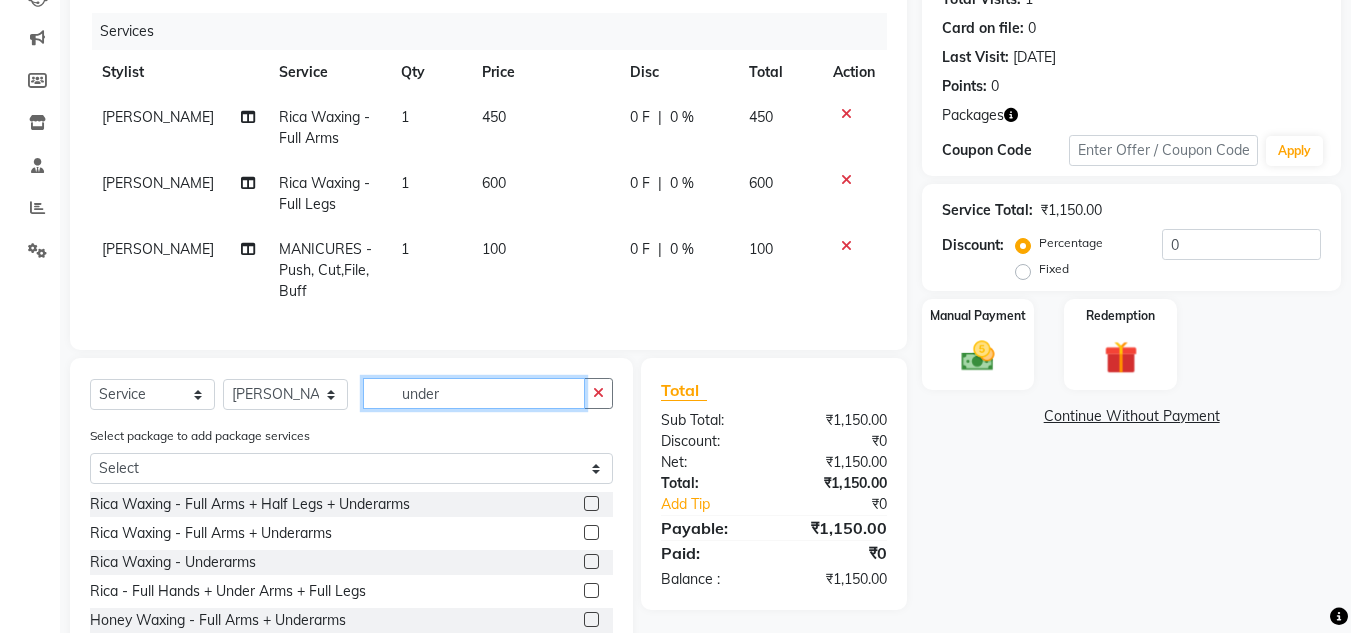 type on "under" 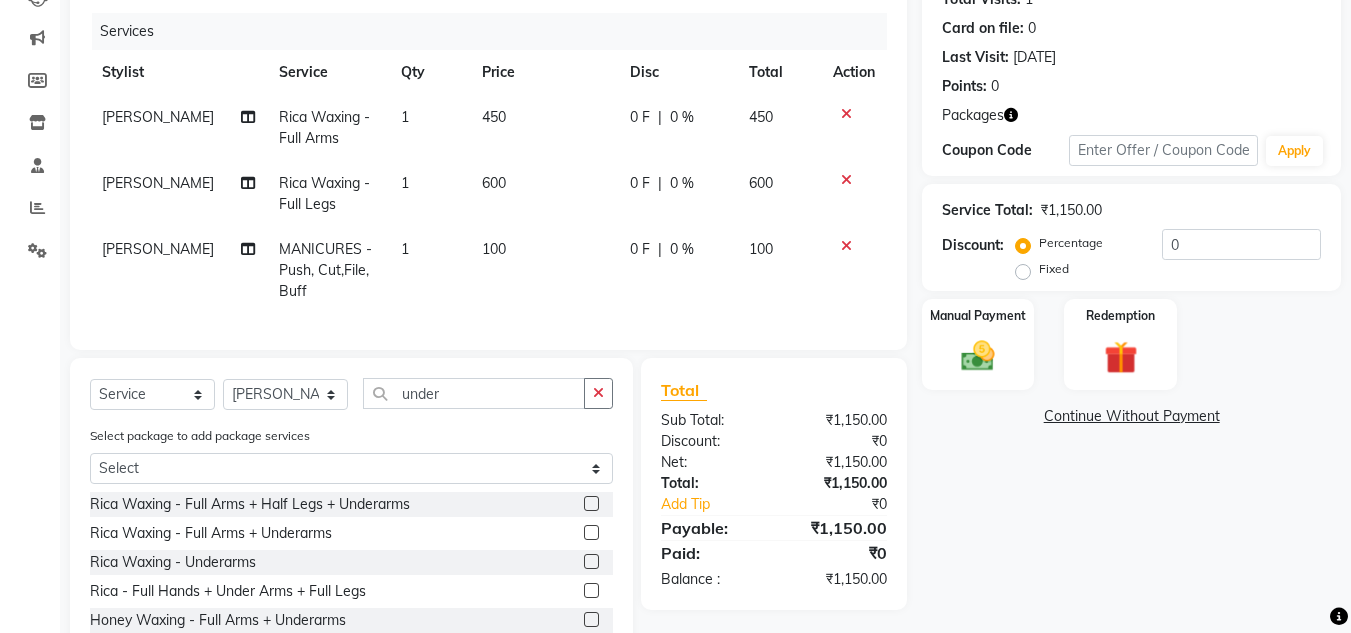 click 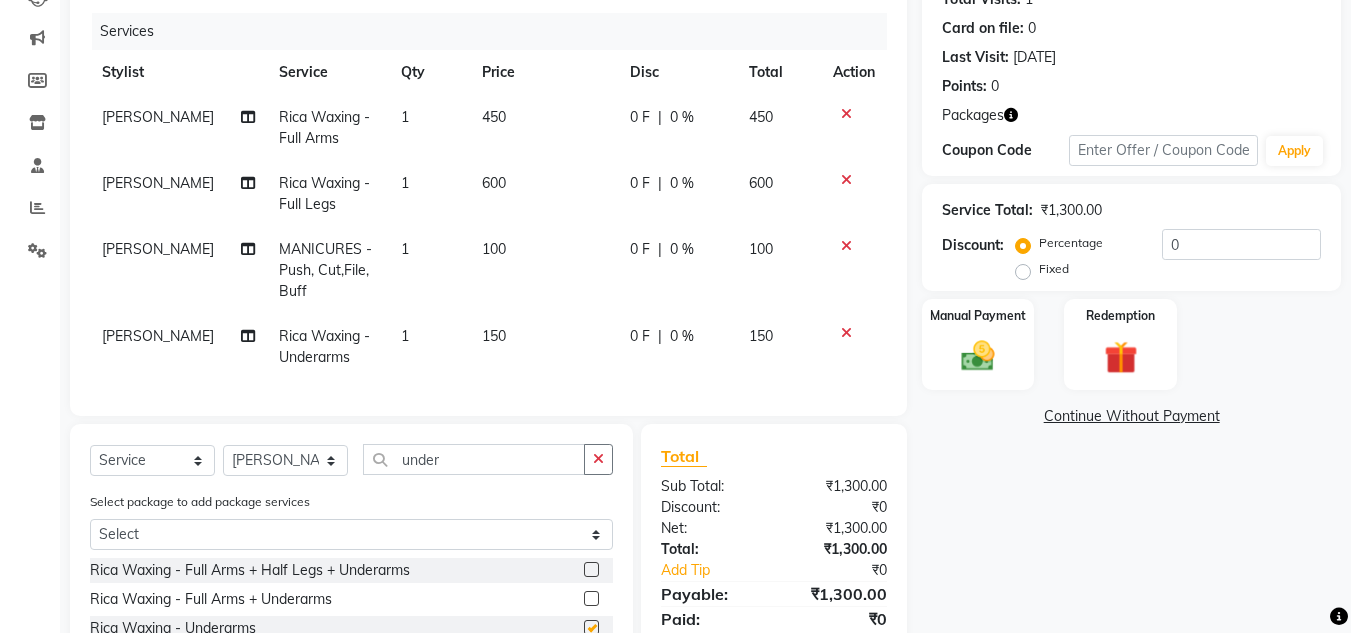 checkbox on "false" 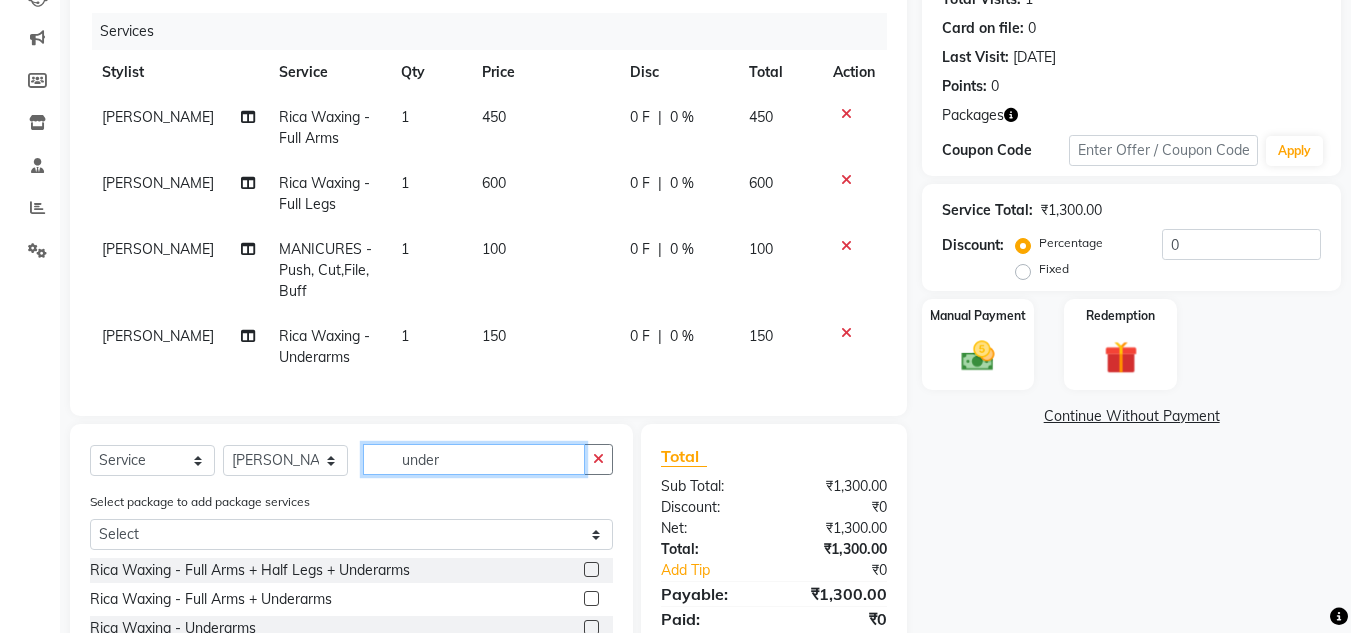 click on "under" 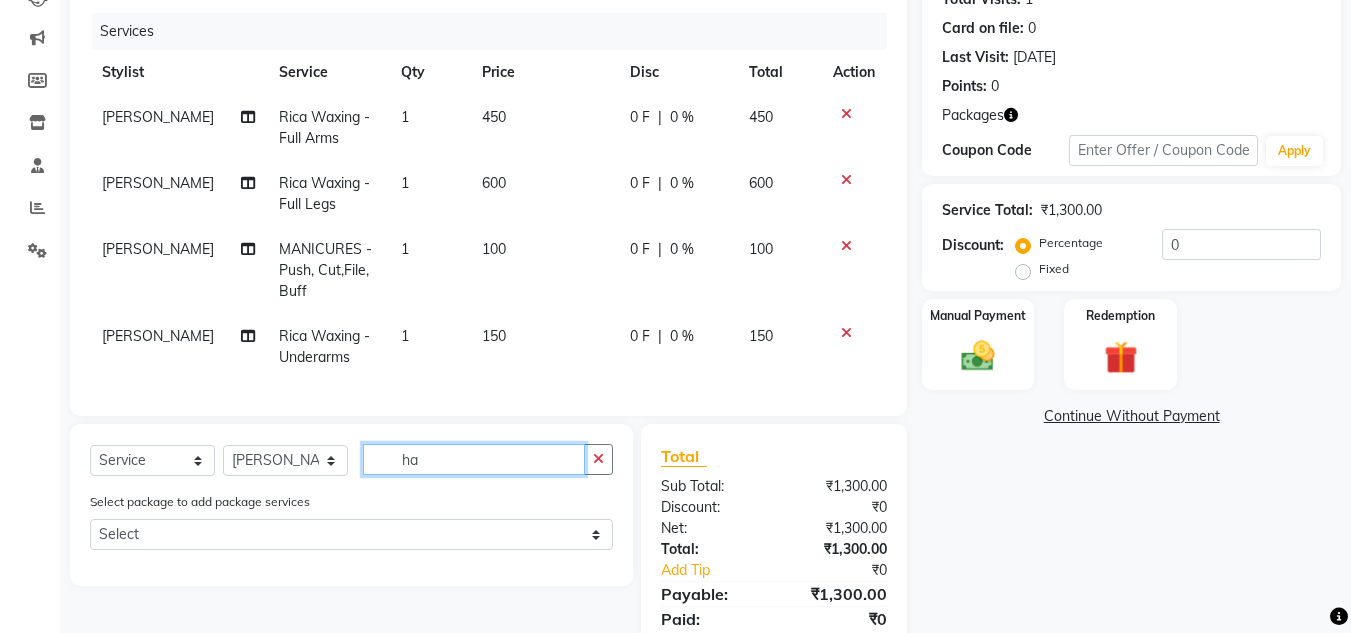 type on "h" 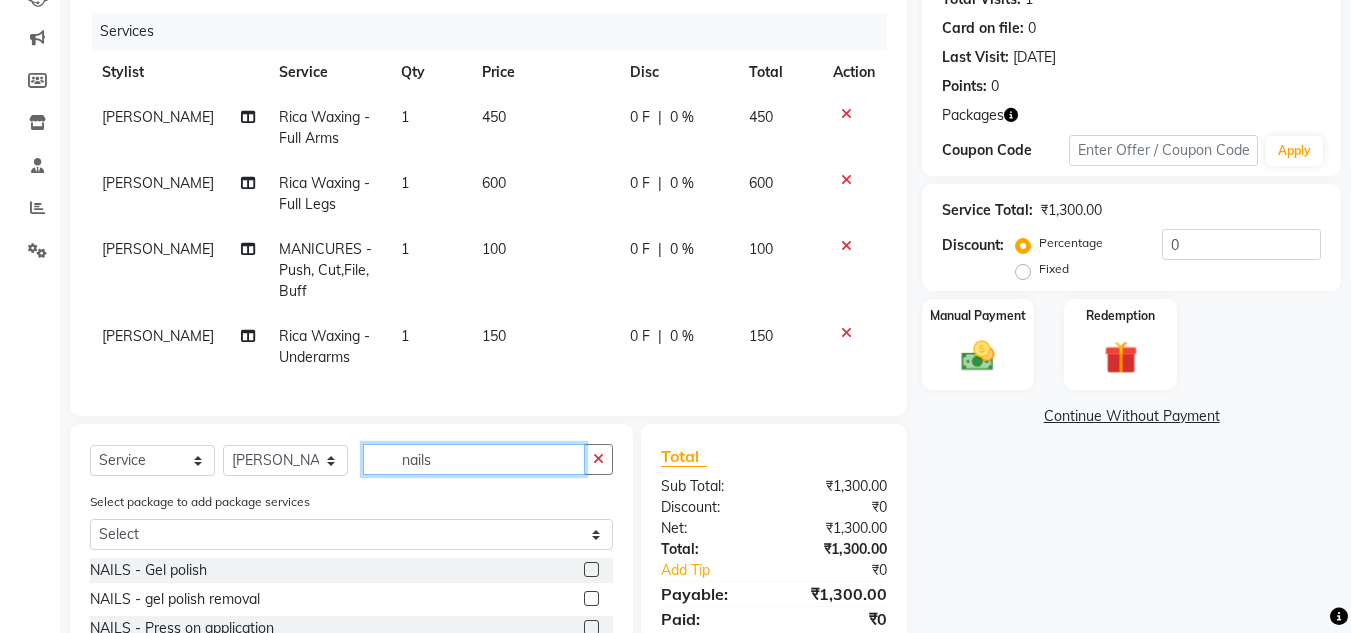scroll, scrollTop: 433, scrollLeft: 0, axis: vertical 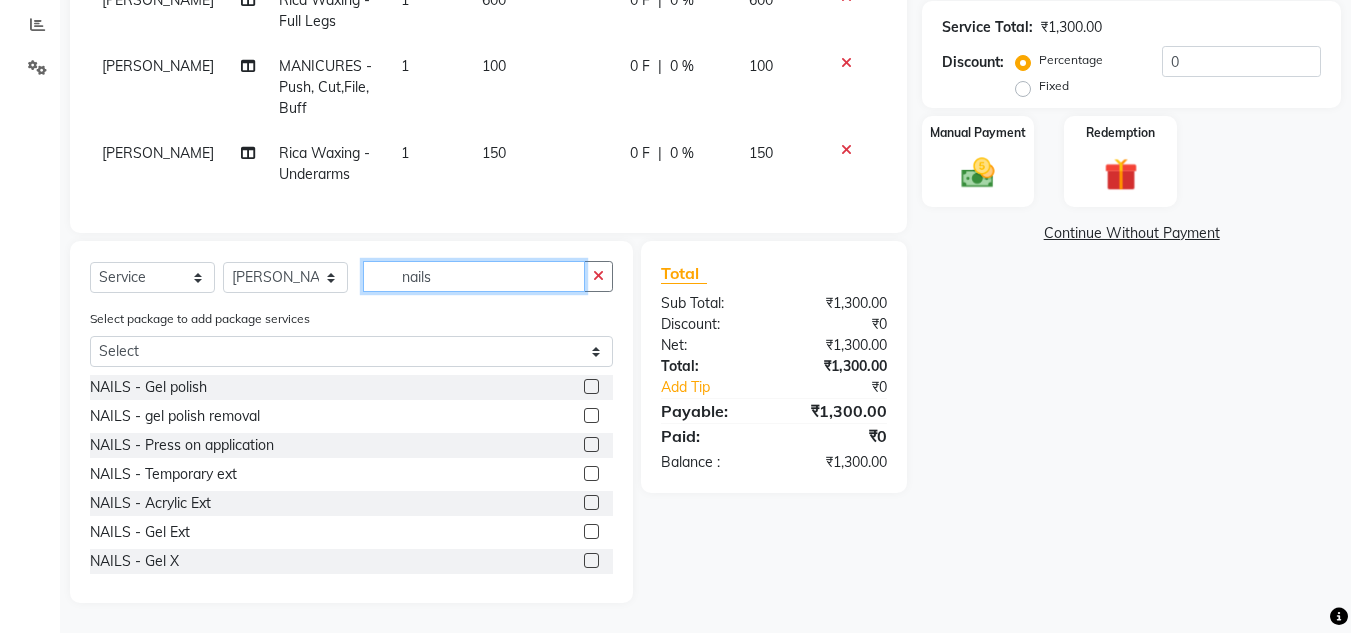 type on "nails" 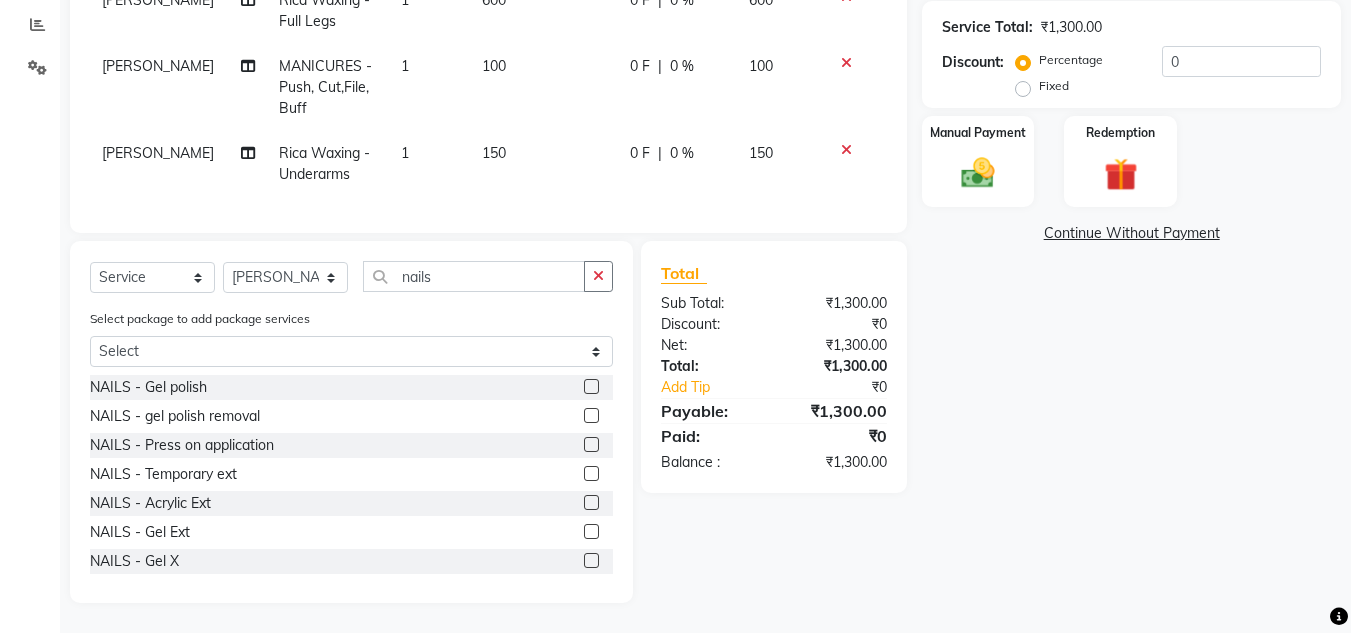 click 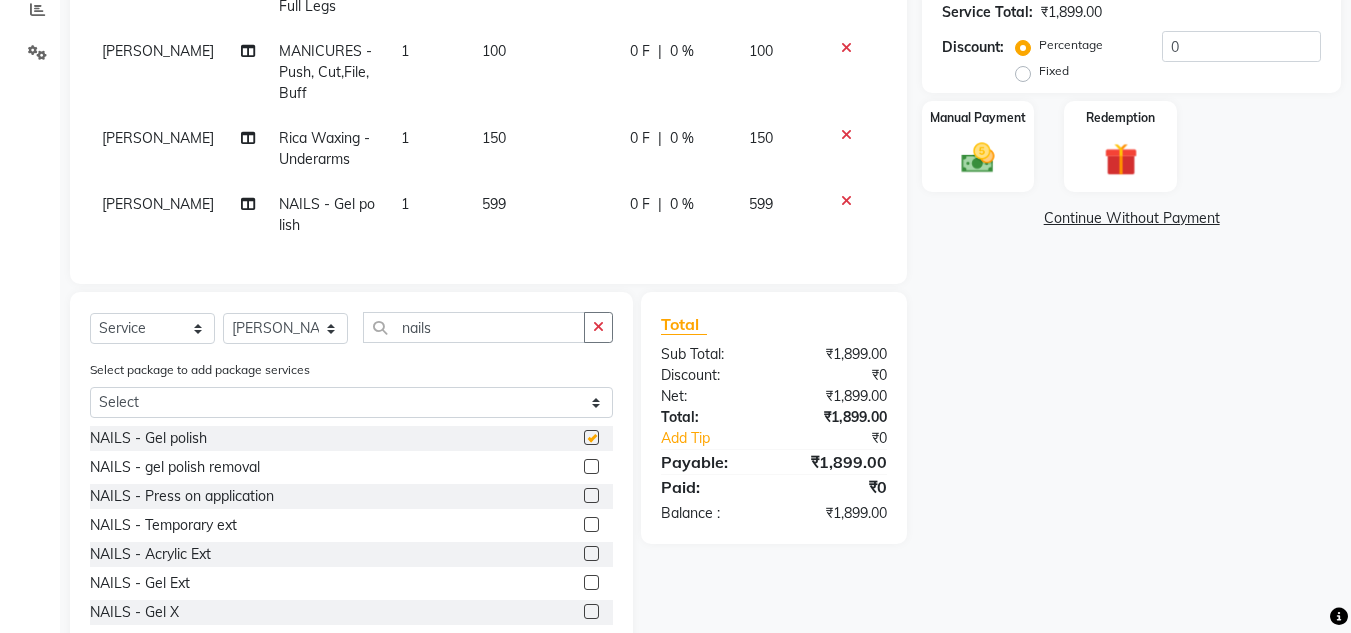 checkbox on "false" 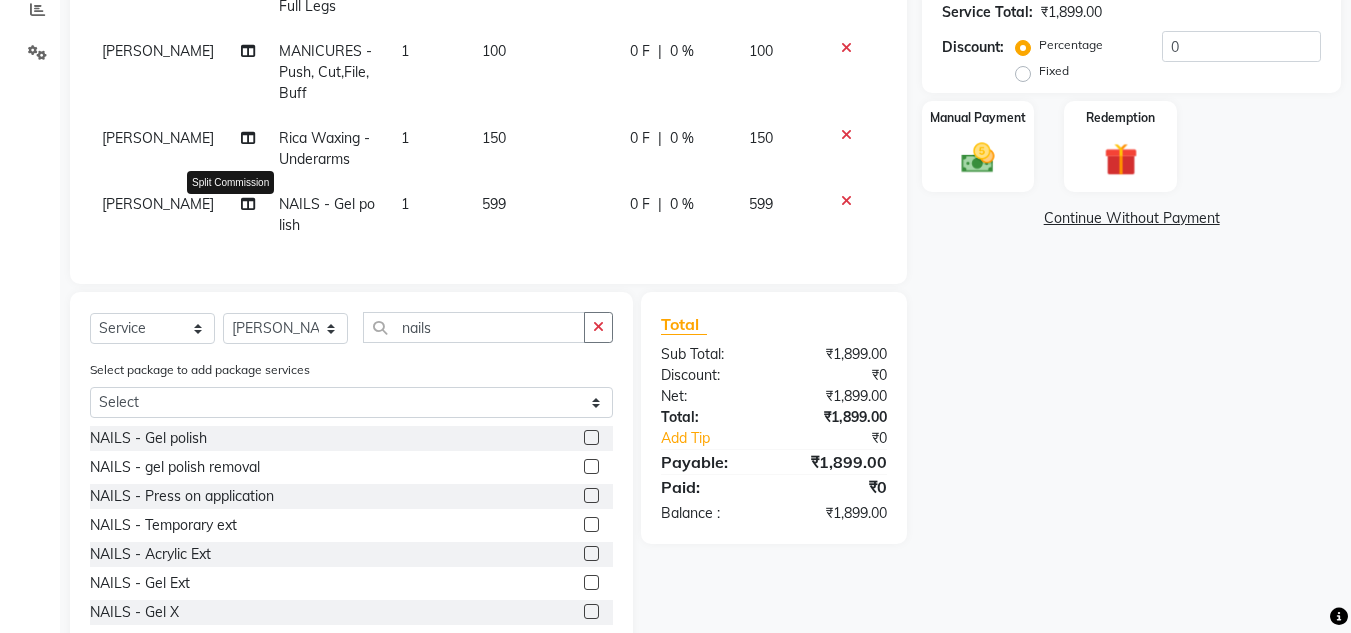 click 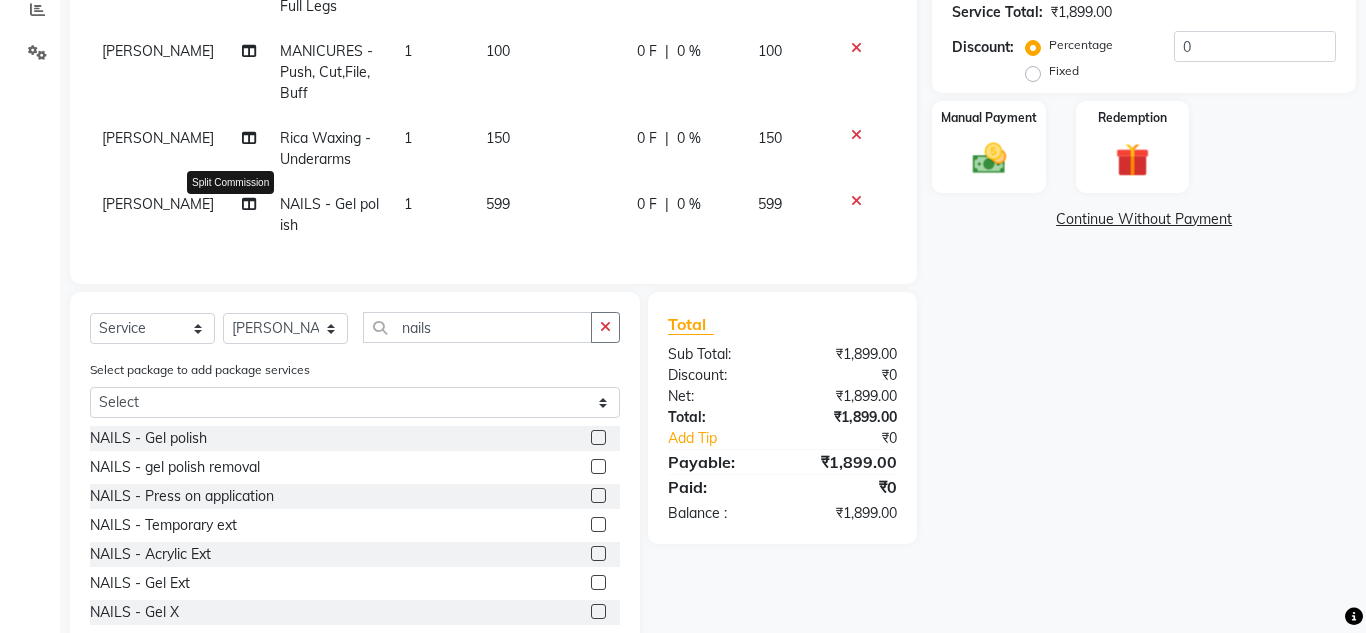 select on "85686" 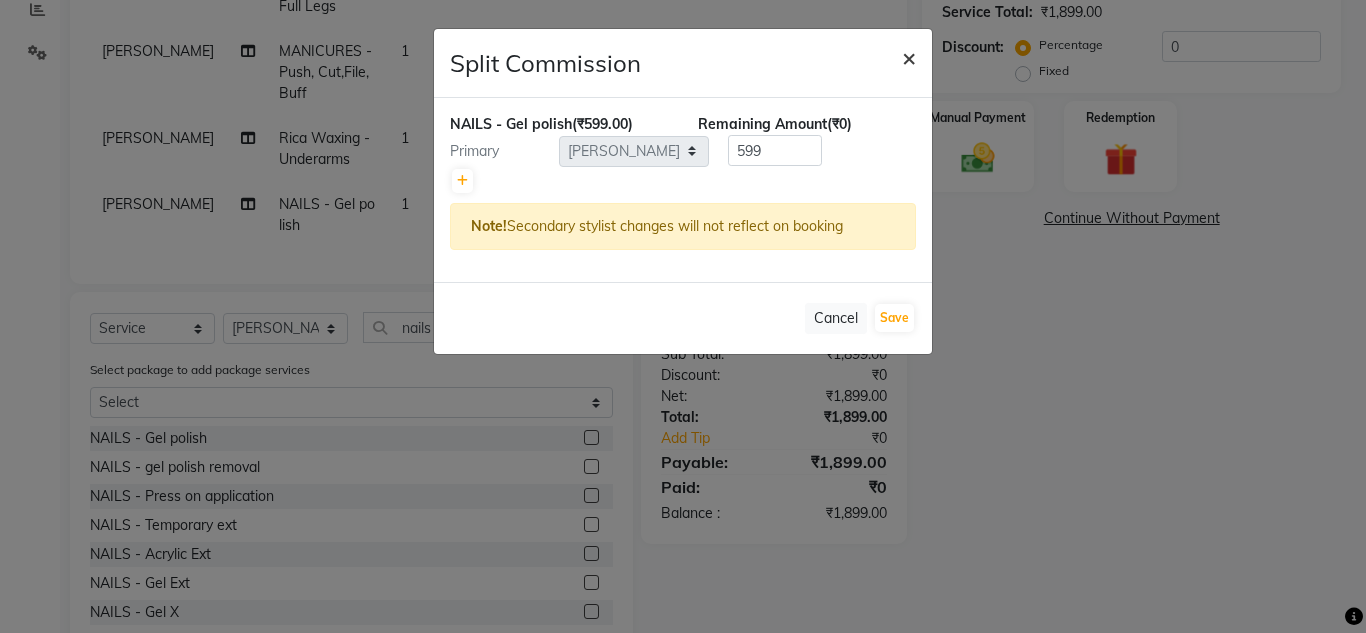 click on "×" 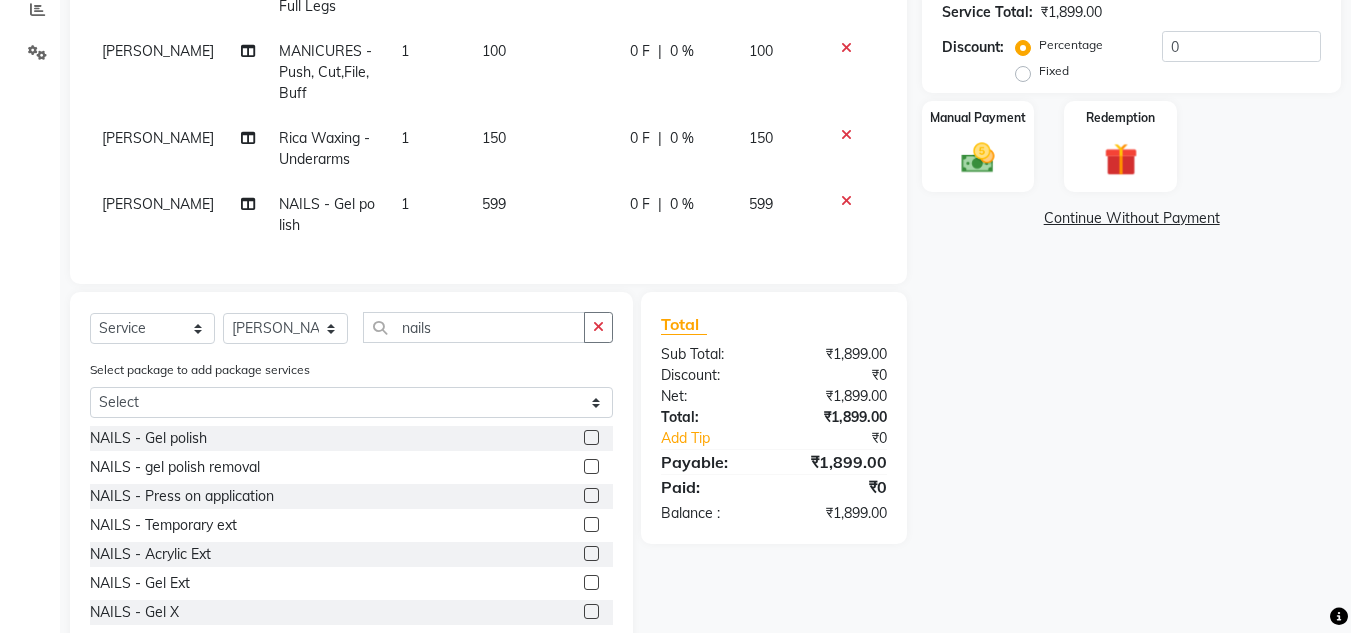 click on "[PERSON_NAME]" 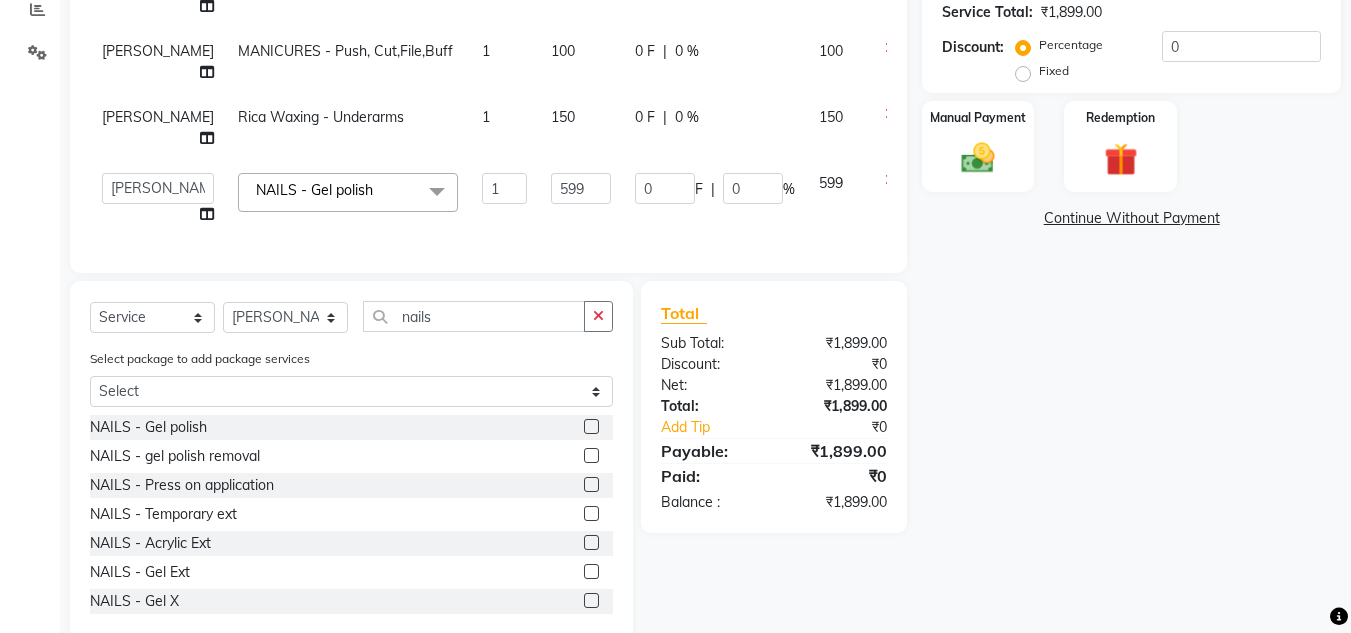 click on "[PERSON_NAME]" 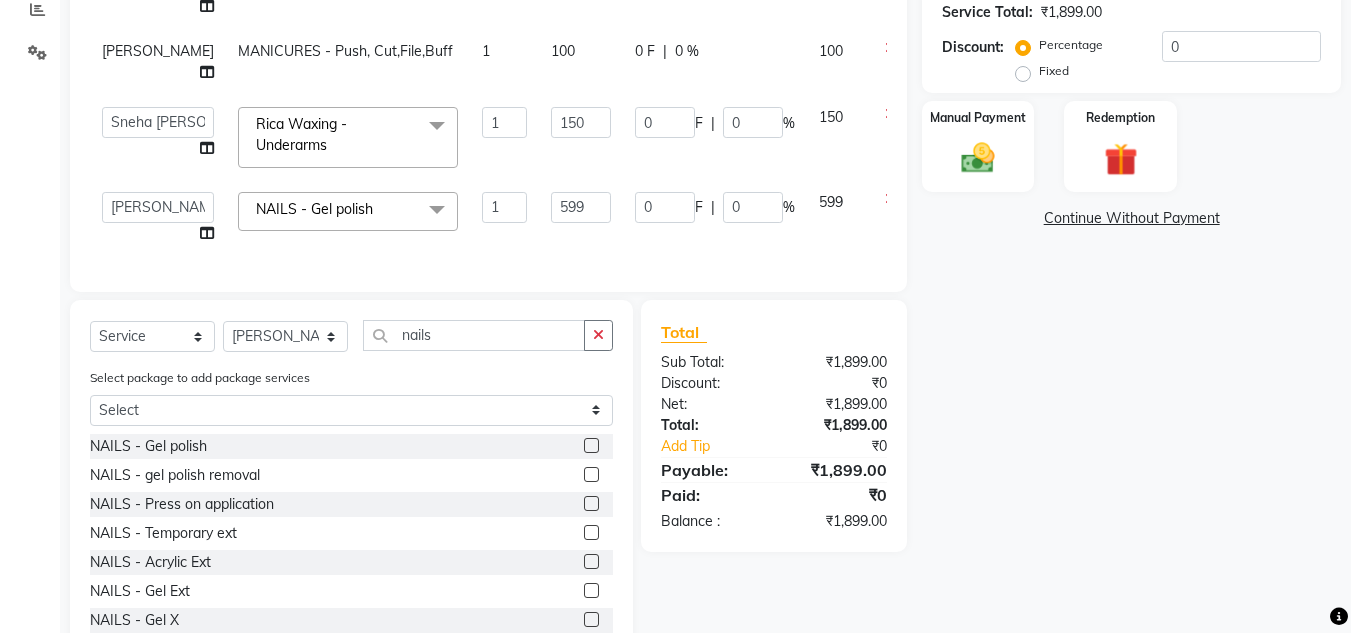 select on "76415" 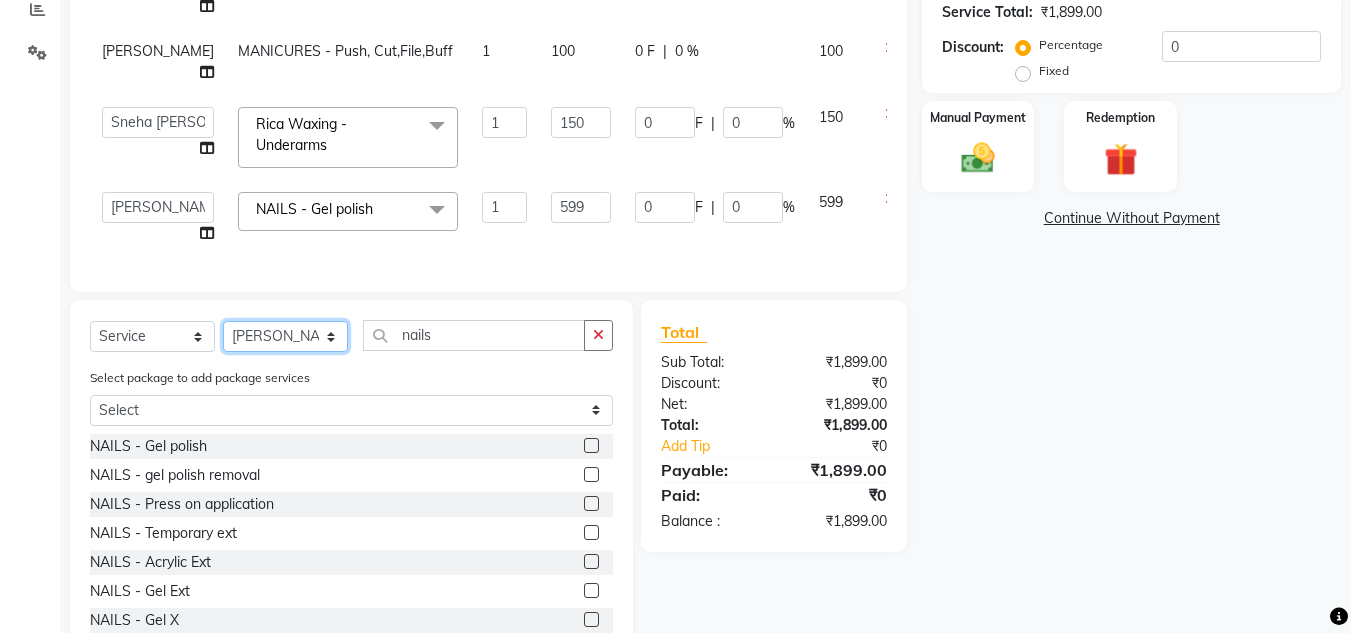 click on "Select Stylist Alam [PERSON_NAME] [PERSON_NAME] NailKraft [PERSON_NAME] [MEDICAL_DATA][PERSON_NAME]  Pooja Mehral Preeti Bidlal [PERSON_NAME] [PERSON_NAME] [PERSON_NAME] [PERSON_NAME]" 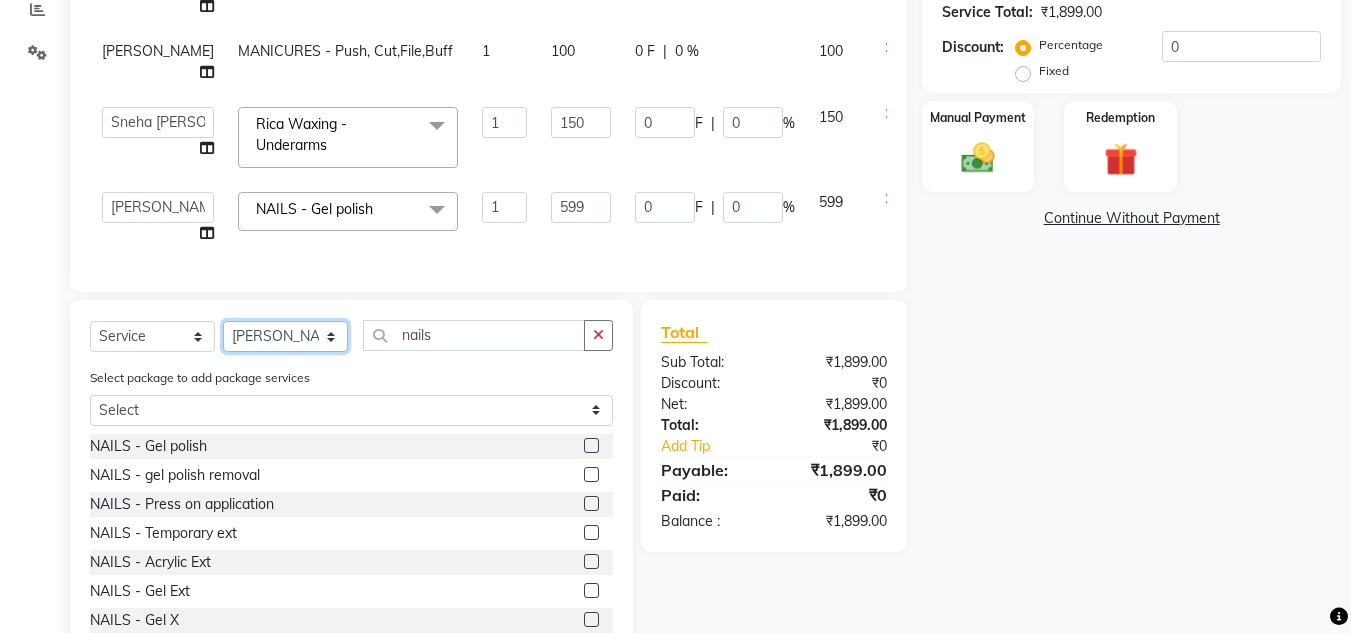 select on "76415" 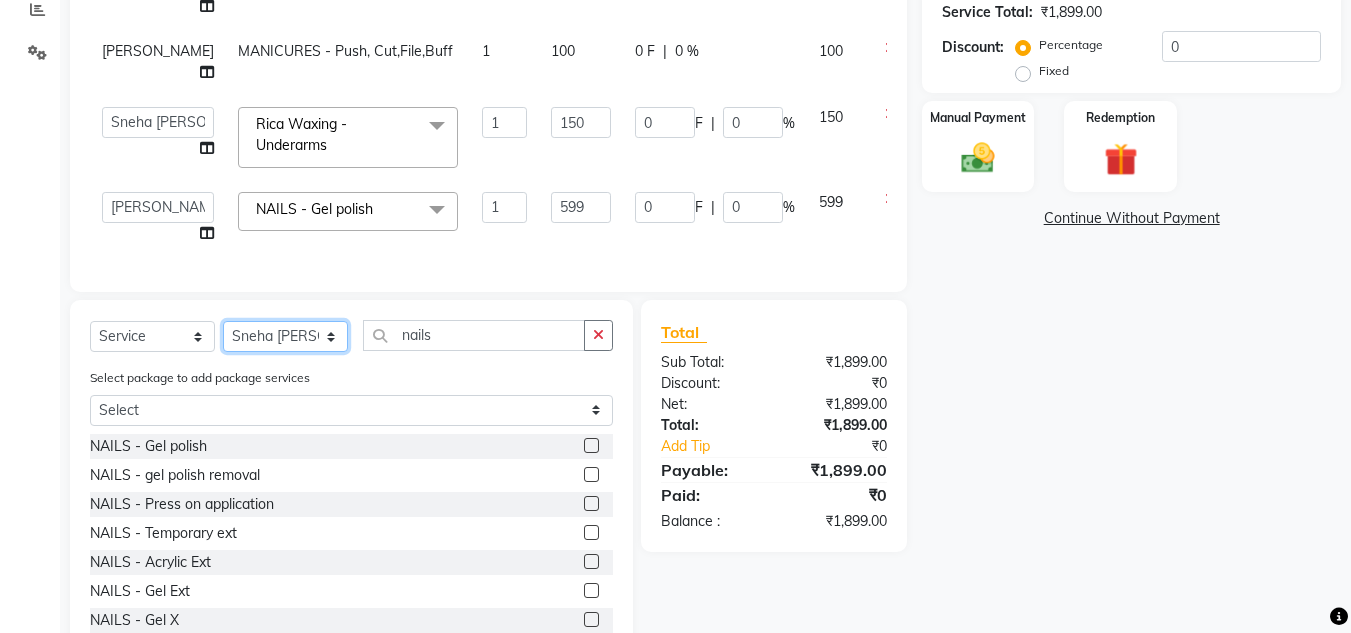 click on "Select Stylist Alam [PERSON_NAME] [PERSON_NAME] NailKraft [PERSON_NAME] [MEDICAL_DATA][PERSON_NAME]  Pooja Mehral Preeti Bidlal [PERSON_NAME] [PERSON_NAME] [PERSON_NAME] [PERSON_NAME]" 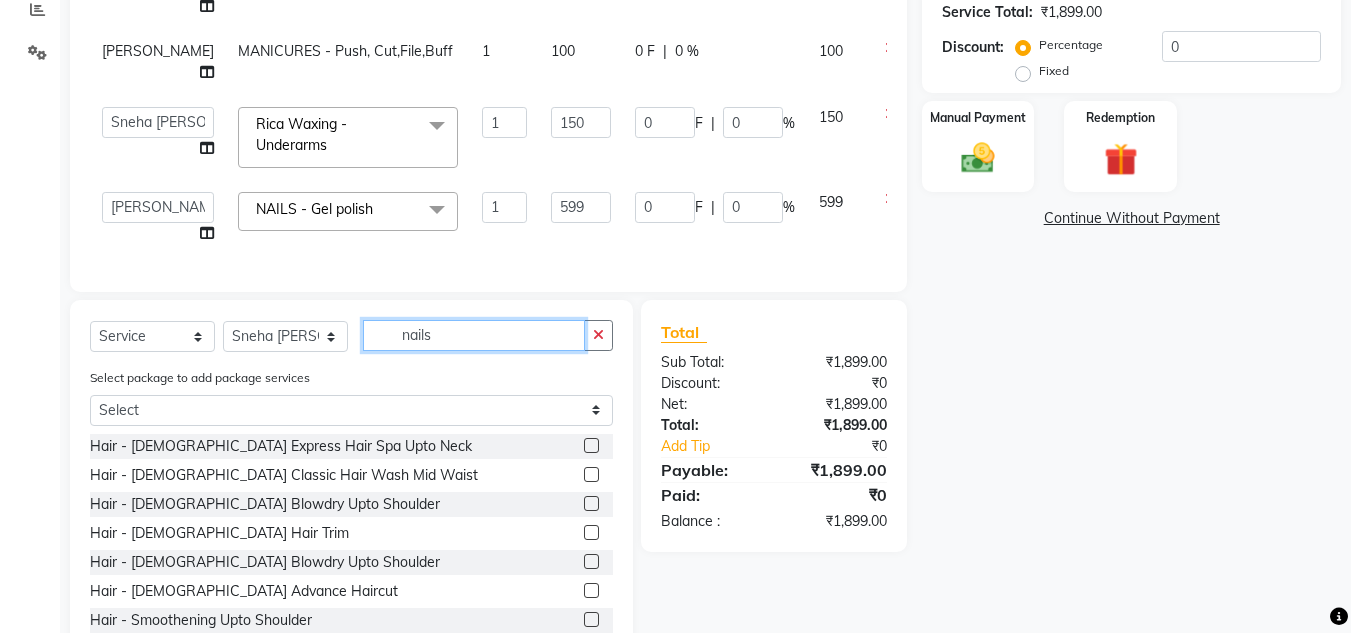 click on "nails" 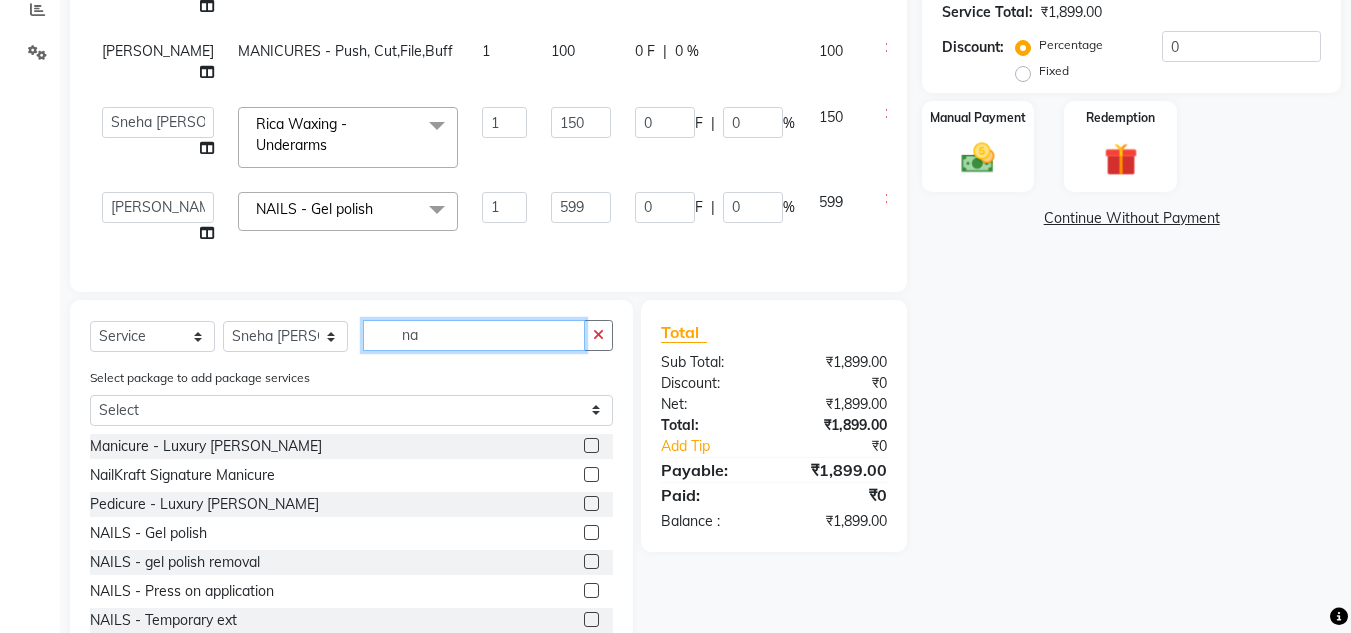 type on "n" 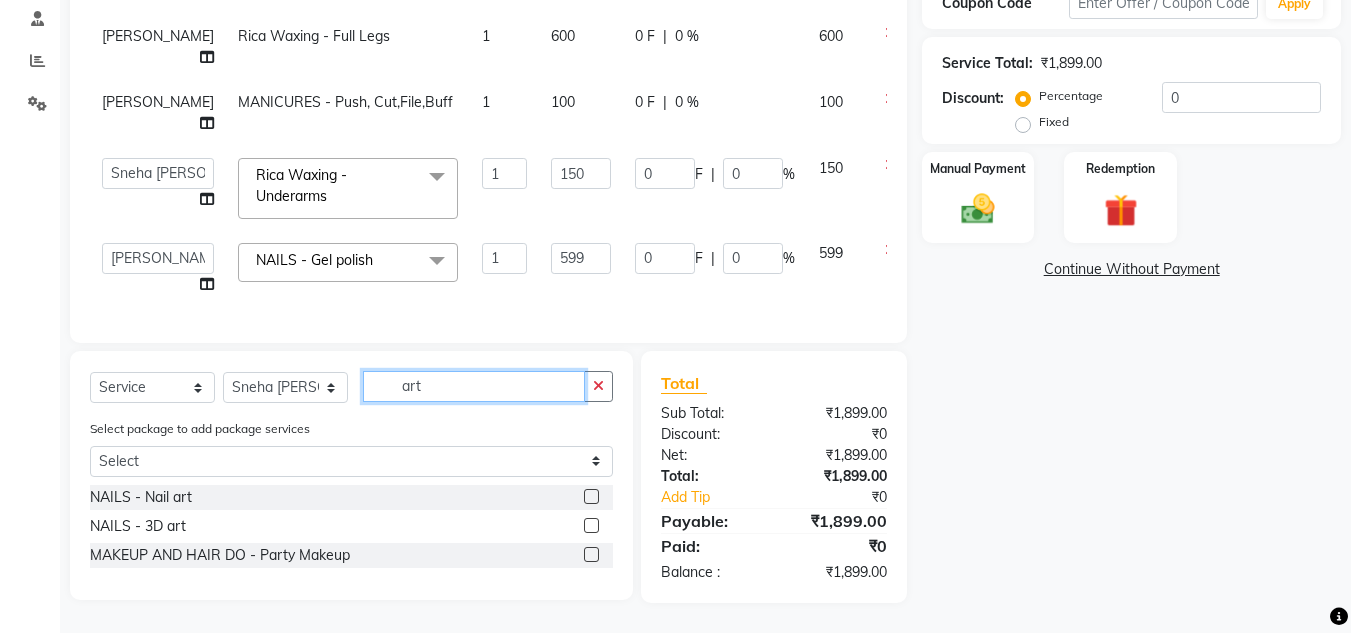 scroll, scrollTop: 425, scrollLeft: 0, axis: vertical 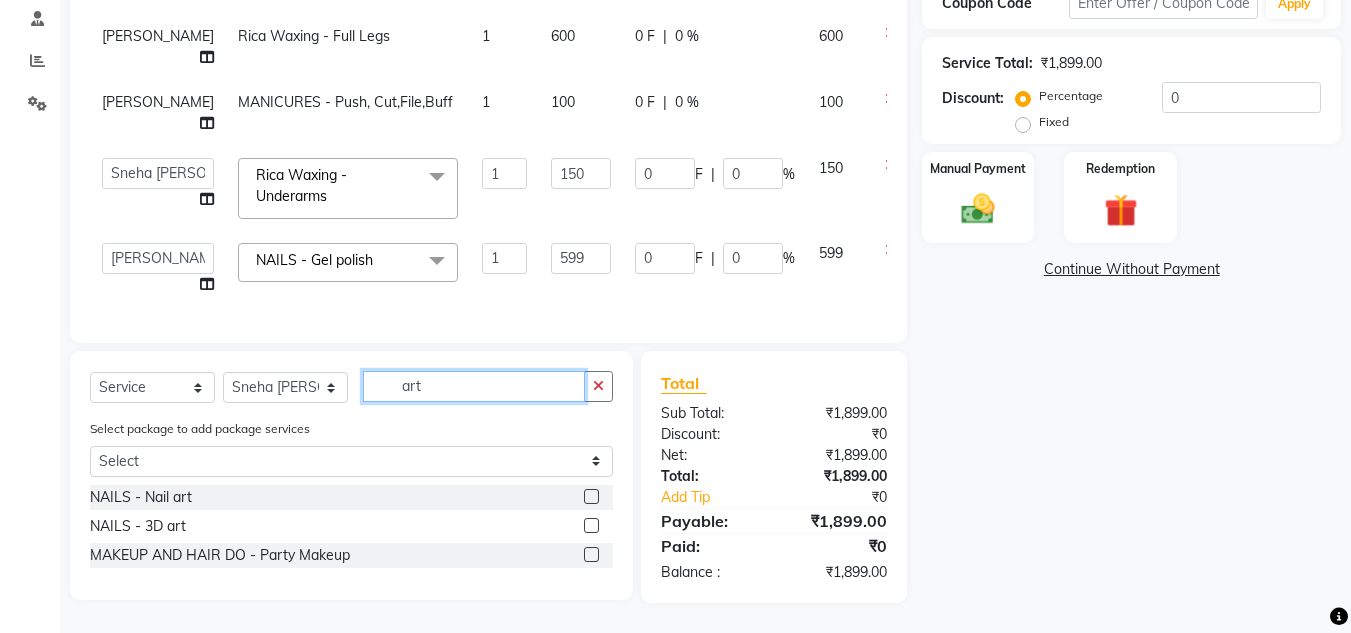 type on "art" 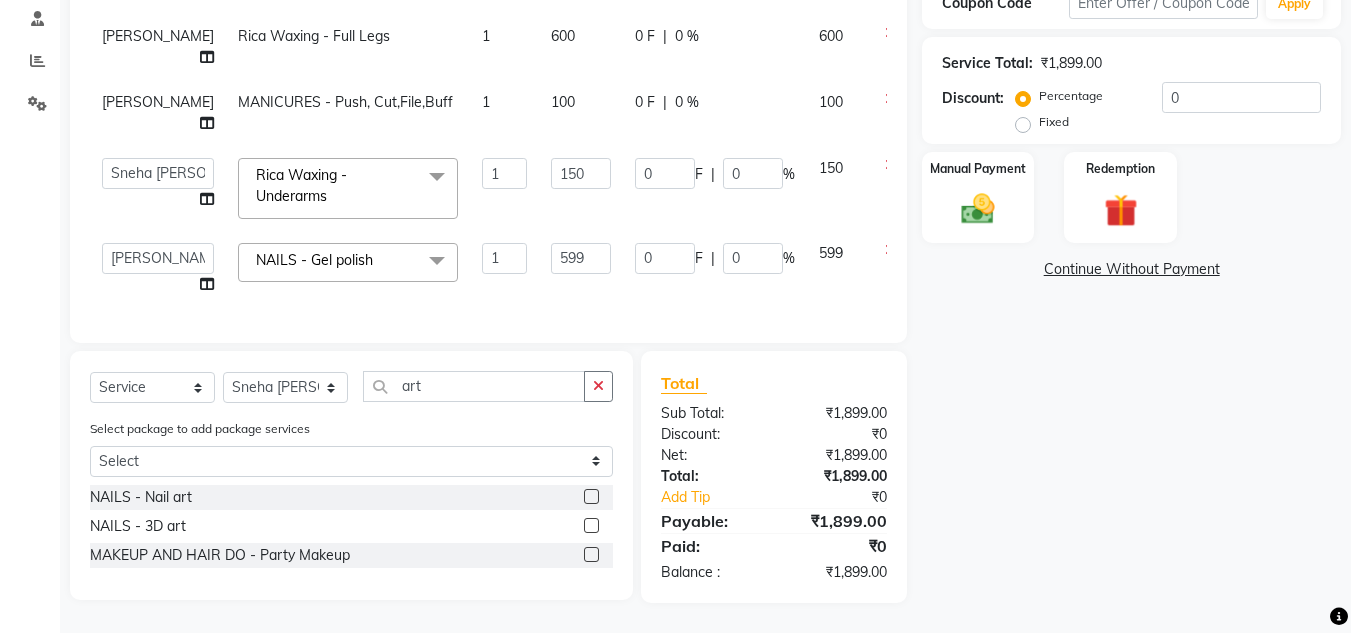 click 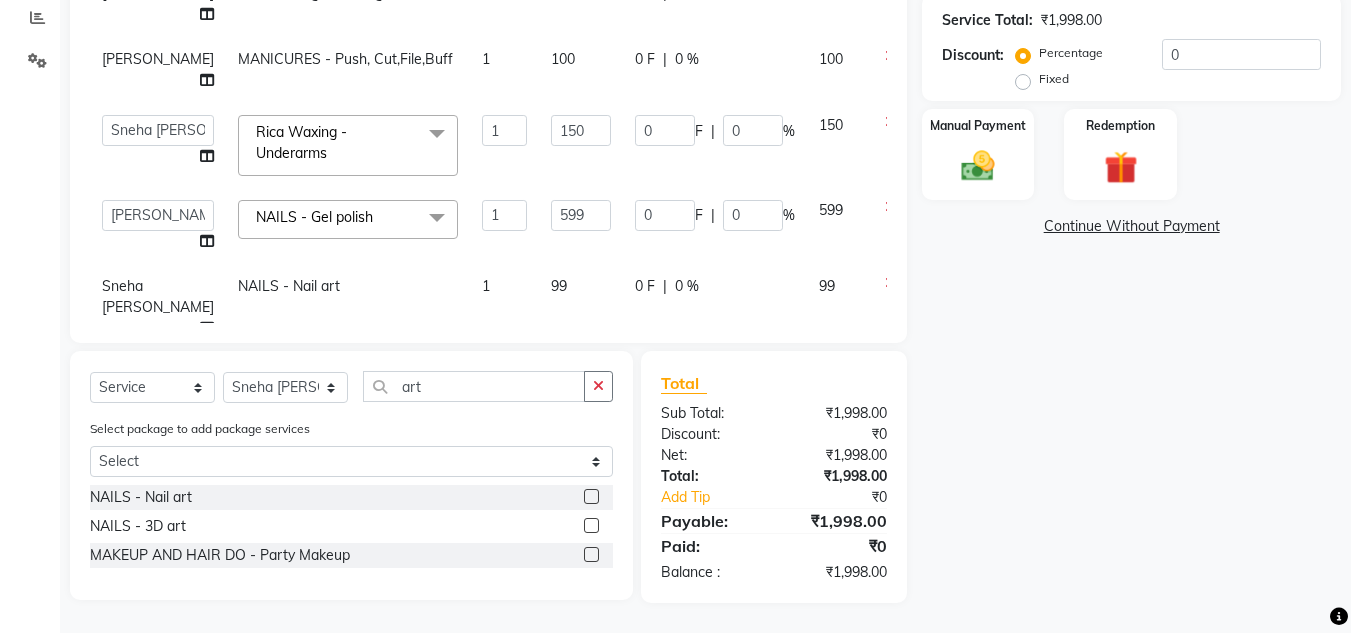click 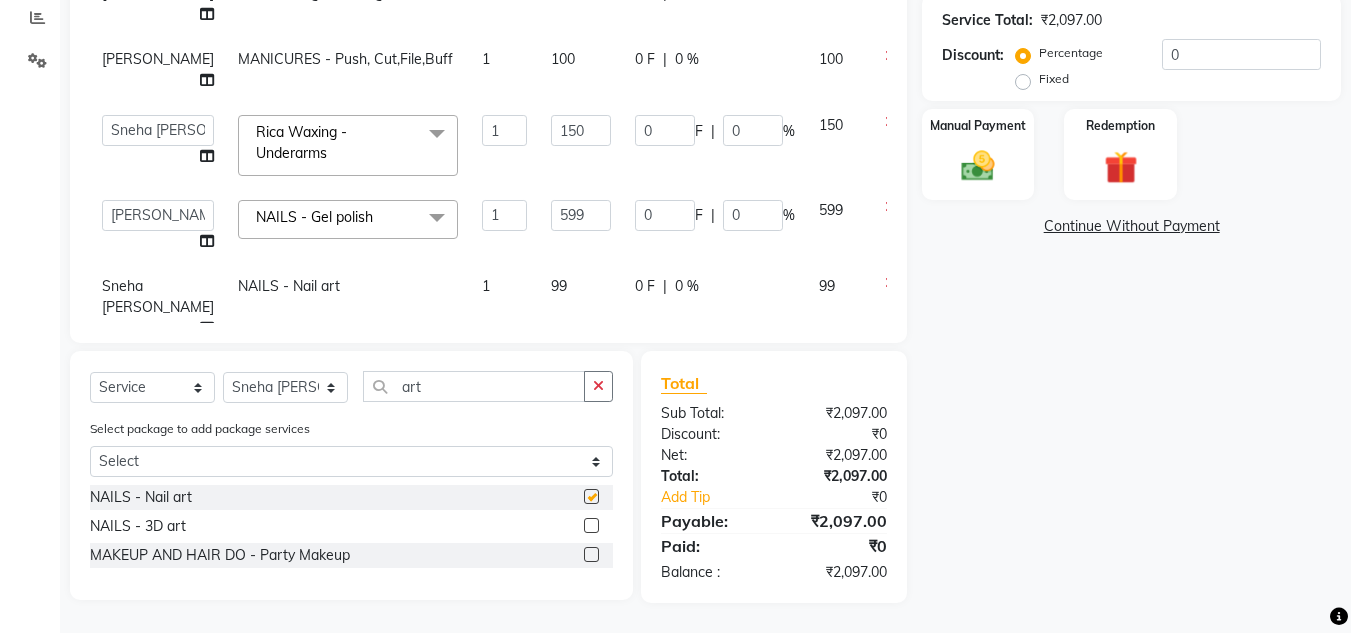 checkbox on "false" 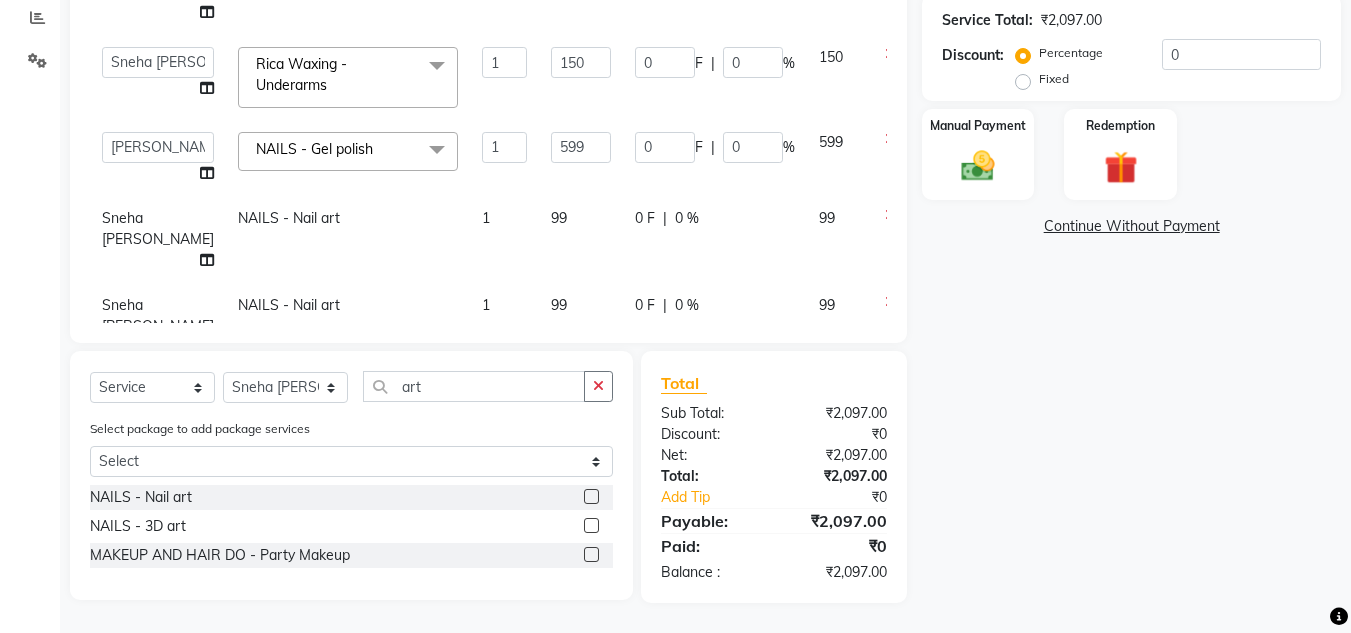 scroll, scrollTop: 80, scrollLeft: 0, axis: vertical 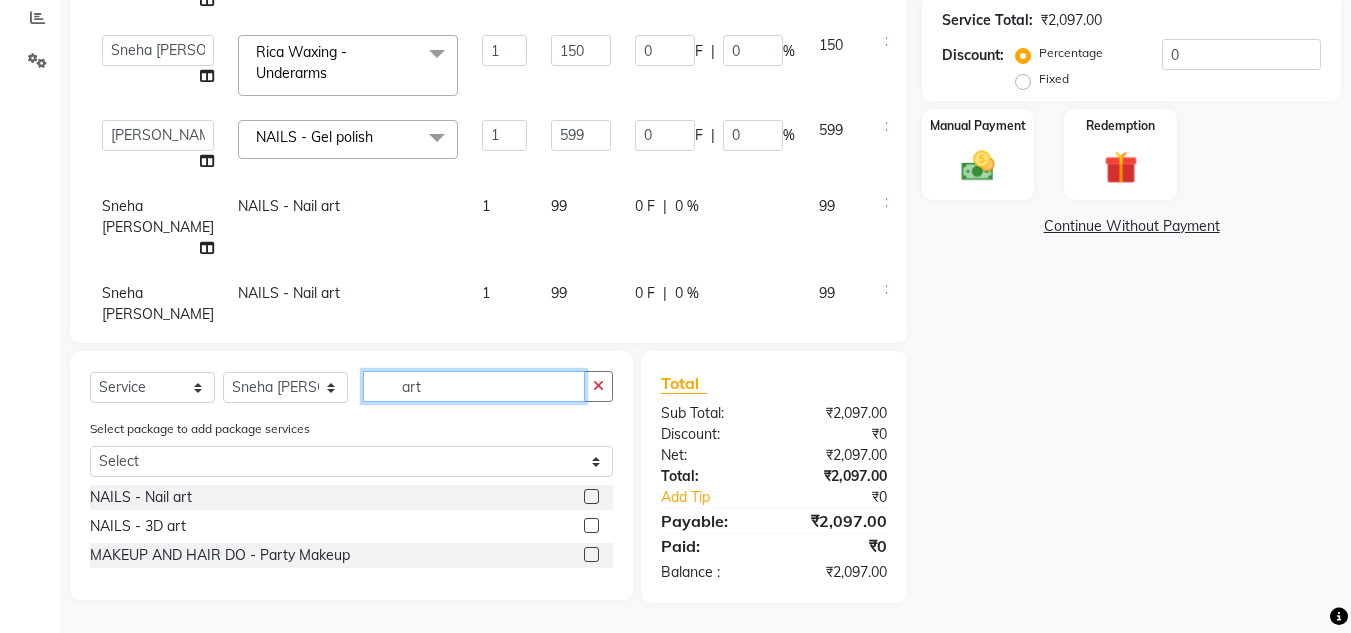 click on "art" 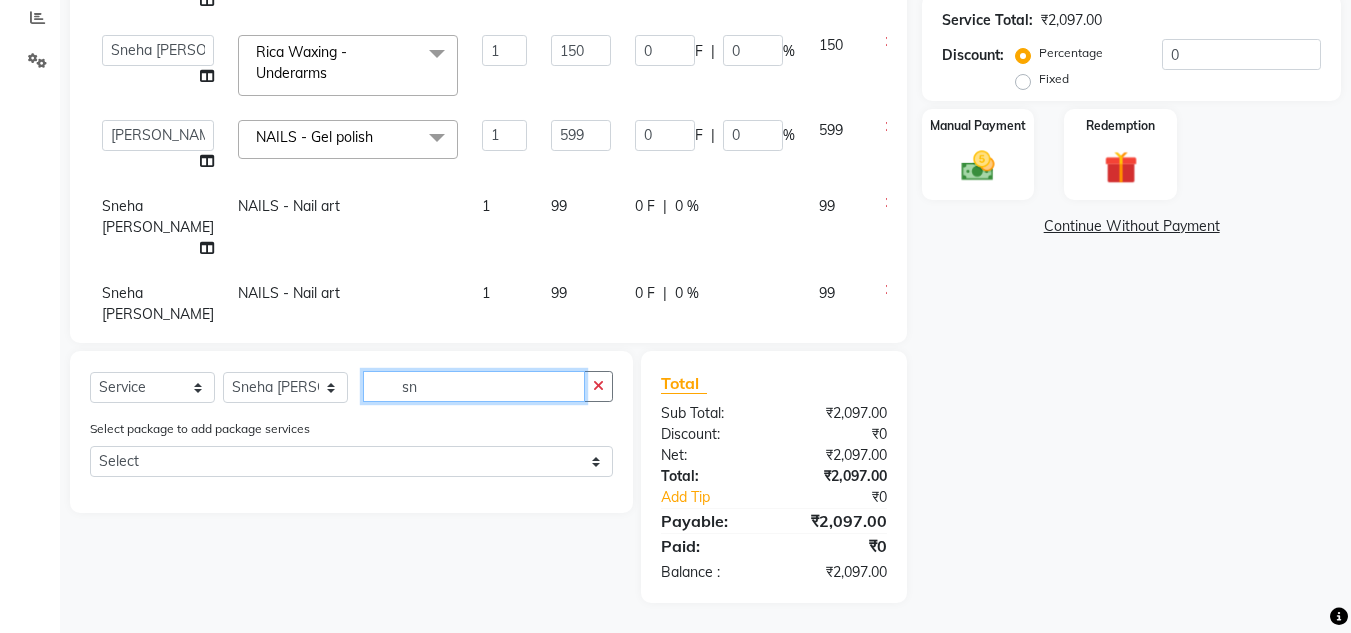 type on "s" 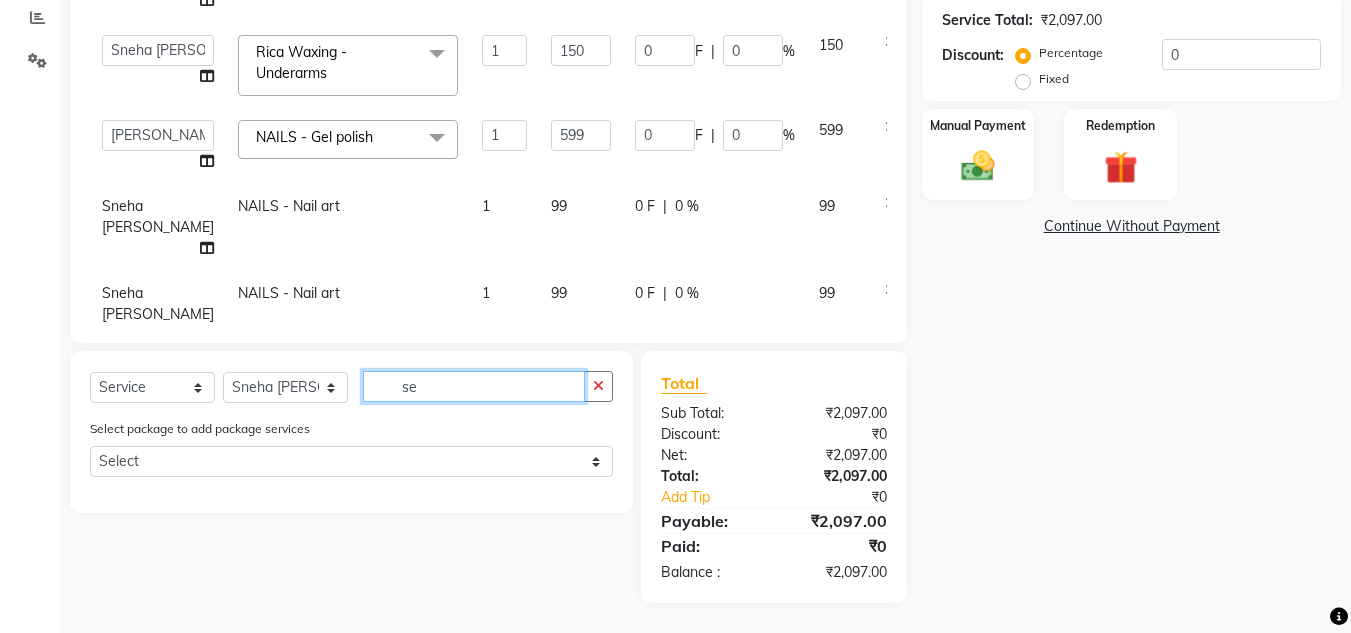 type on "s" 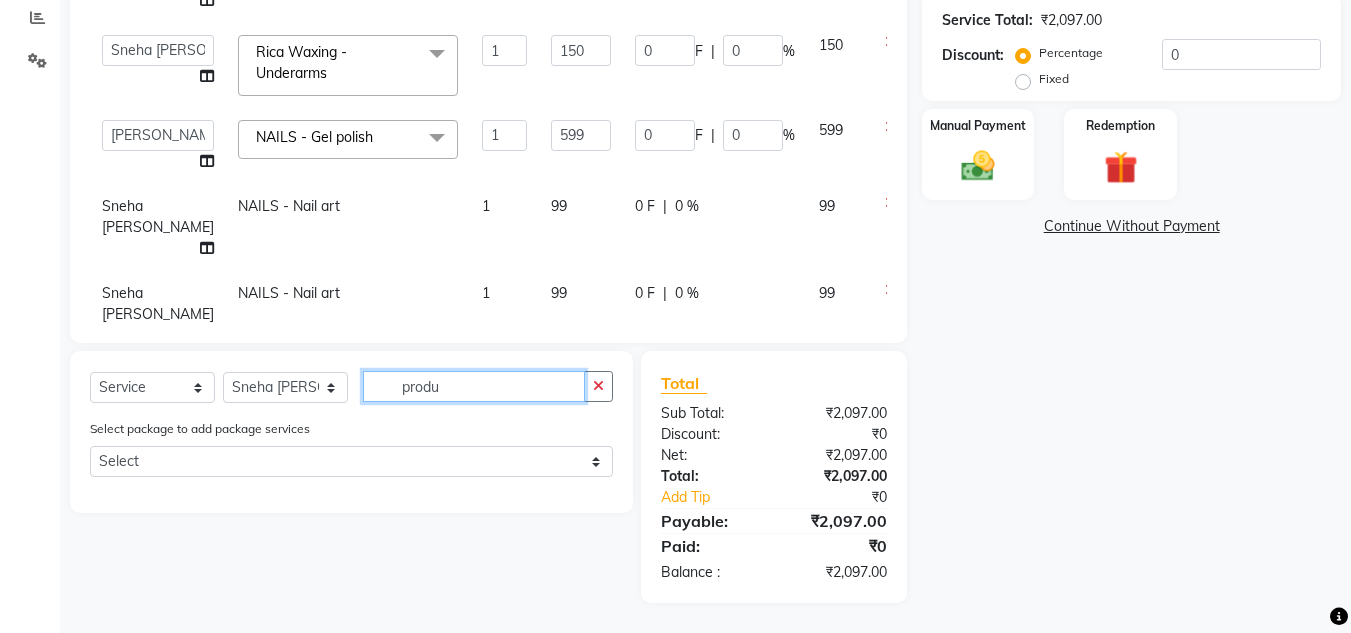 type on "produ" 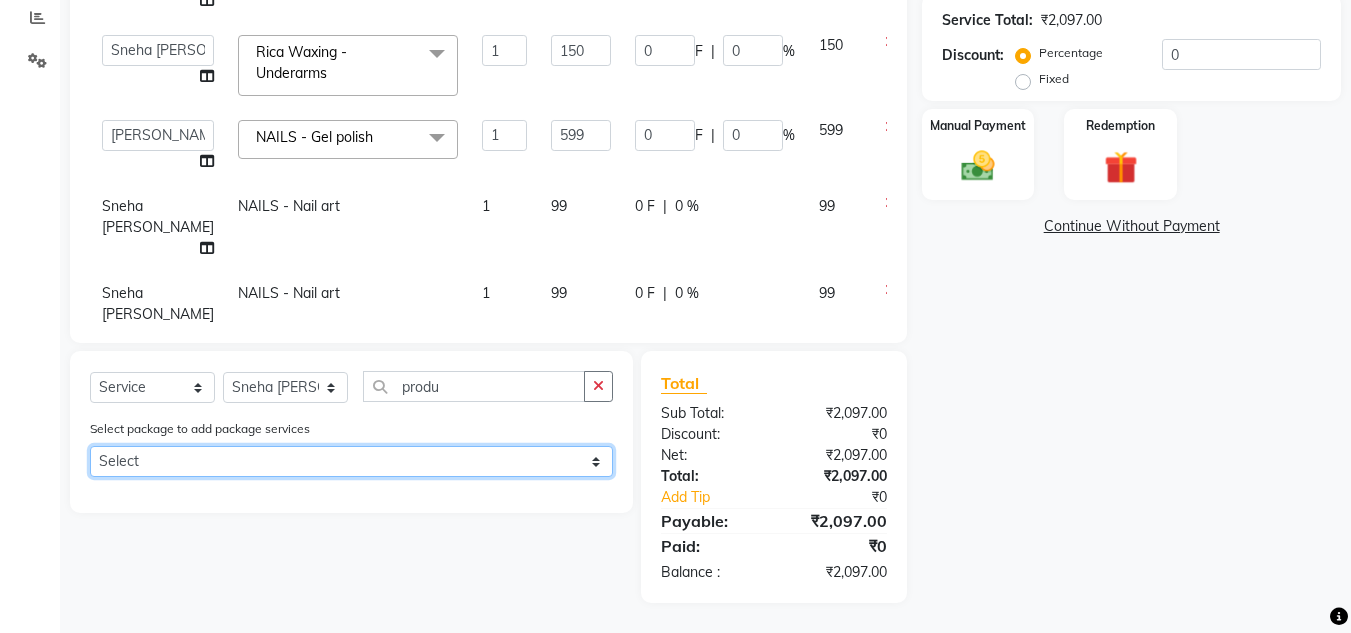 click on "Select foot & head massage" 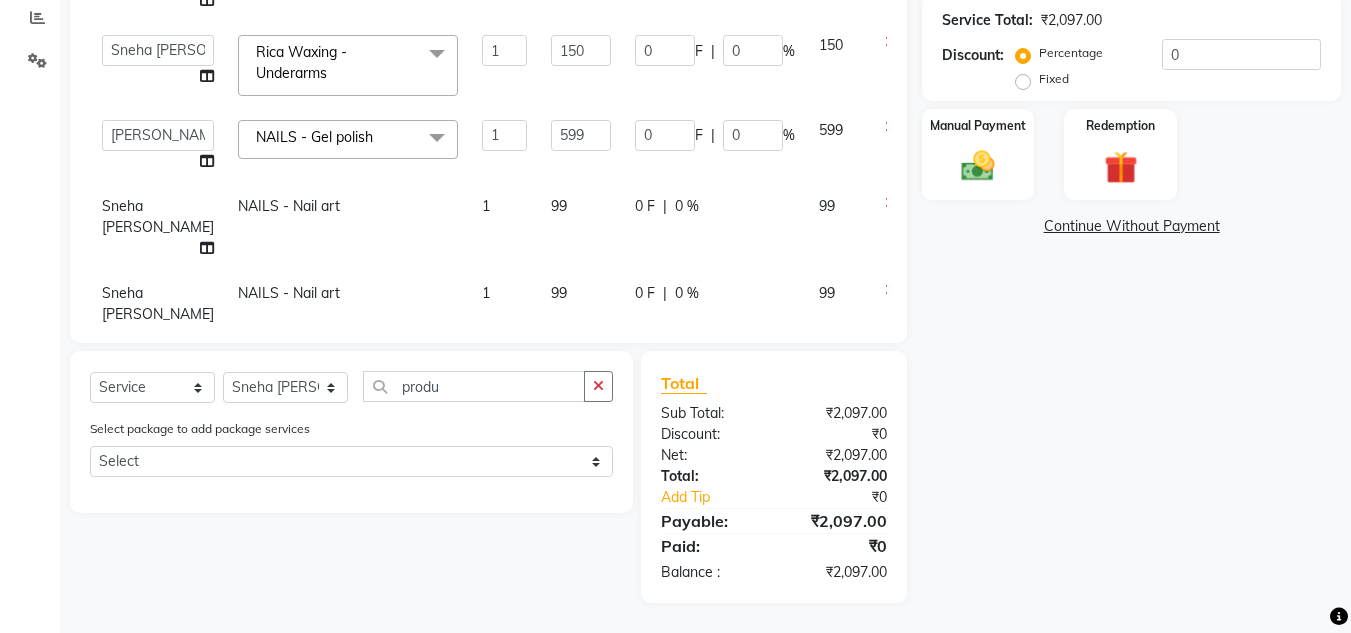 click on "Select  Service  Product  Membership  Package Voucher Prepaid Gift Card  Select Stylist Alam [PERSON_NAME] [PERSON_NAME] NailKraft [PERSON_NAME] [MEDICAL_DATA] [PERSON_NAME]  Pooja Mehral Preeti Bidlal [PERSON_NAME] [PERSON_NAME] [PERSON_NAME] [PERSON_NAME] produ Select package to add package services Select foot & head massage" 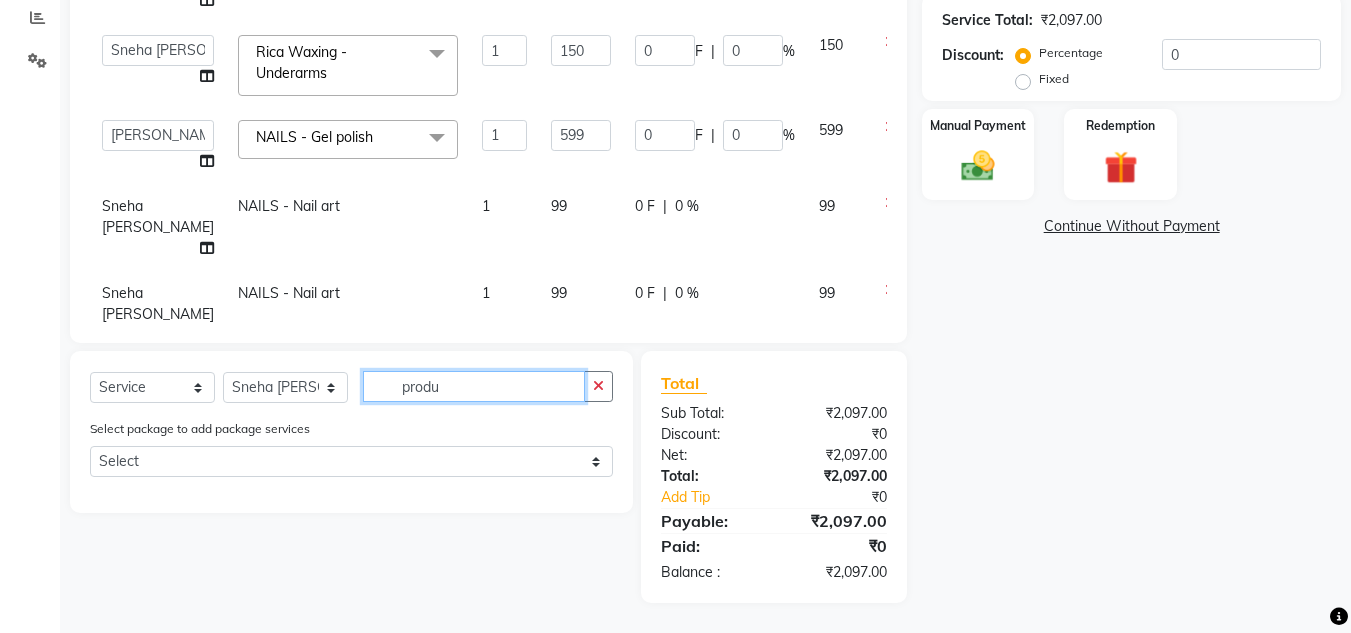 click on "produ" 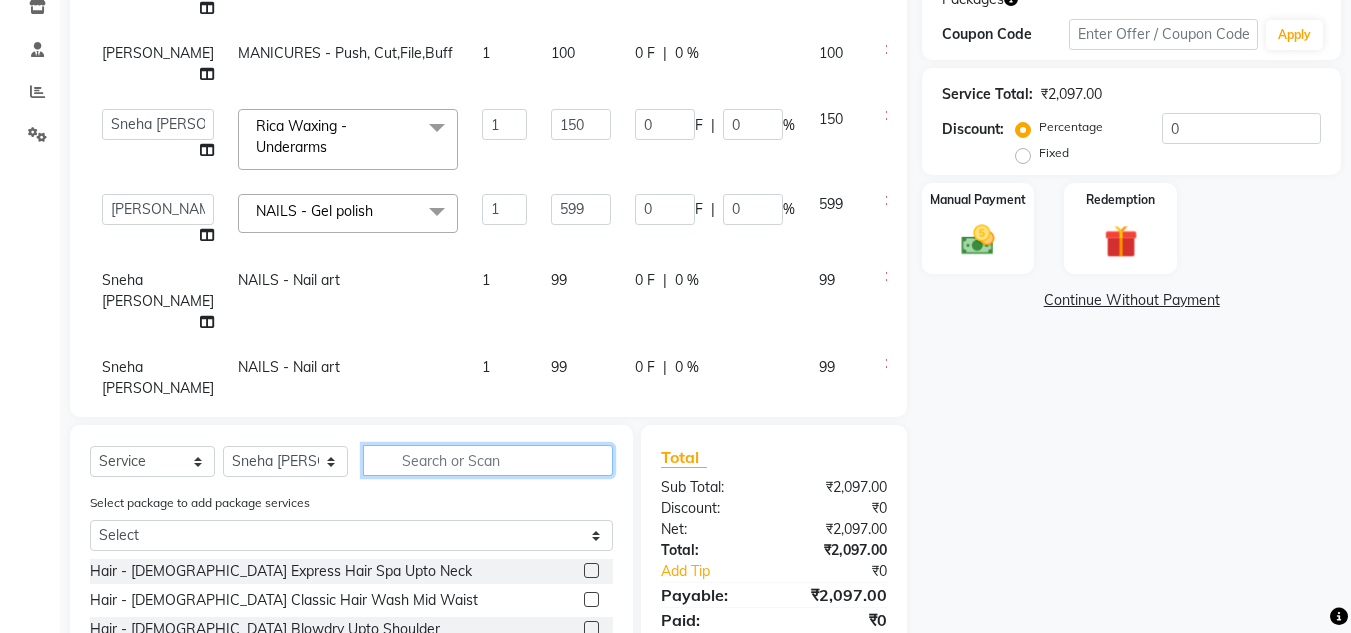 scroll, scrollTop: 307, scrollLeft: 0, axis: vertical 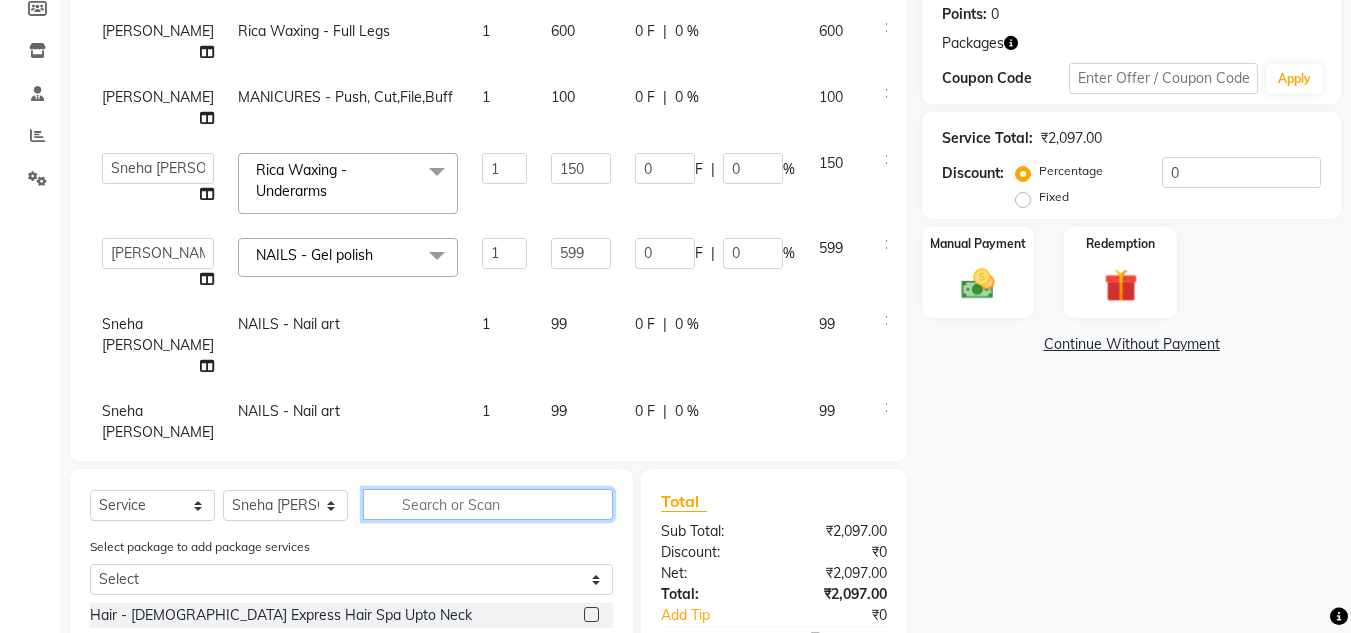 type 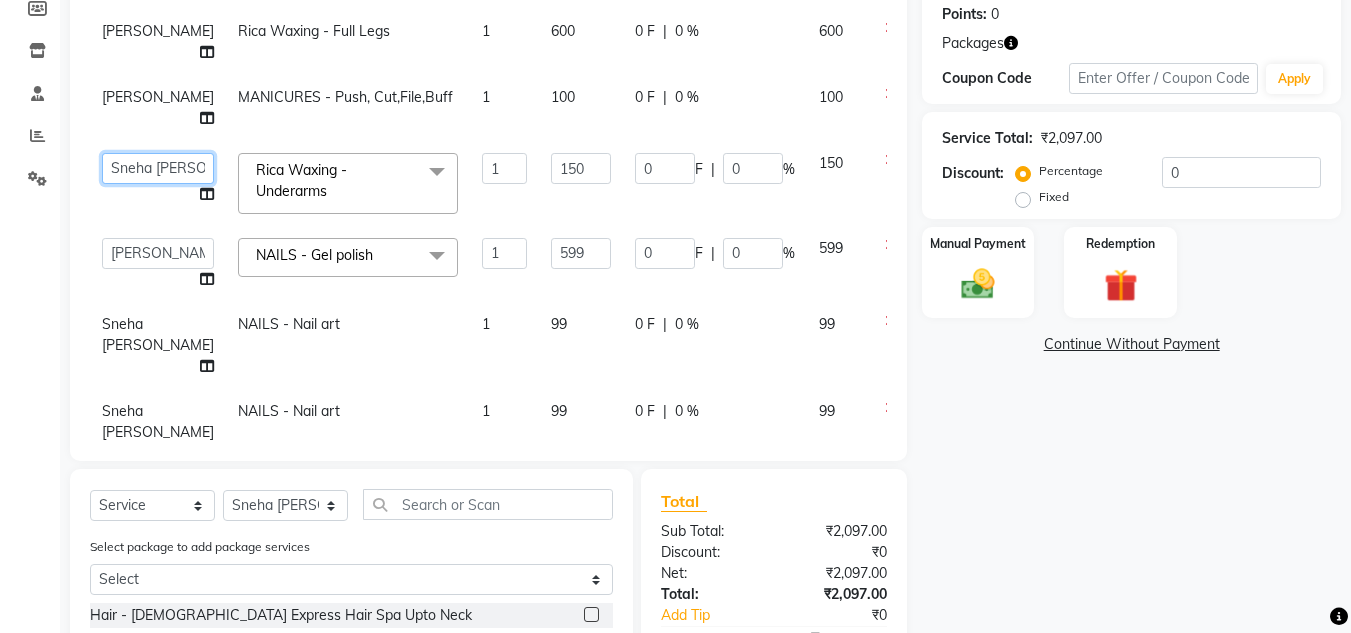click on "Alam   [PERSON_NAME]   [PERSON_NAME]   [PERSON_NAME]   [MEDICAL_DATA][PERSON_NAME] Mehral   Preeti Bidlal   [PERSON_NAME]   [PERSON_NAME] [PERSON_NAME] [PERSON_NAME]" 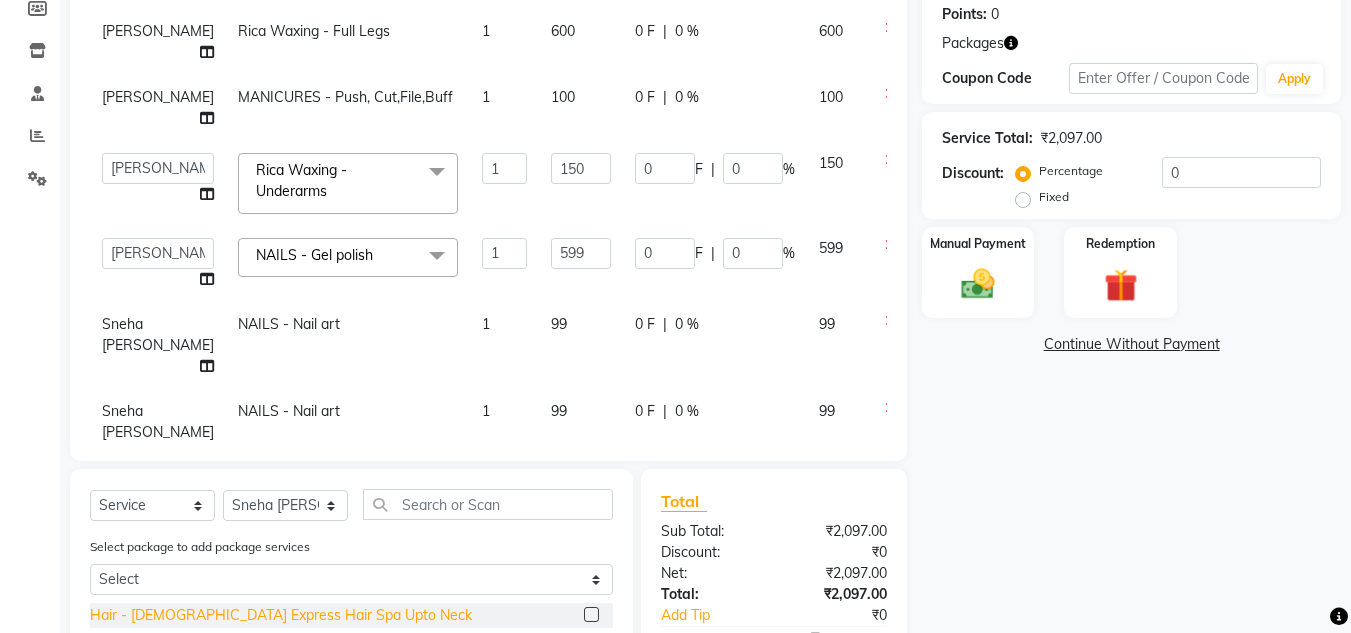 select on "85686" 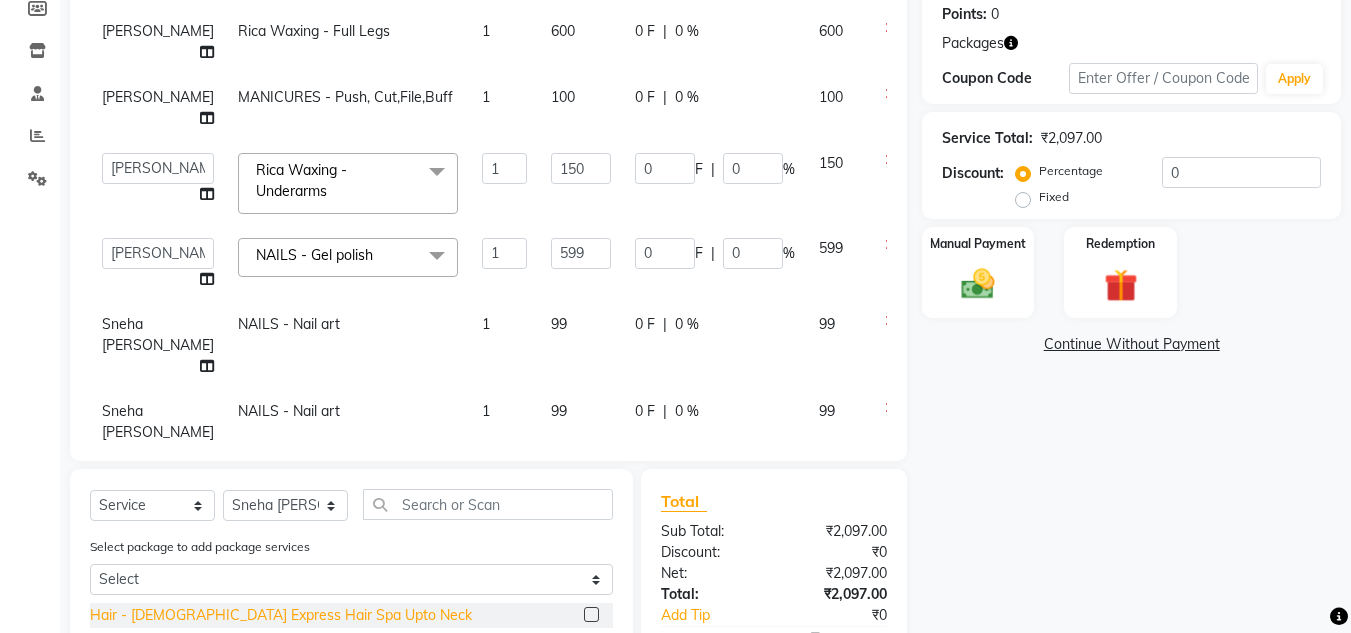 click on "Hair - [DEMOGRAPHIC_DATA] Express Hair Spa Upto Neck" 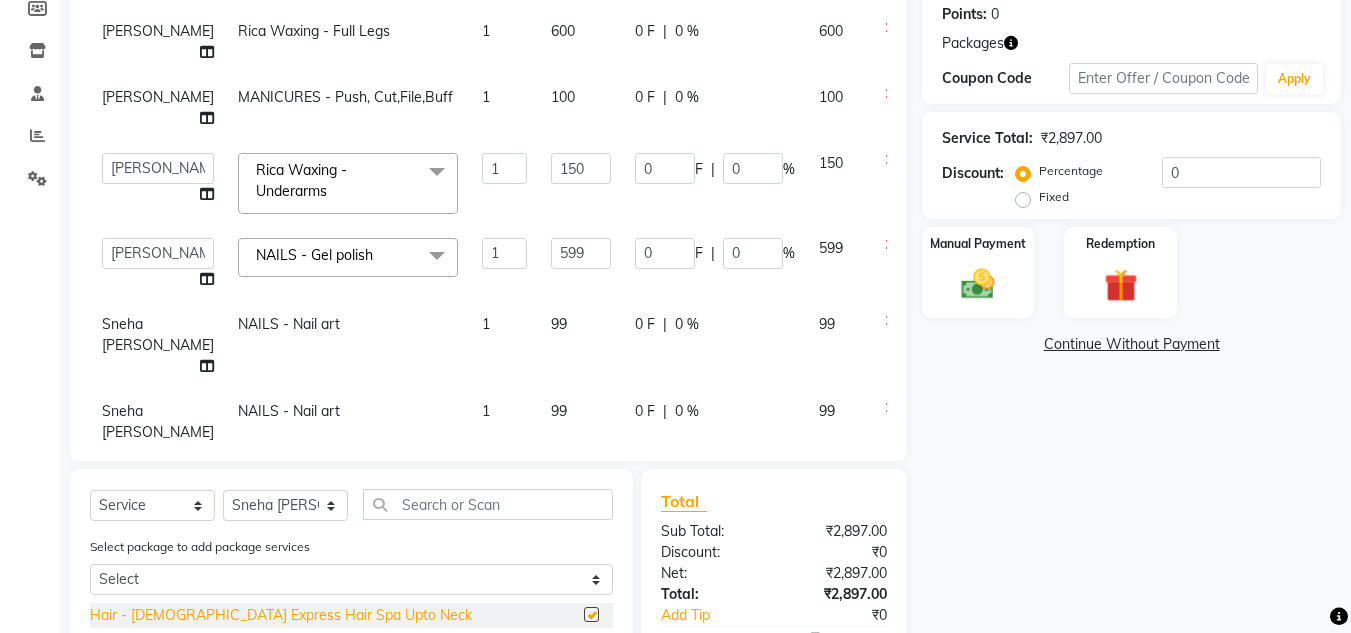 checkbox on "false" 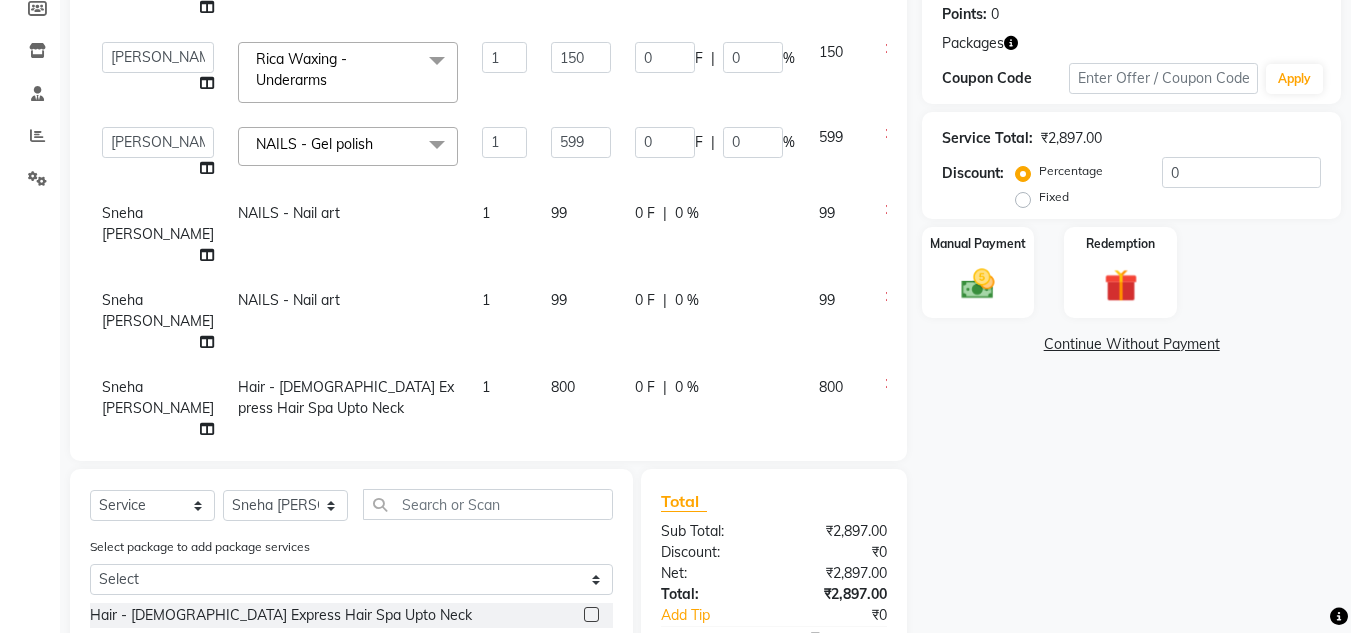 scroll, scrollTop: 213, scrollLeft: 0, axis: vertical 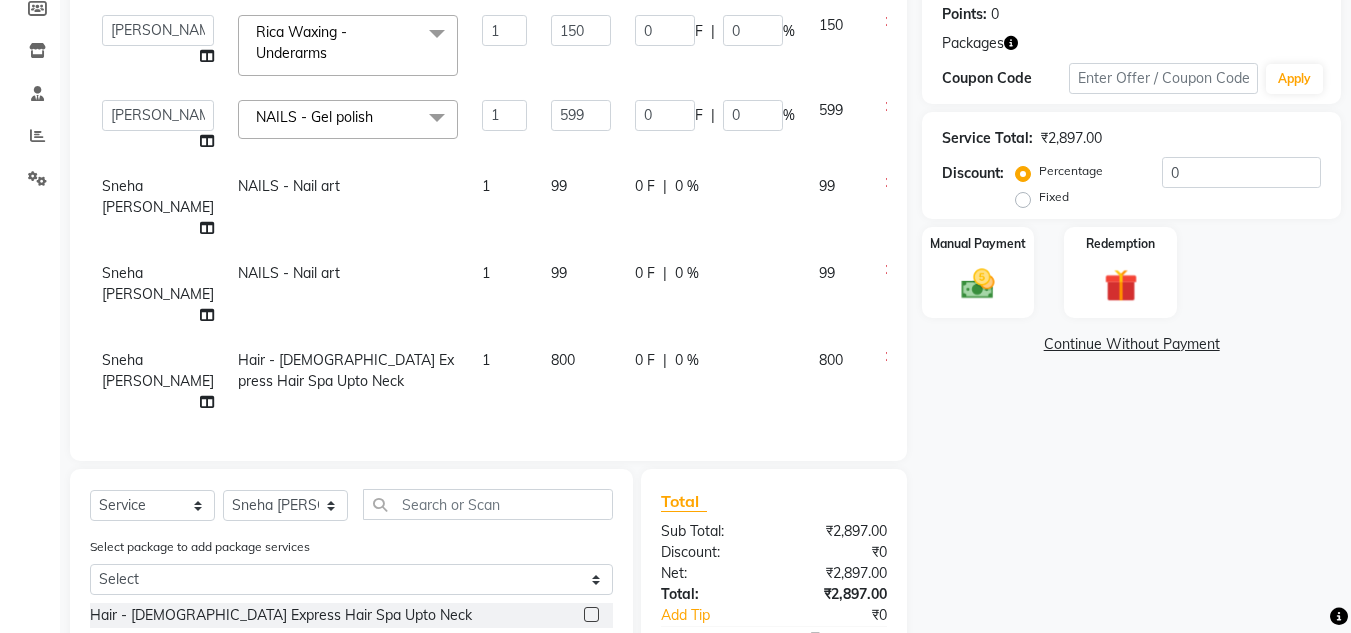 click 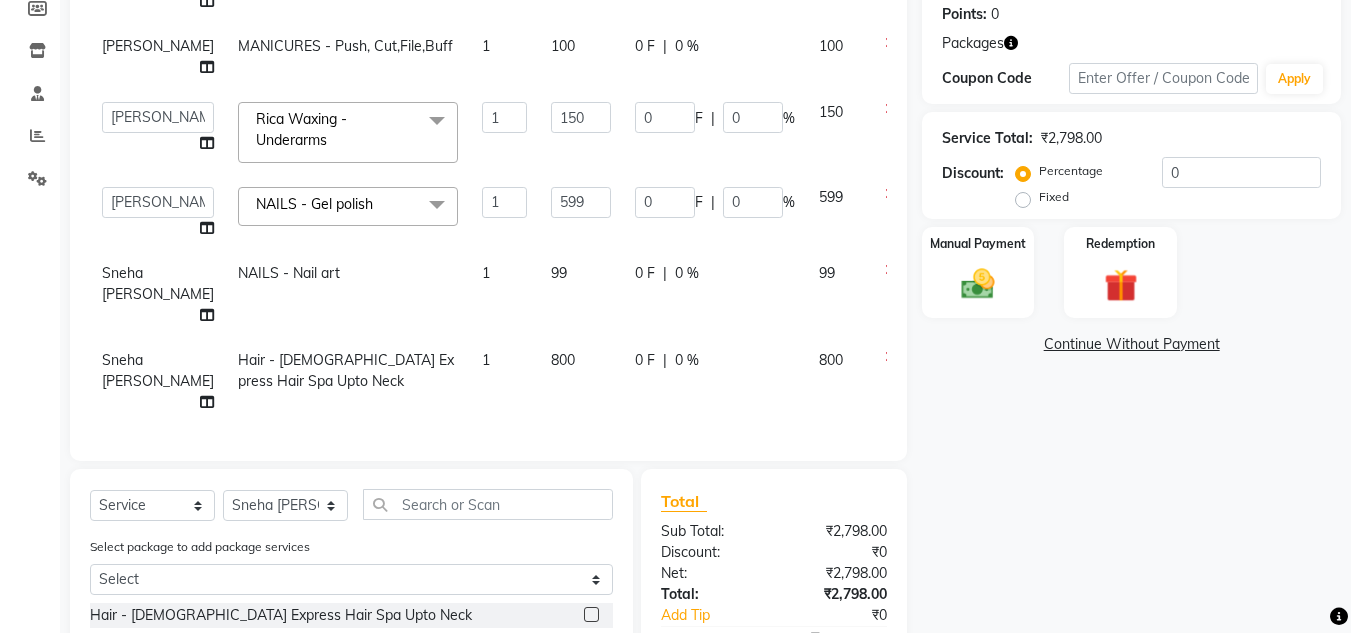 scroll, scrollTop: 314, scrollLeft: 0, axis: vertical 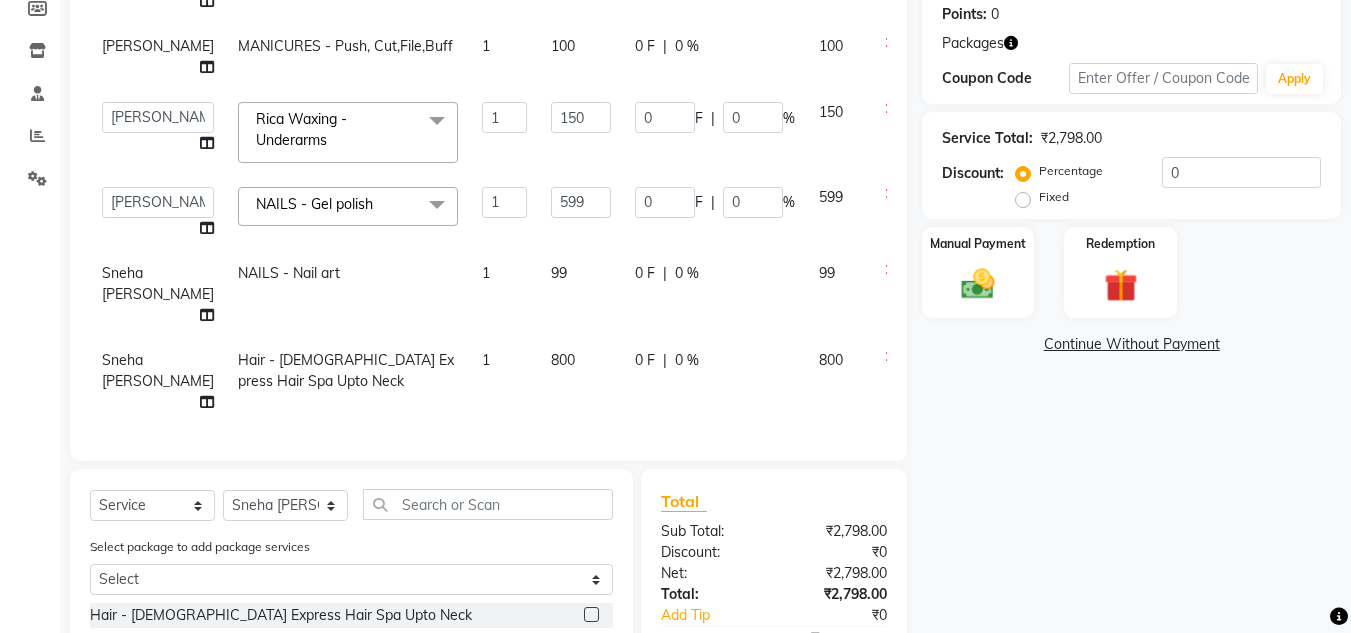 click 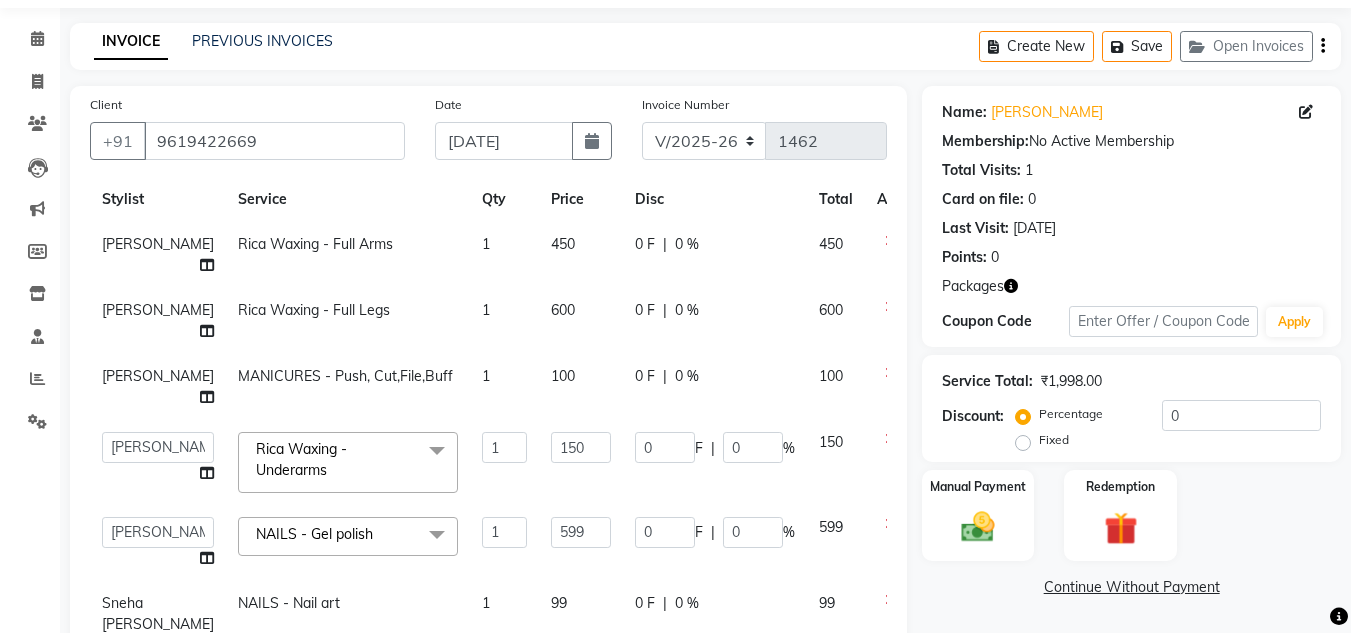 scroll, scrollTop: 0, scrollLeft: 0, axis: both 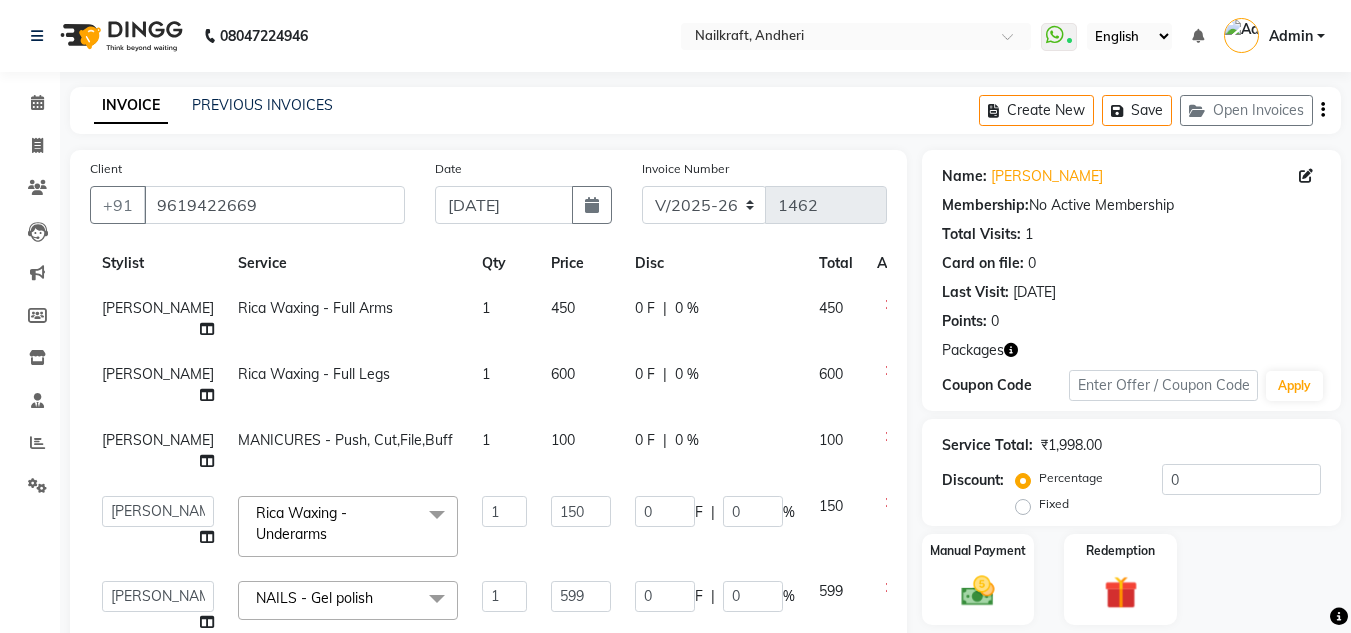 click 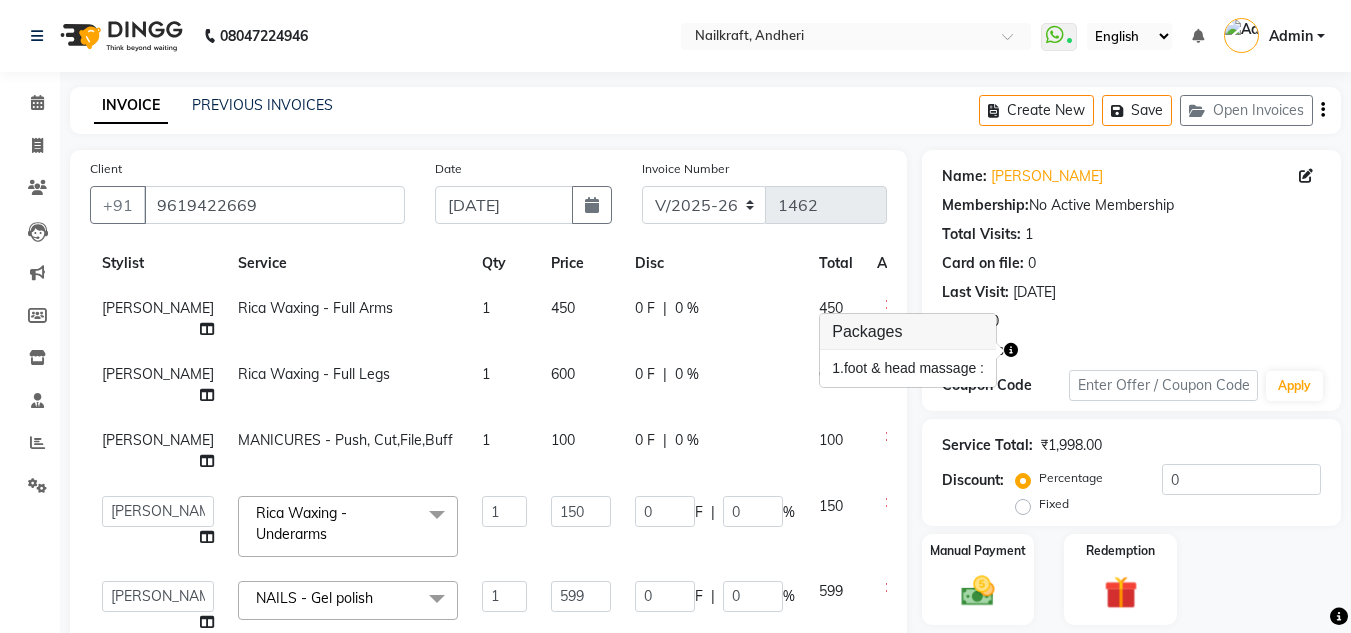 click on "Points:   0" 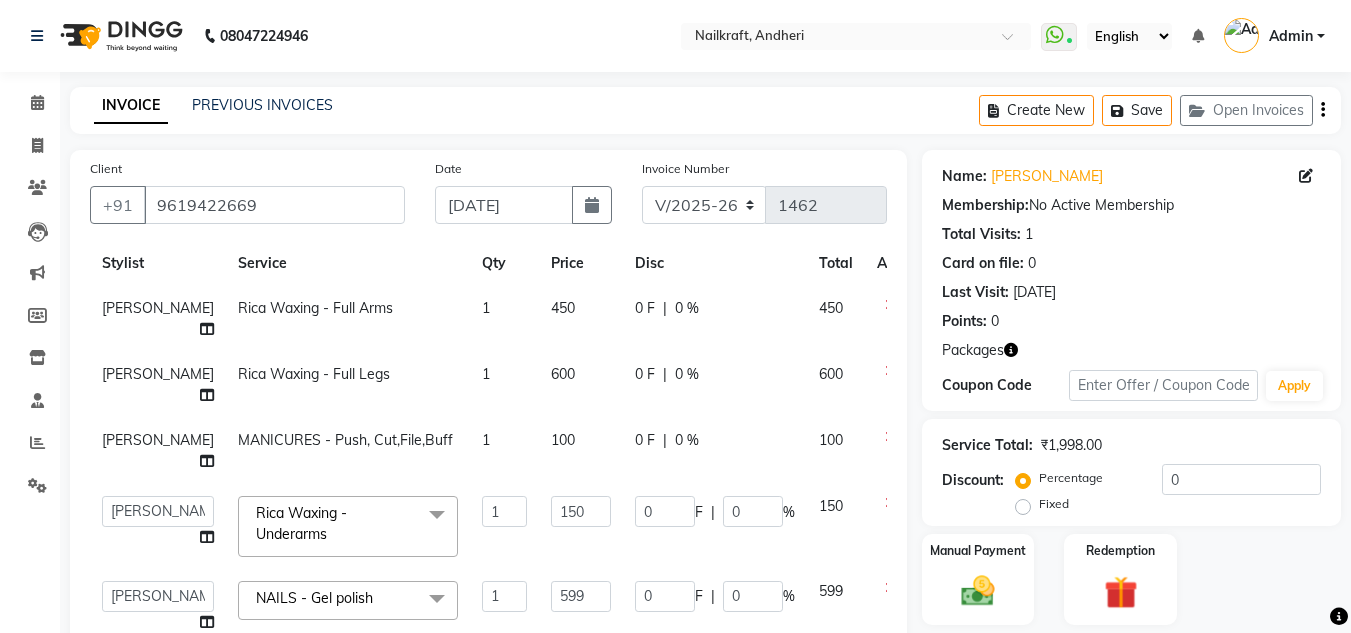 click on "600" 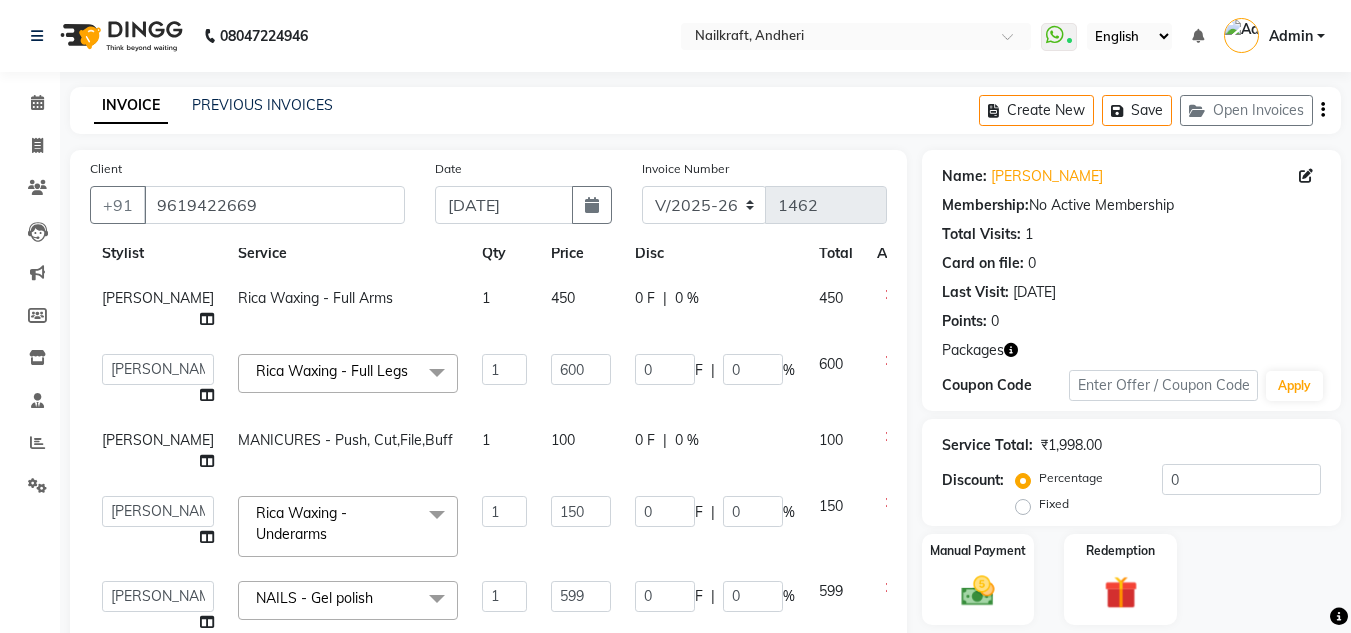 click on "450" 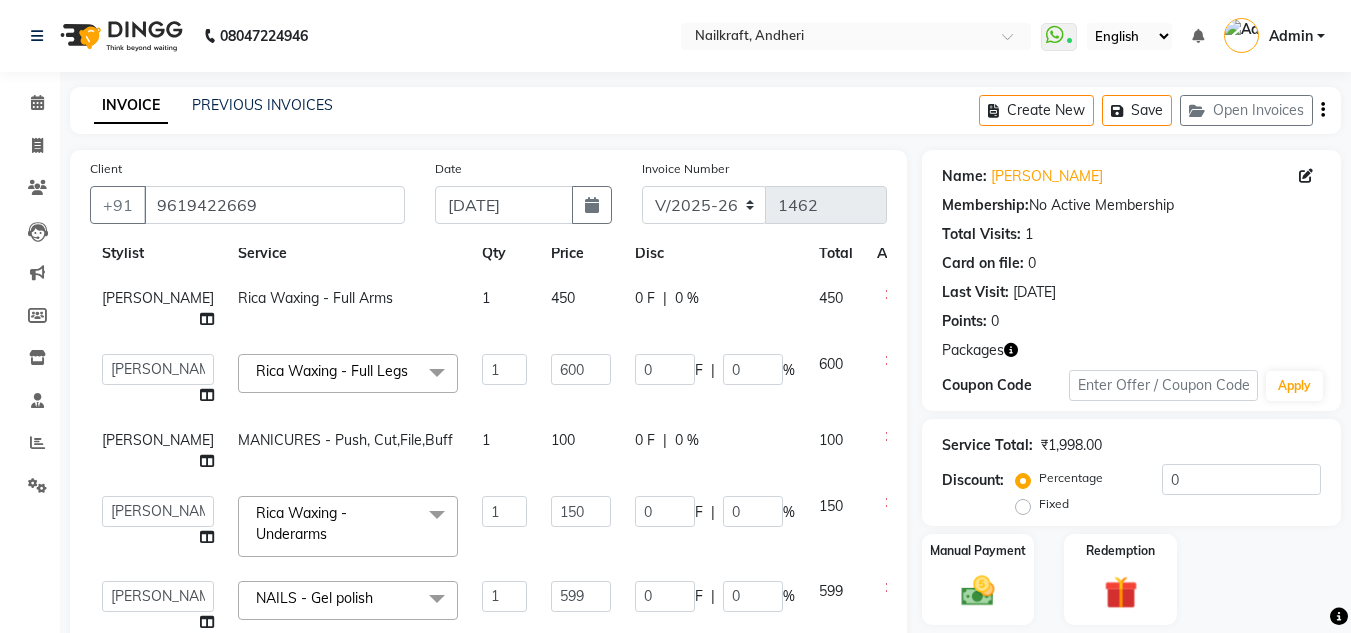 scroll, scrollTop: 151, scrollLeft: 0, axis: vertical 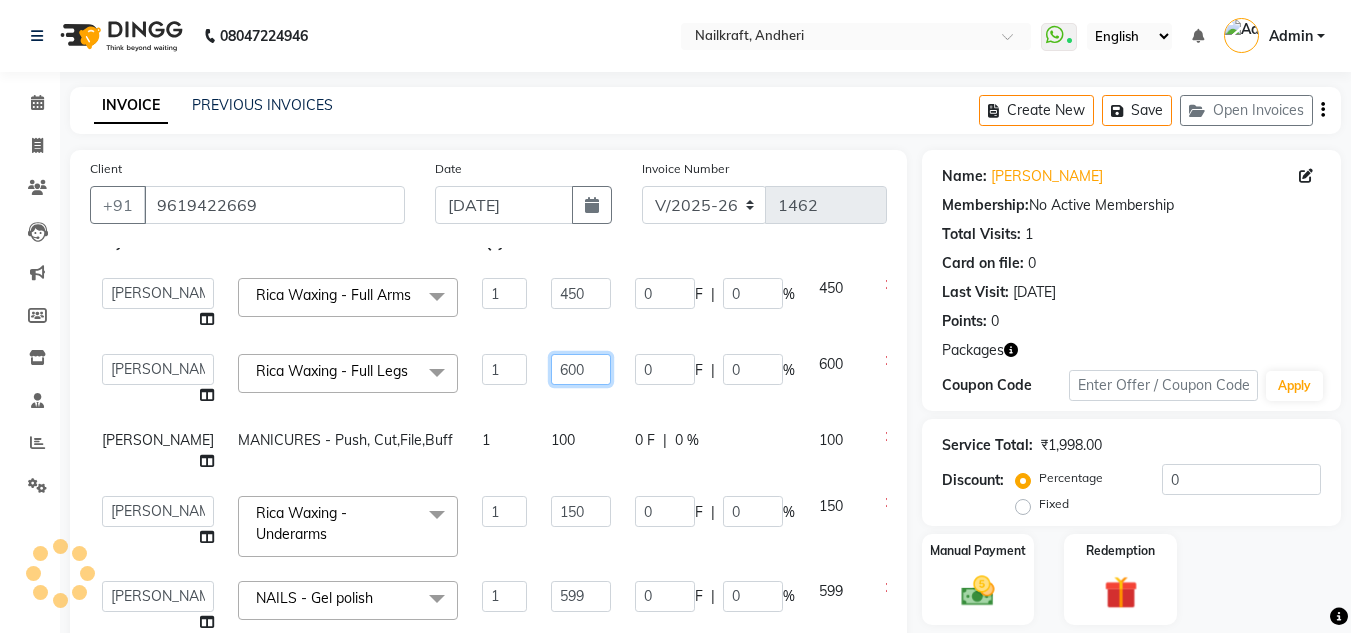 click on "600" 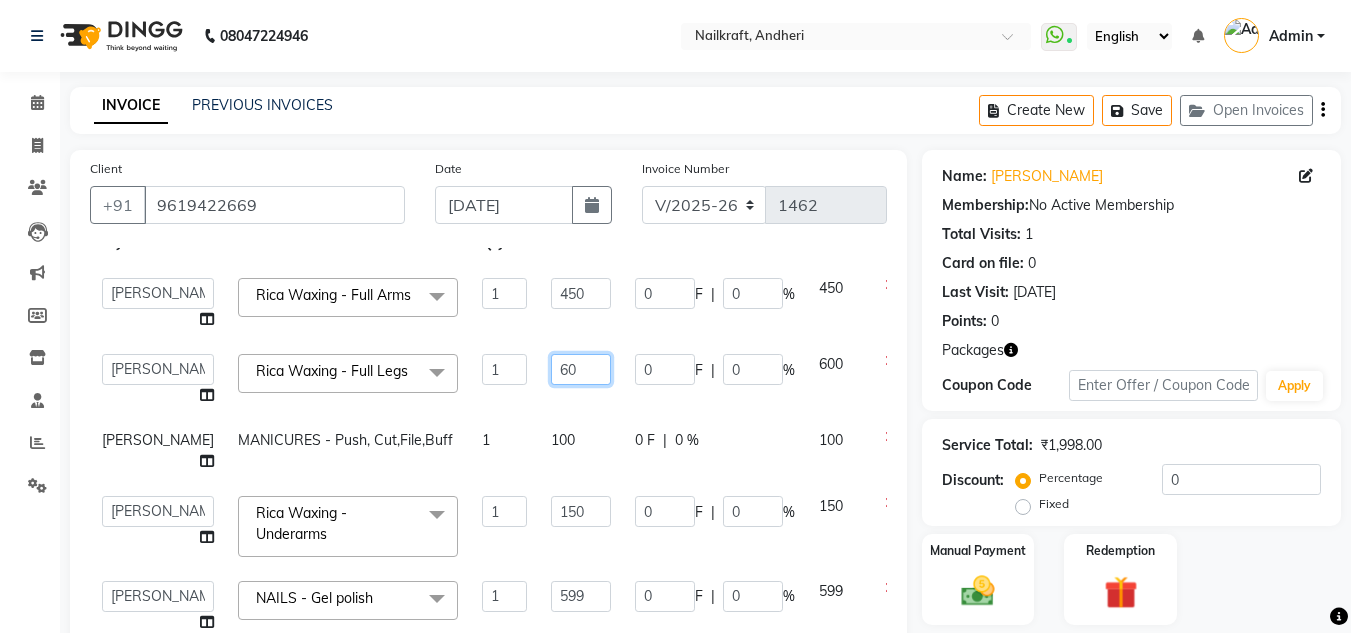 type on "6" 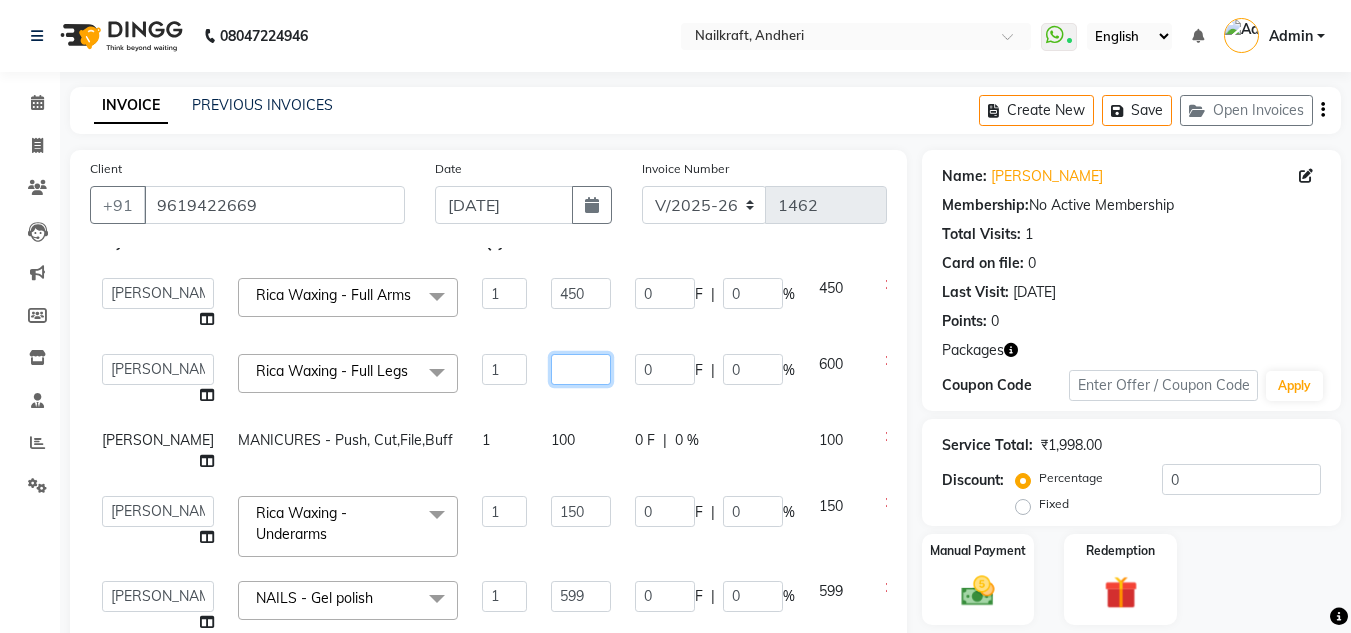 type on "6" 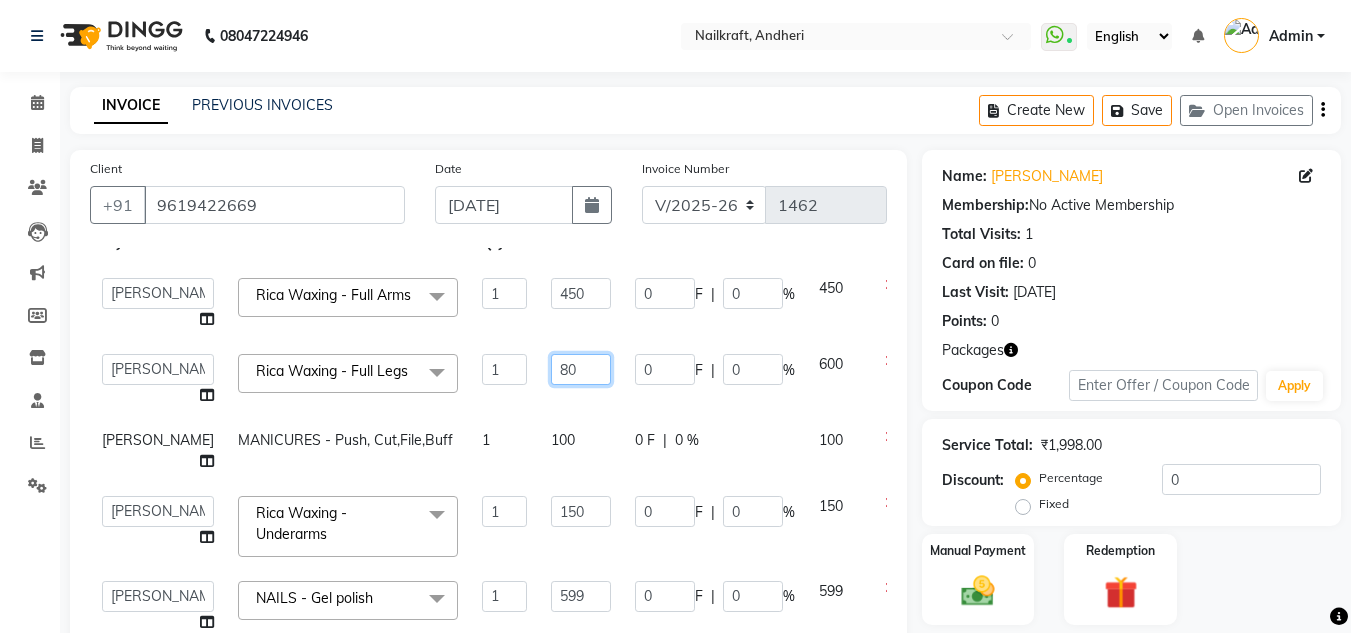 type on "800" 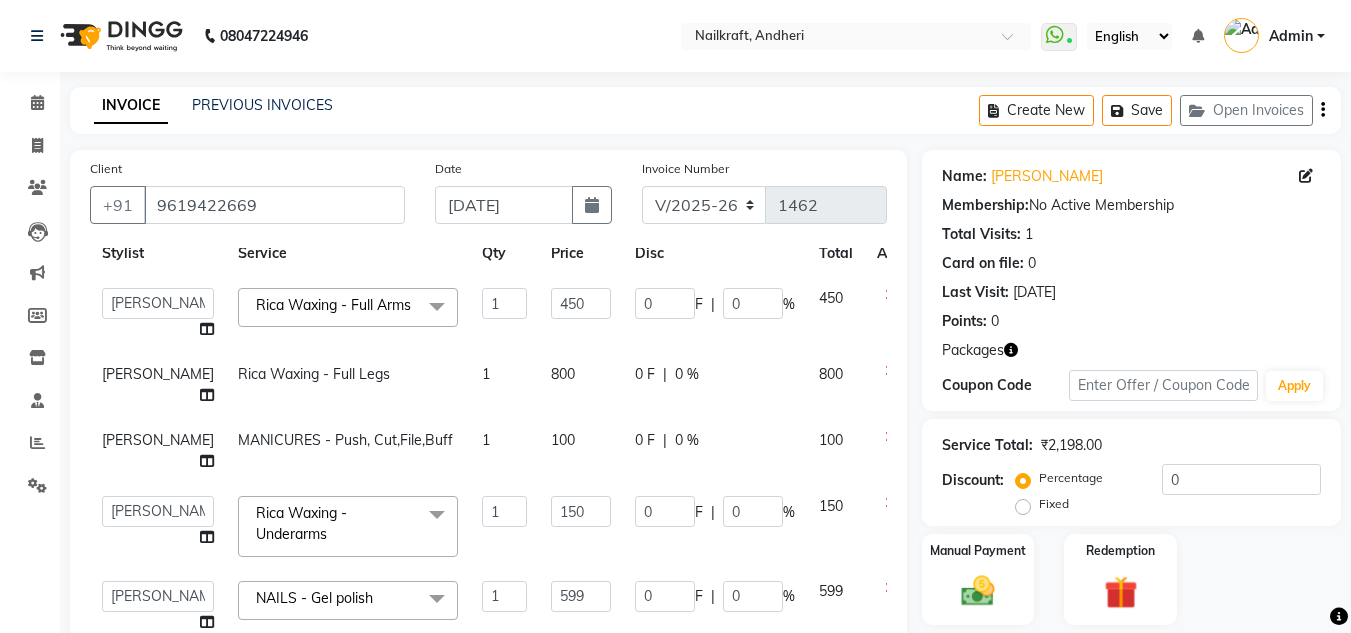 click on "Packages" 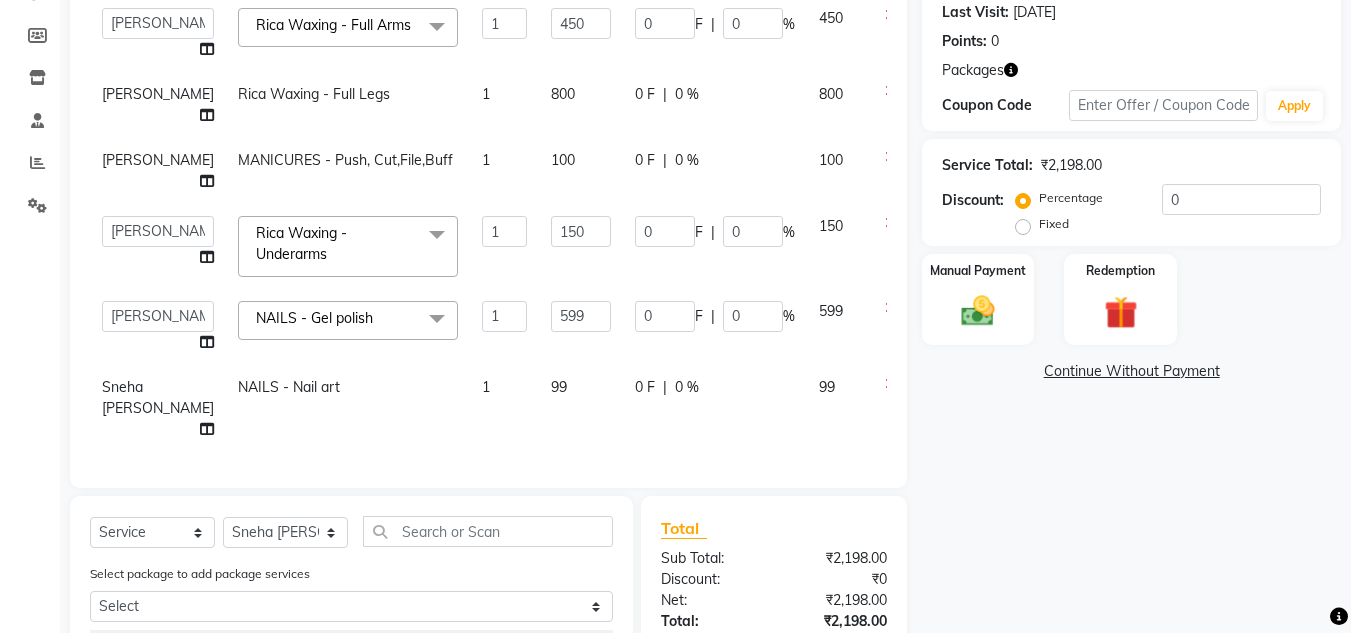 scroll, scrollTop: 80, scrollLeft: 0, axis: vertical 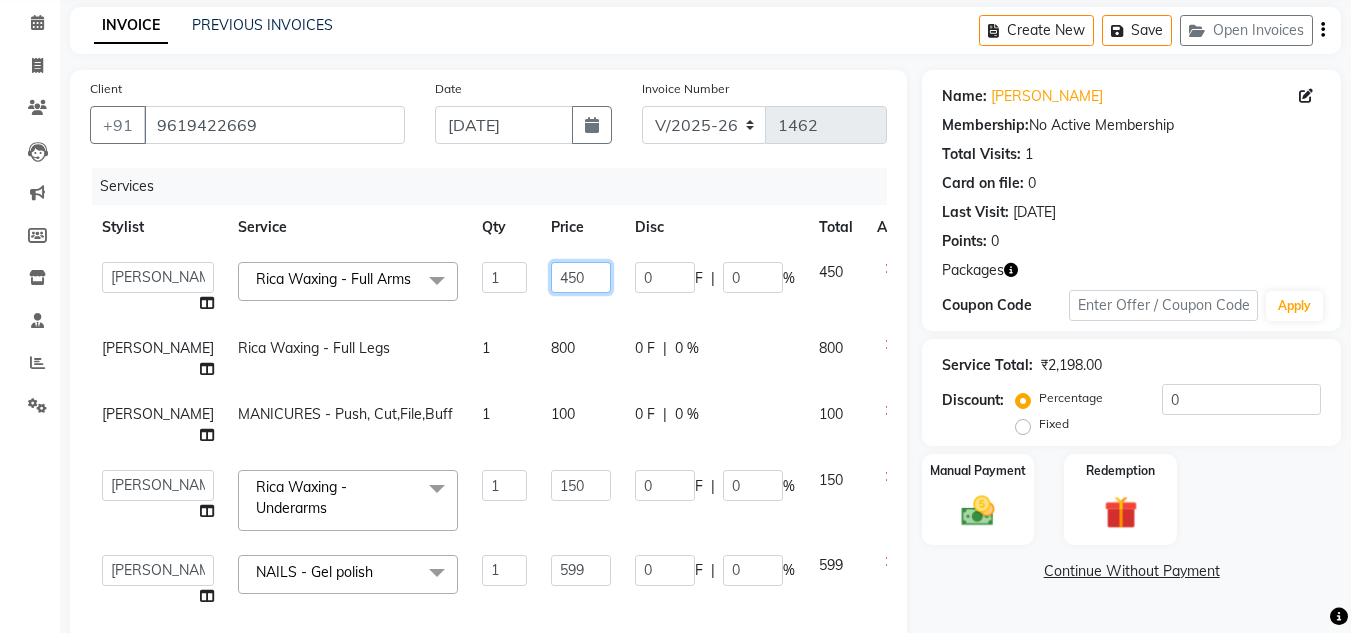 click on "450" 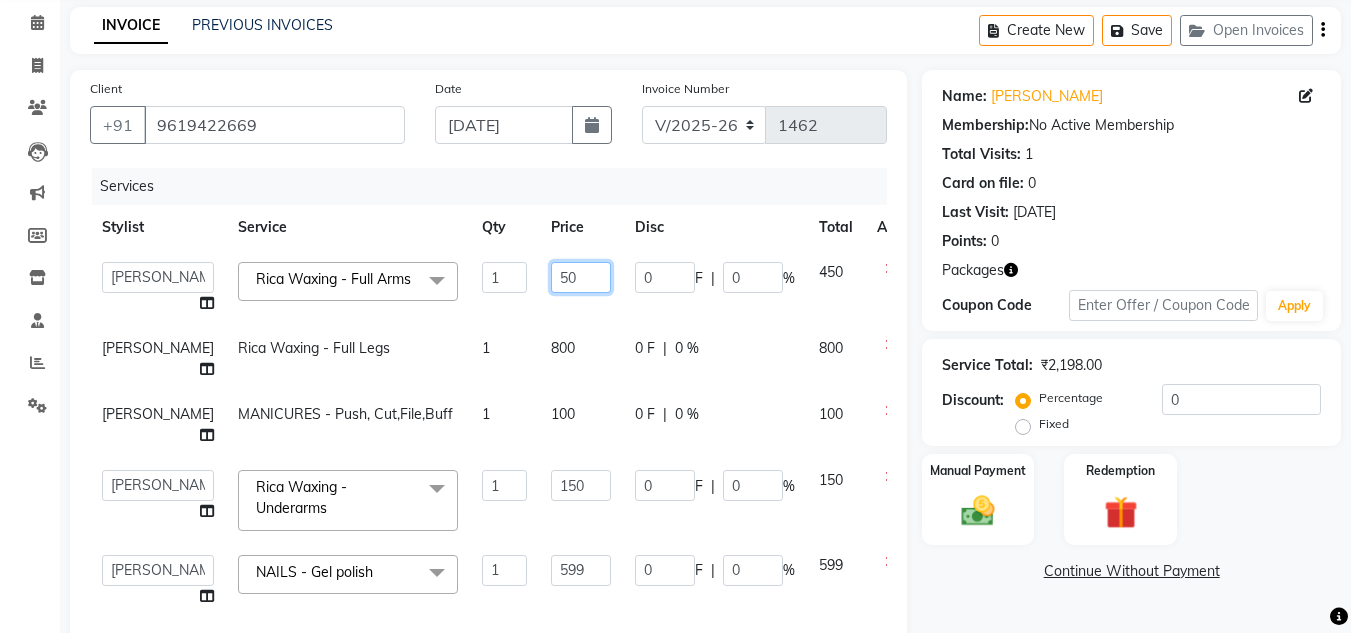 type on "550" 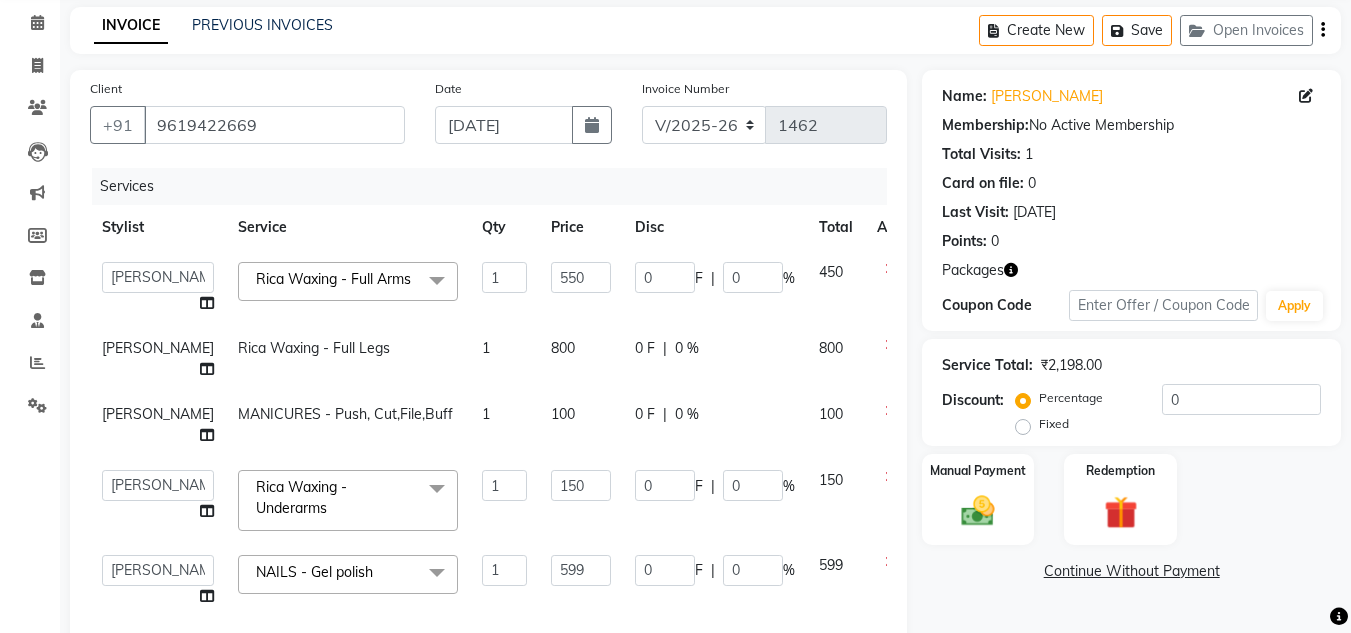 click on "Manual Payment Redemption" 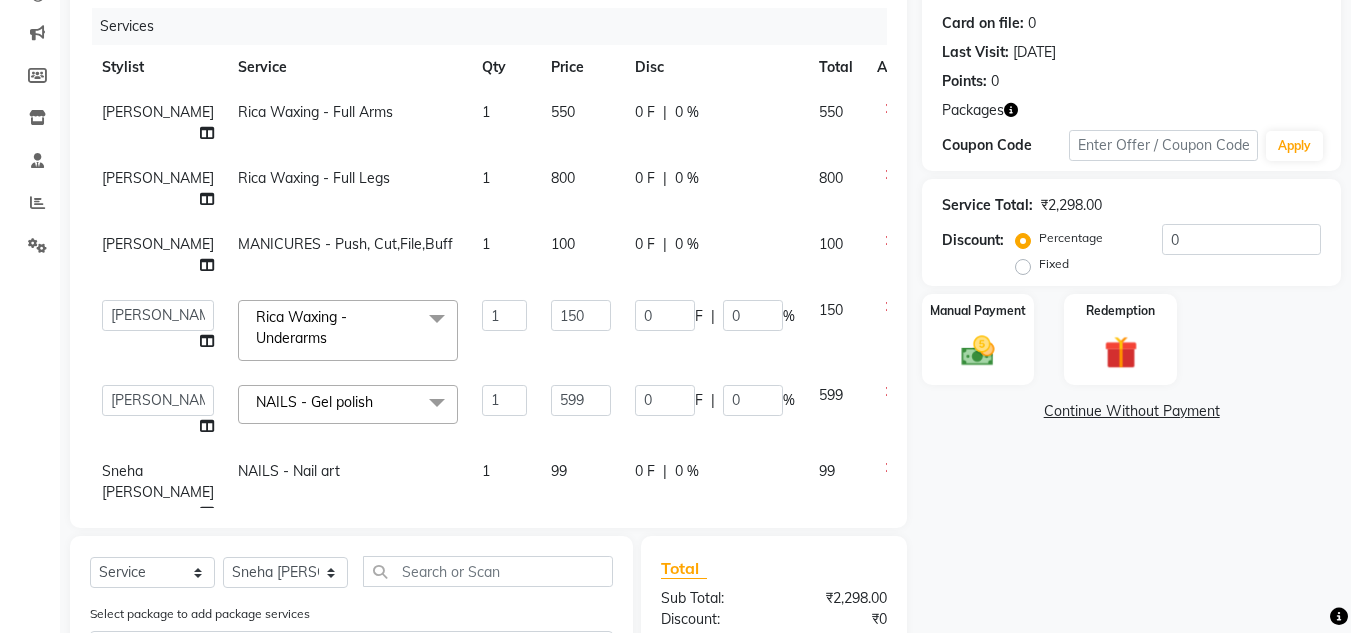 scroll, scrollTop: 320, scrollLeft: 0, axis: vertical 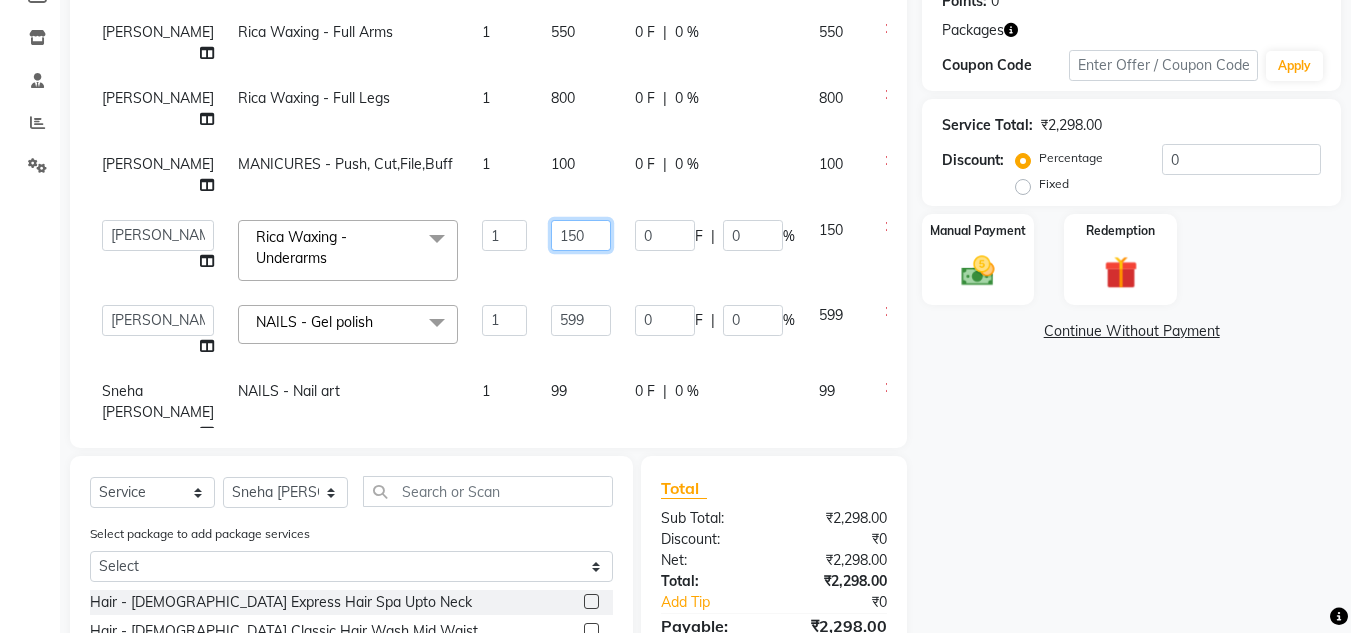 click on "150" 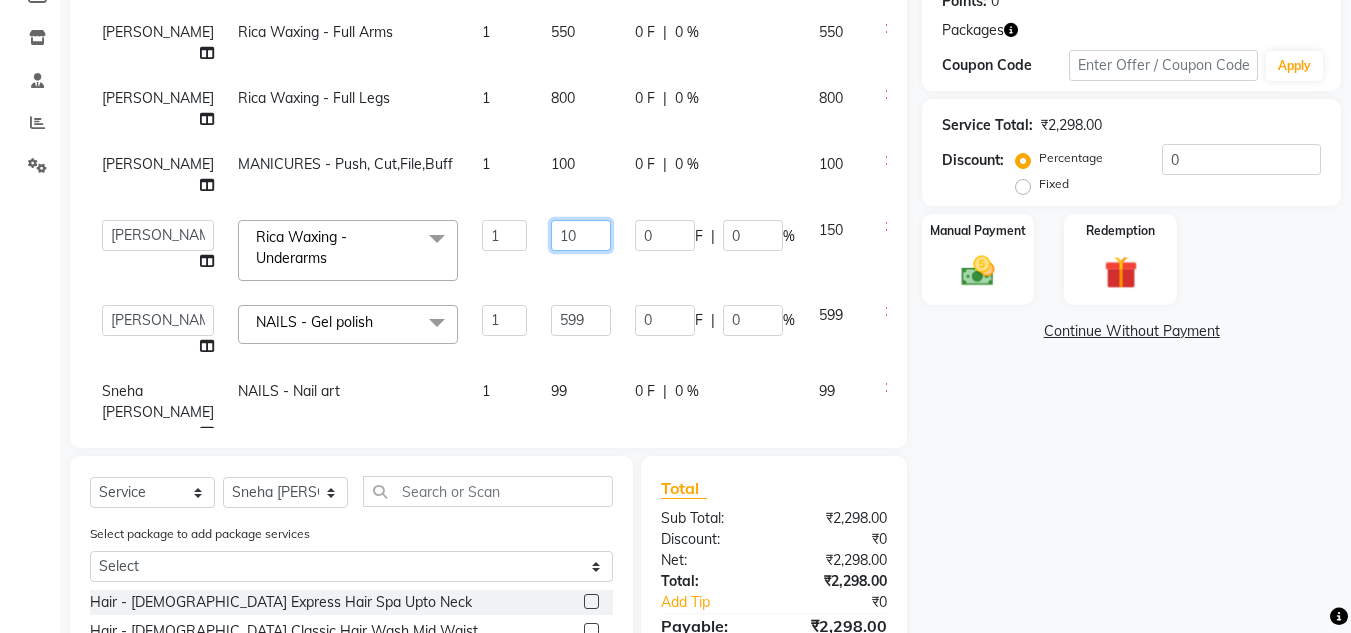 type on "180" 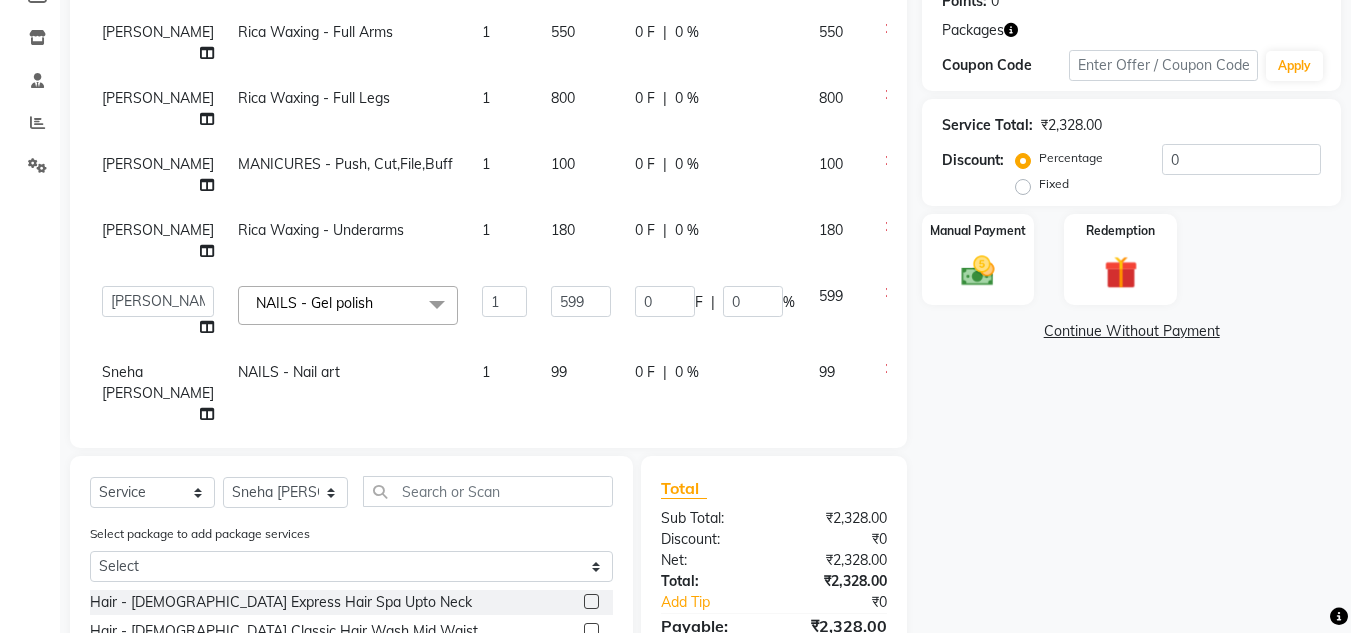 click on "Name: [PERSON_NAME]  Membership:  No Active Membership  Total Visits:  1 Card on file:  0 Last Visit:   [DATE] Points:   0  Packages Coupon Code Apply Service Total:  ₹2,328.00  Discount:  Percentage   Fixed  0 Manual Payment Redemption  Continue Without Payment" 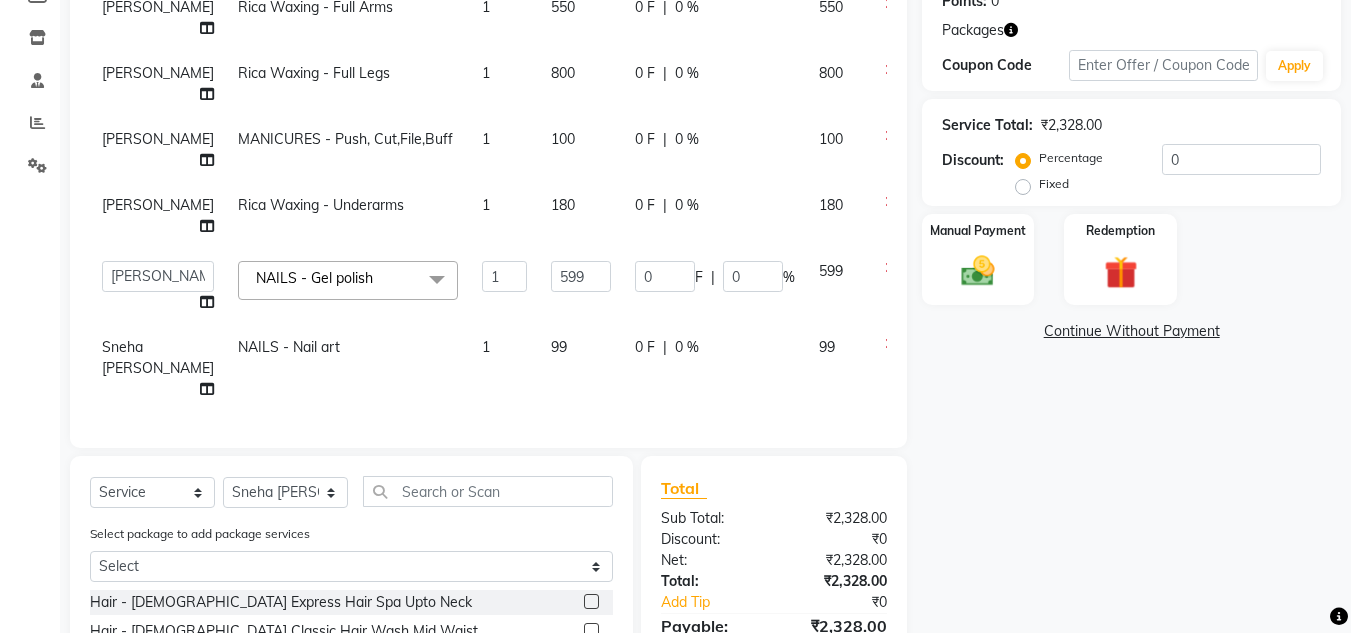 scroll, scrollTop: 229, scrollLeft: 0, axis: vertical 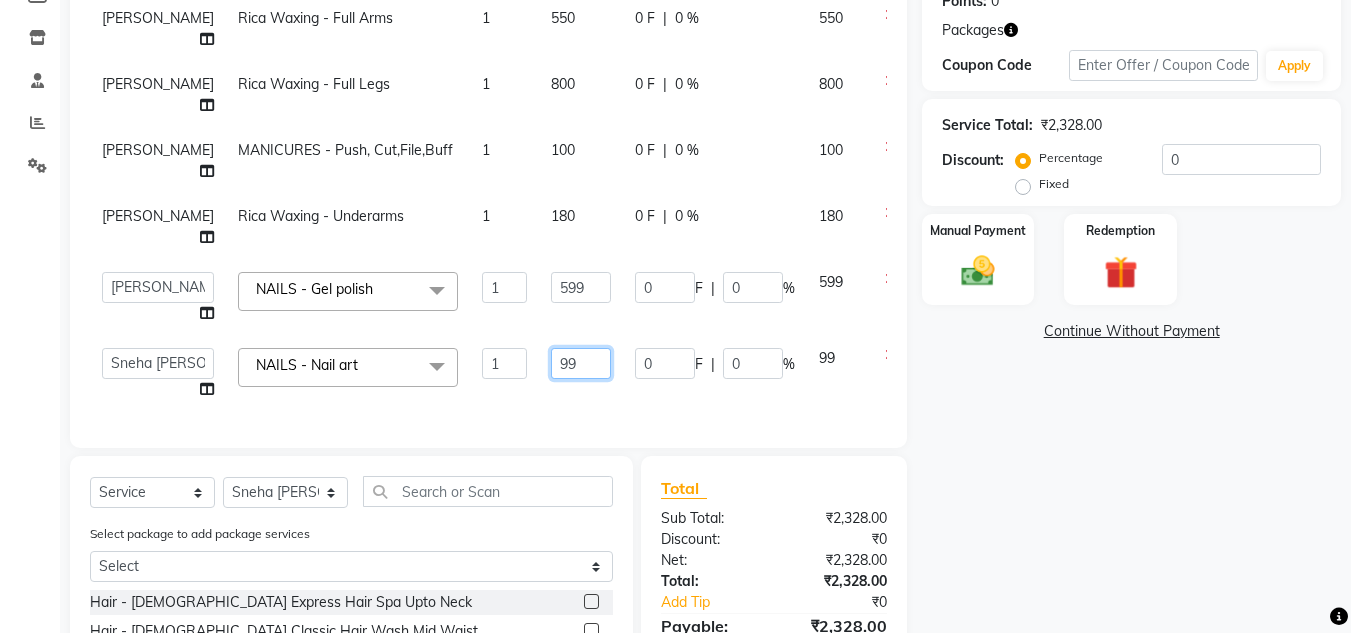 click on "99" 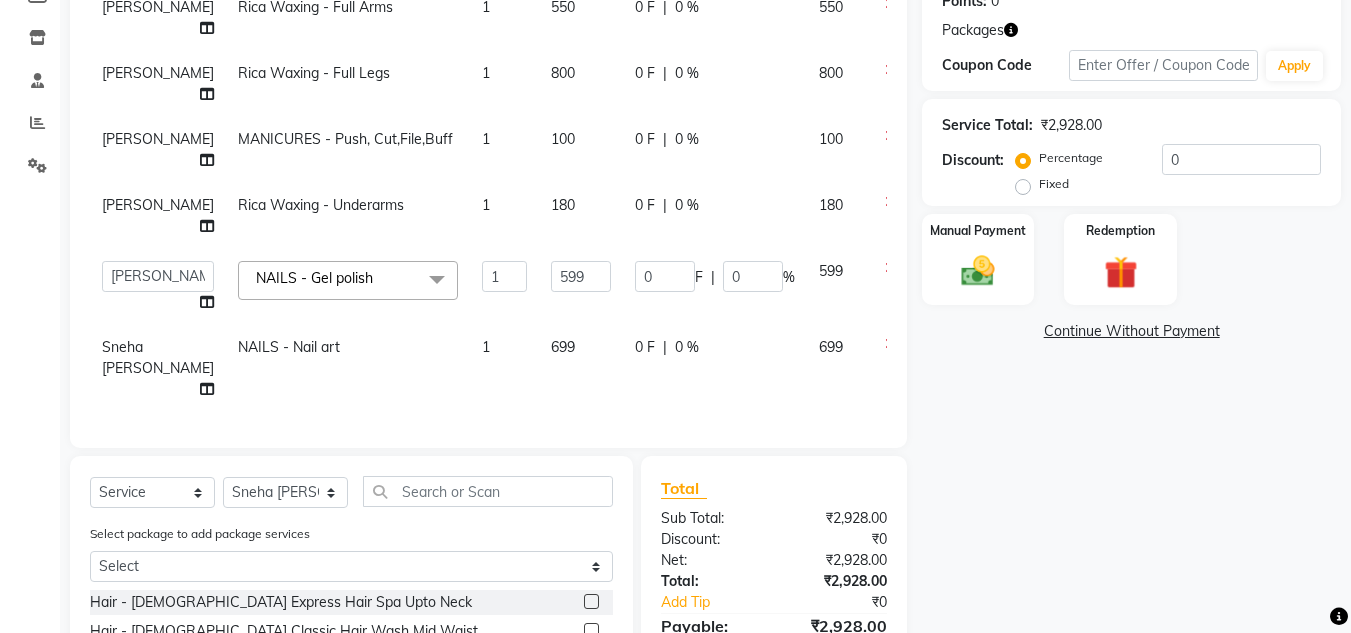 click on "Name: [PERSON_NAME]  Membership:  No Active Membership  Total Visits:  1 Card on file:  0 Last Visit:   [DATE] Points:   0  Packages Coupon Code Apply Service Total:  ₹2,928.00  Discount:  Percentage   Fixed  0 Manual Payment Redemption  Continue Without Payment" 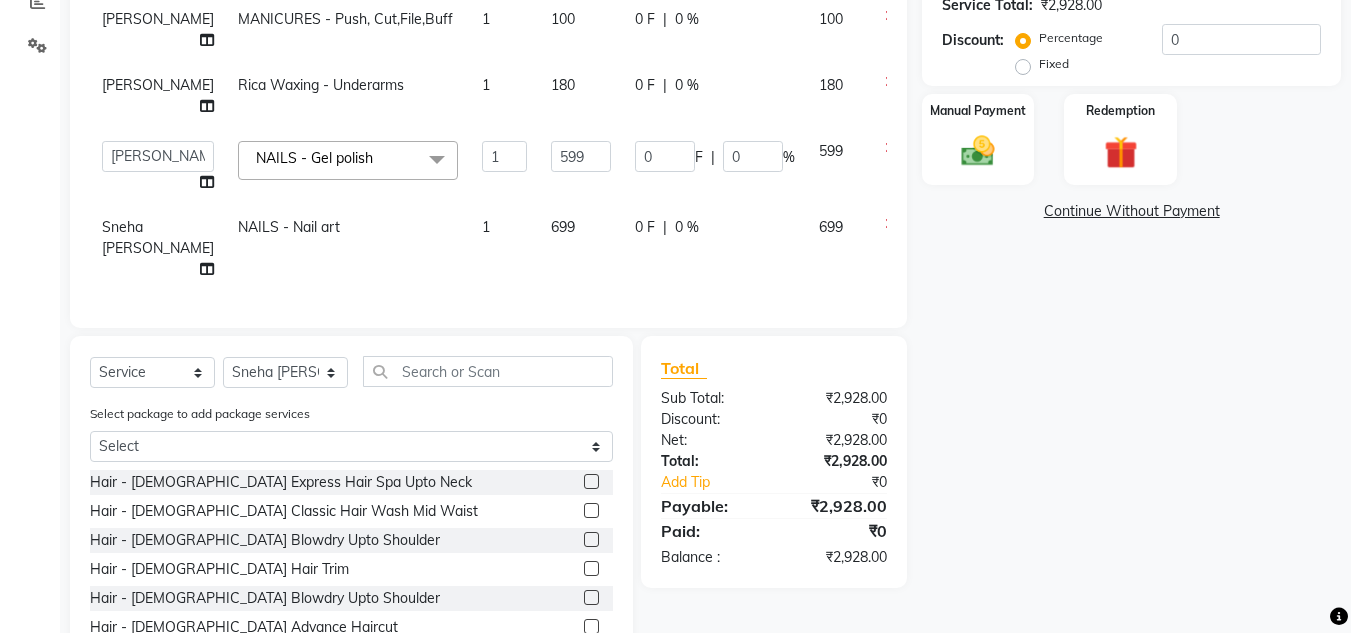 scroll, scrollTop: 520, scrollLeft: 0, axis: vertical 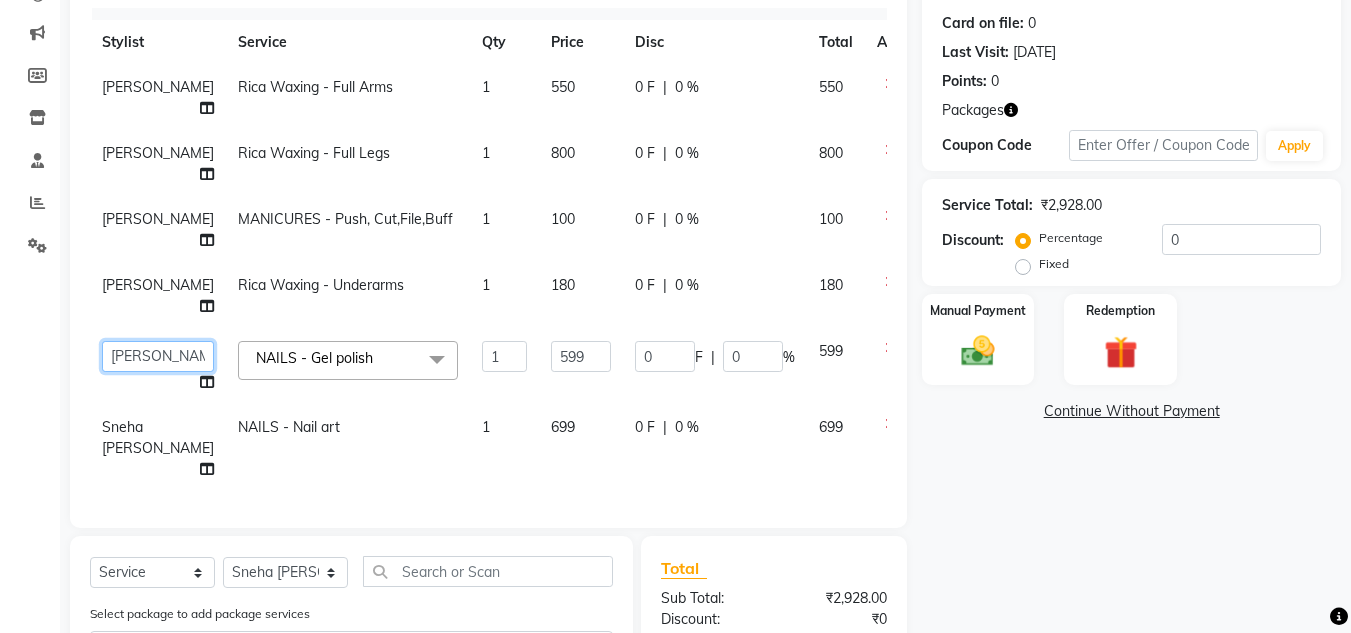 click on "Alam   [PERSON_NAME]   [PERSON_NAME]   [PERSON_NAME]   [MEDICAL_DATA][PERSON_NAME] Mehral   Preeti Bidlal   [PERSON_NAME]   [PERSON_NAME] [PERSON_NAME] [PERSON_NAME]" 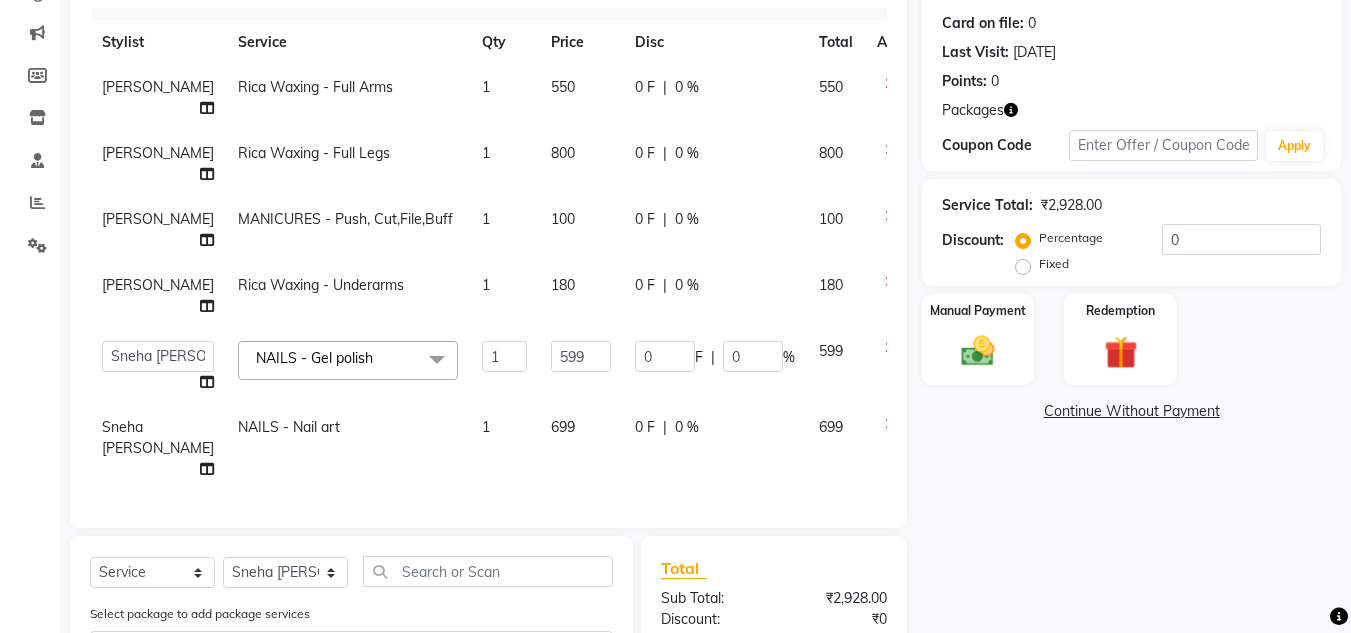 select on "76415" 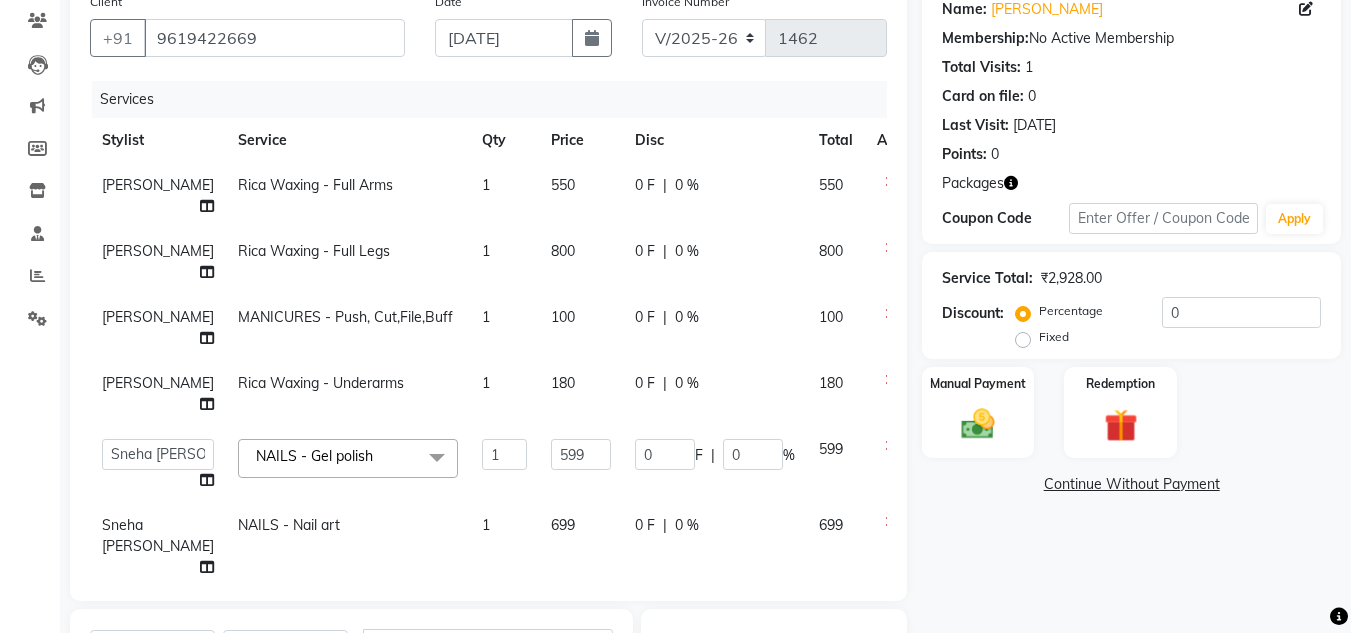 scroll, scrollTop: 200, scrollLeft: 0, axis: vertical 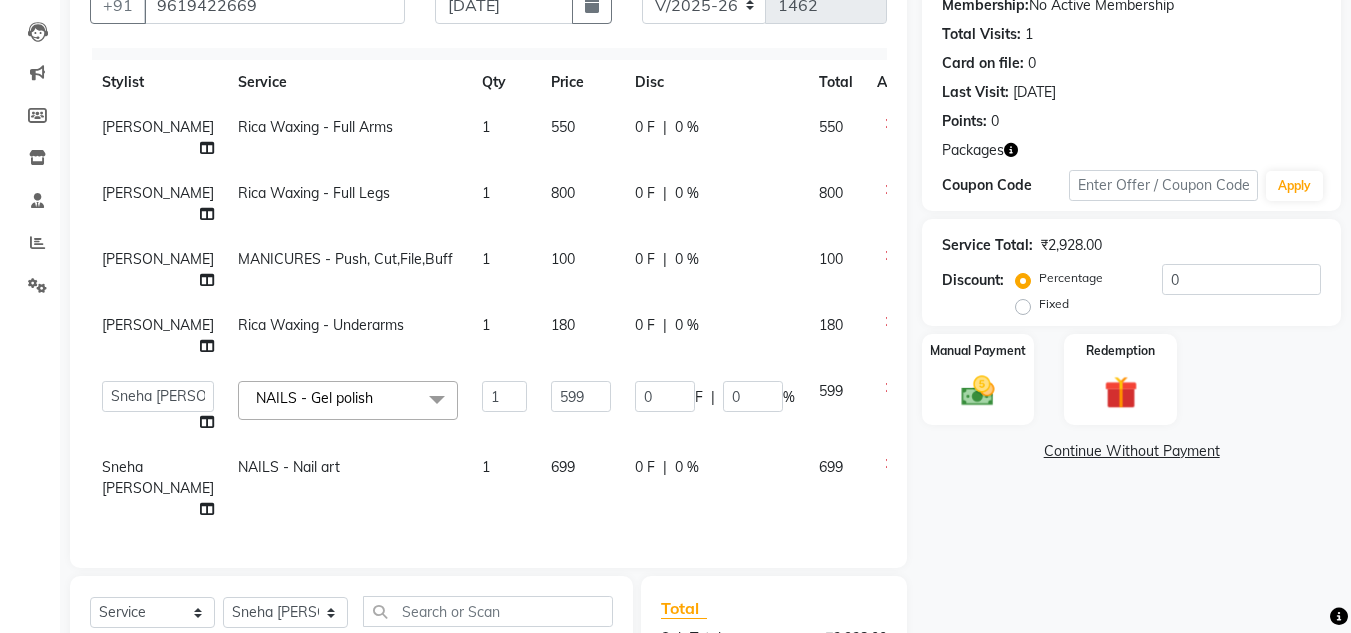 click on "699" 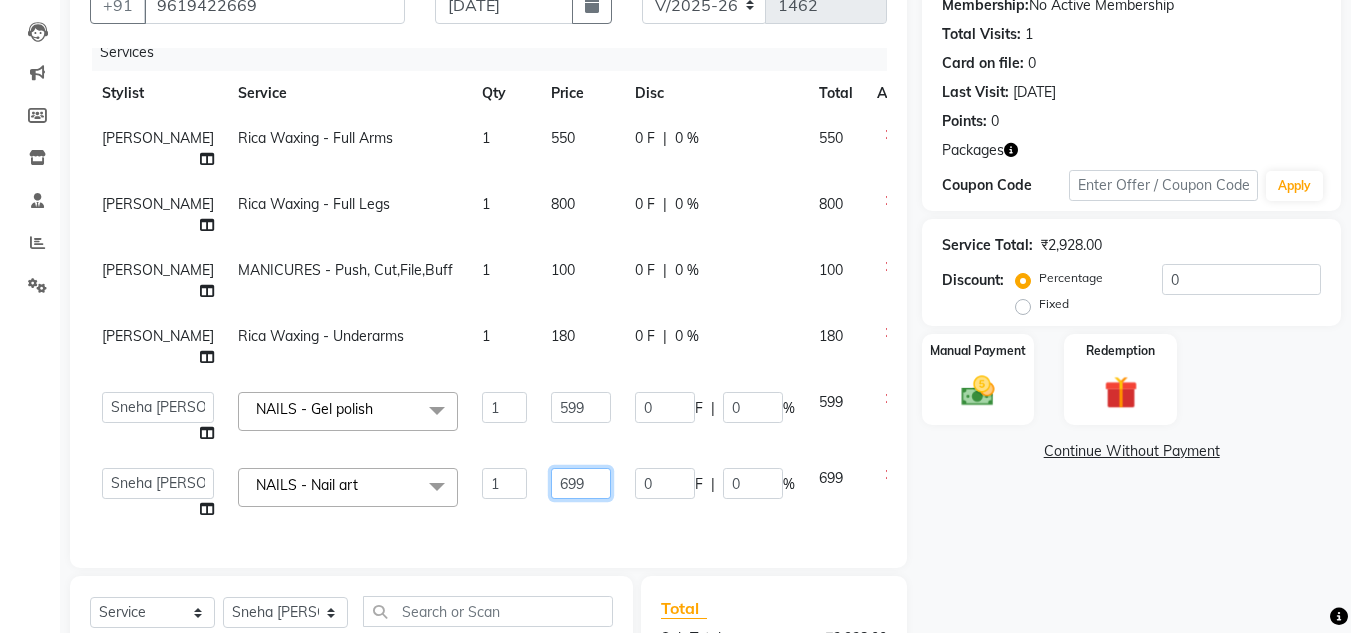 click on "699" 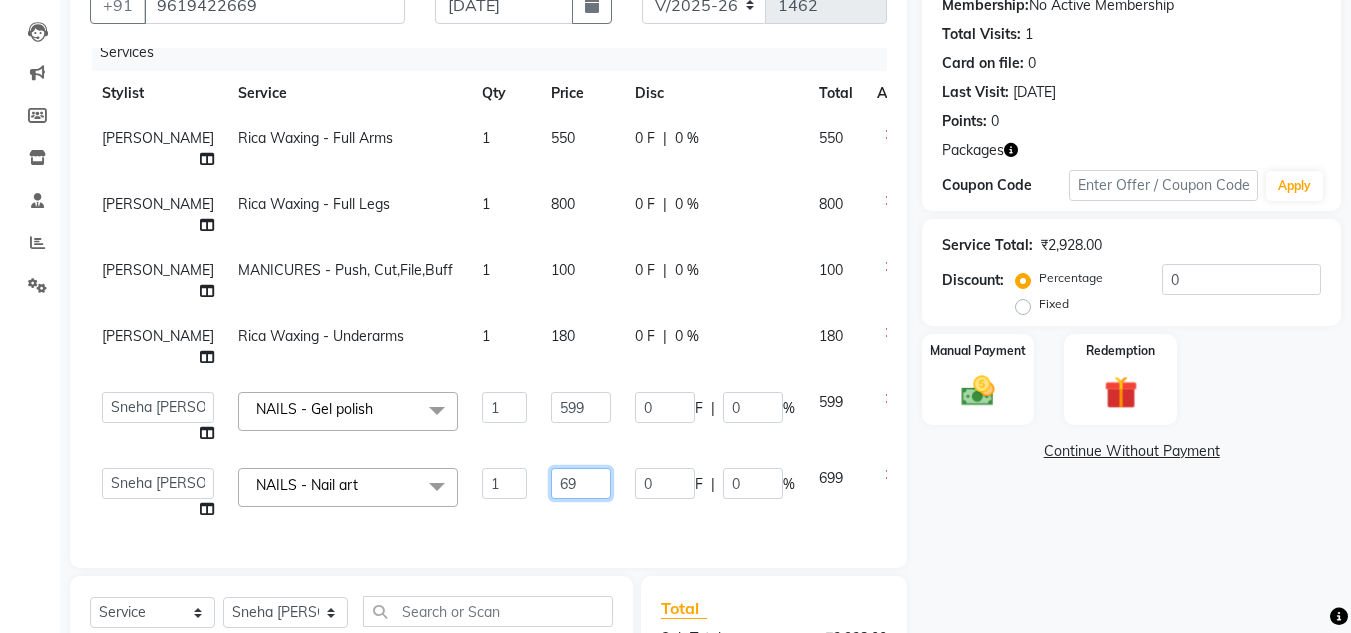 type on "6" 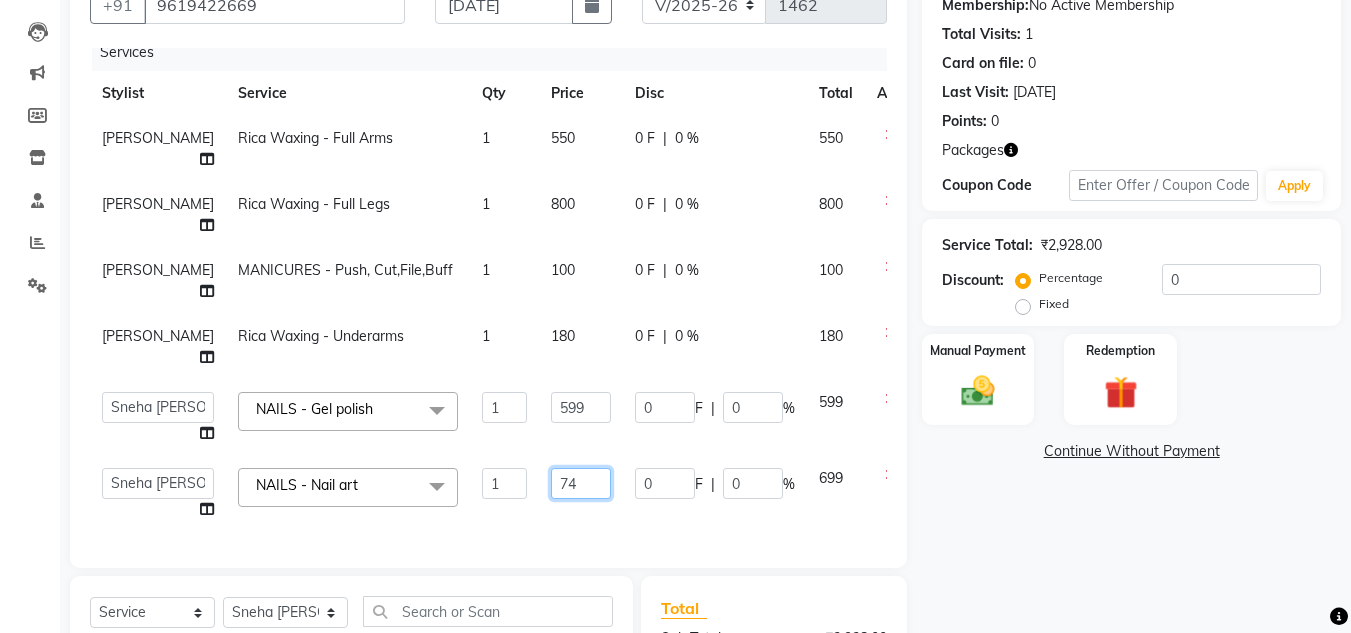 type on "744" 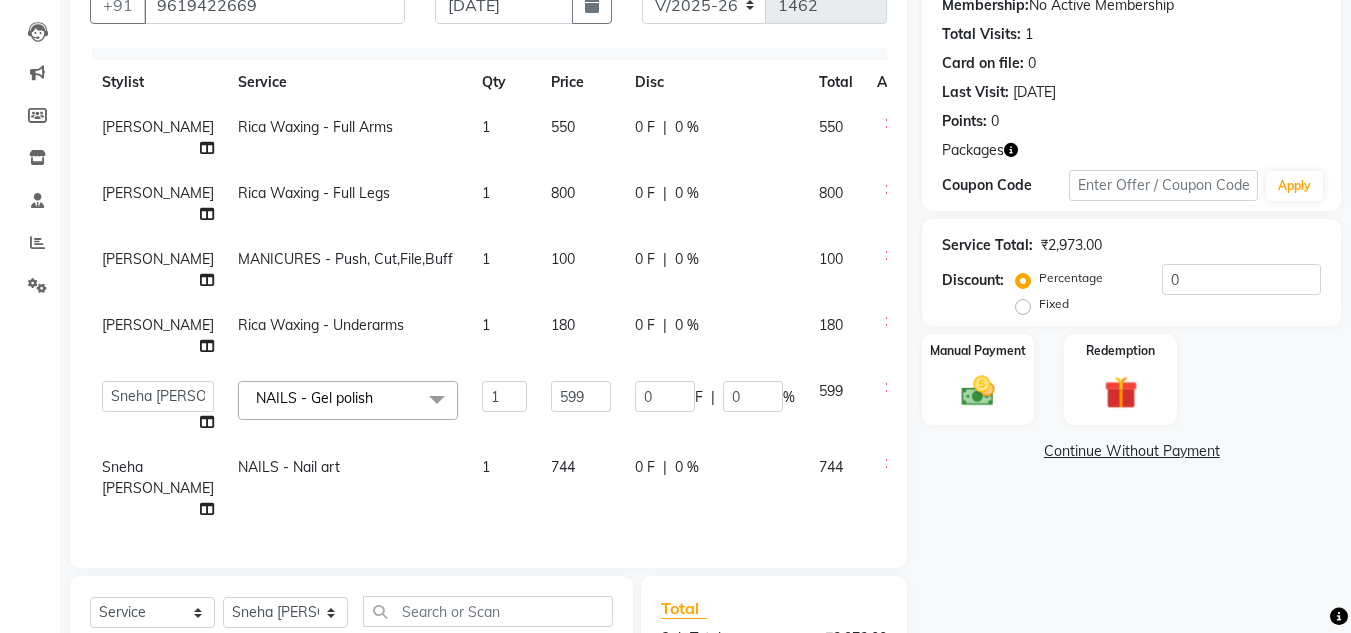 click on "Name: [PERSON_NAME]  Membership:  No Active Membership  Total Visits:  1 Card on file:  0 Last Visit:   [DATE] Points:   0  Packages Coupon Code Apply Service Total:  ₹2,973.00  Discount:  Percentage   Fixed  0 Manual Payment Redemption  Continue Without Payment" 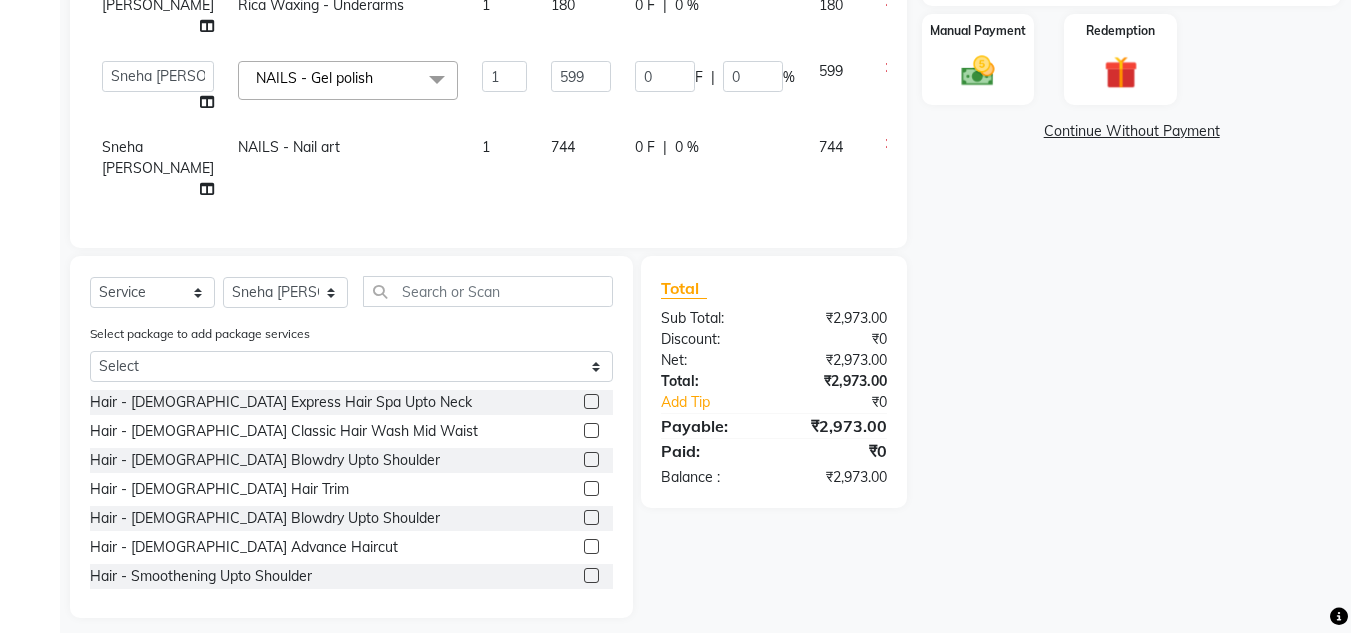 scroll, scrollTop: 535, scrollLeft: 0, axis: vertical 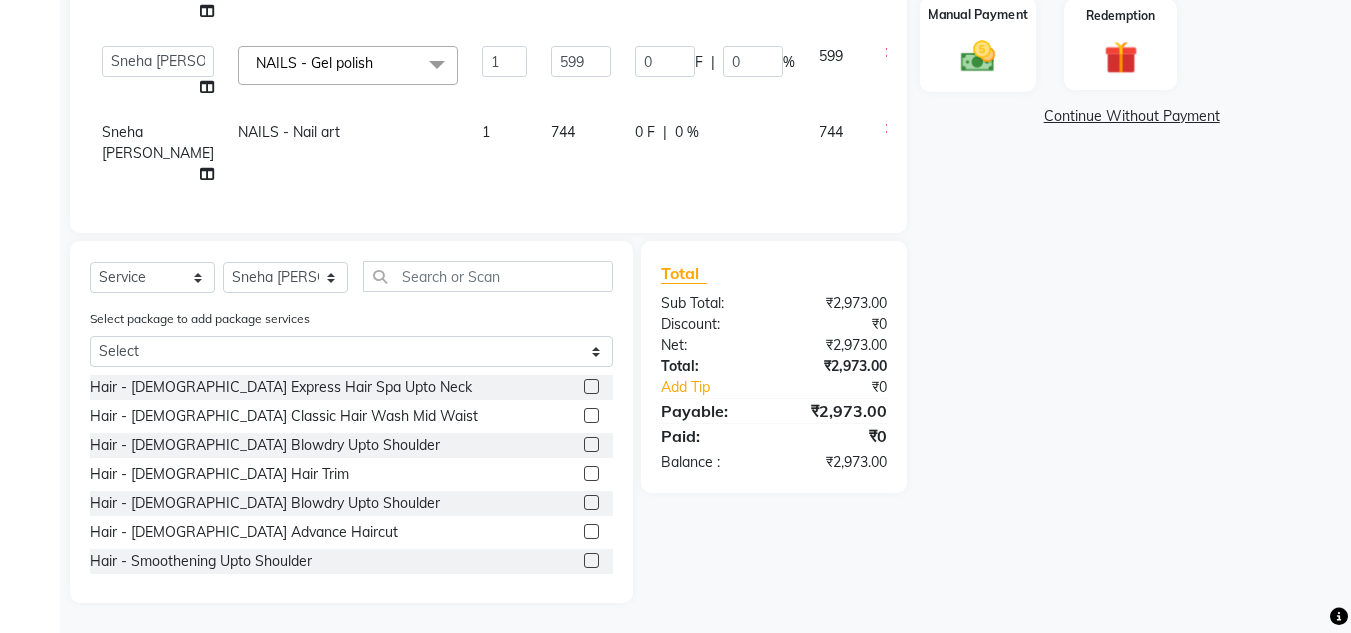 click 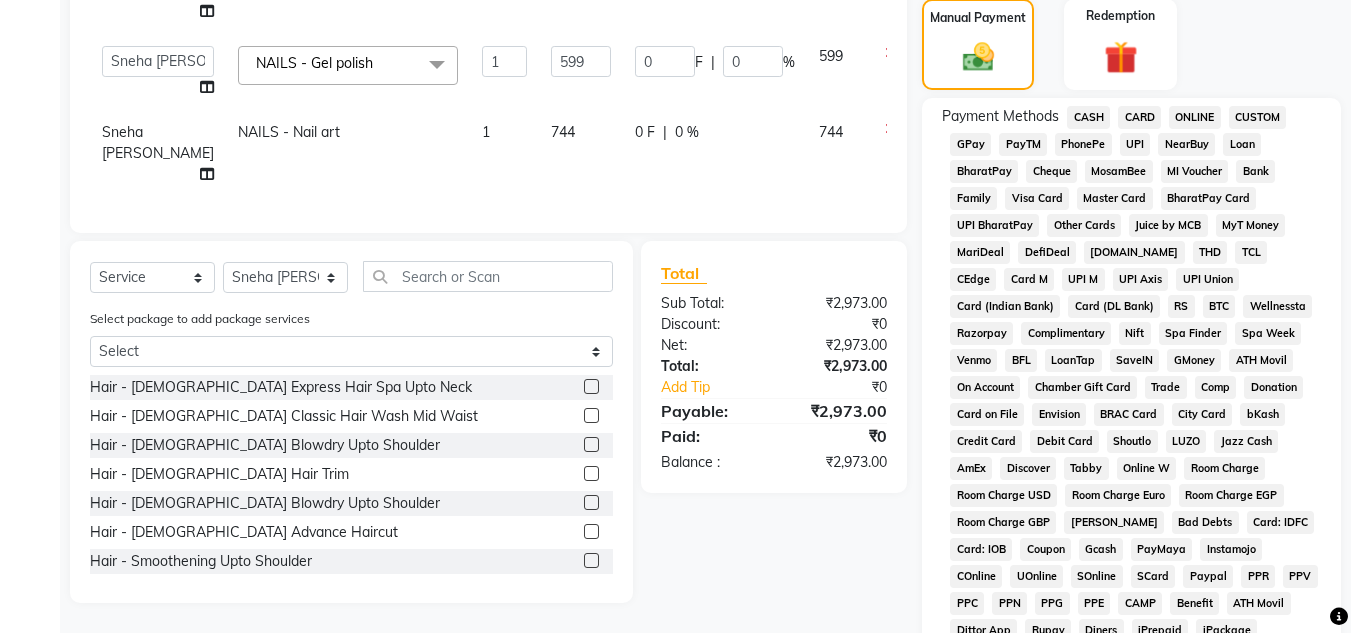 click on "GPay" 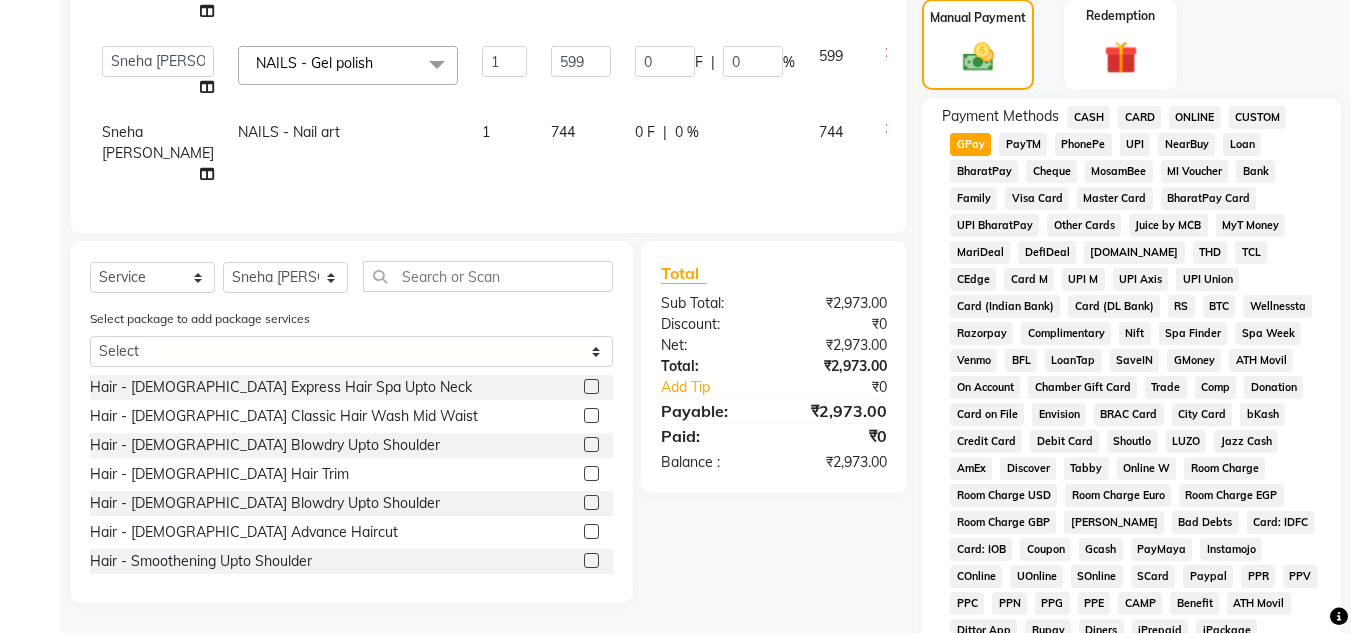 scroll, scrollTop: 890, scrollLeft: 0, axis: vertical 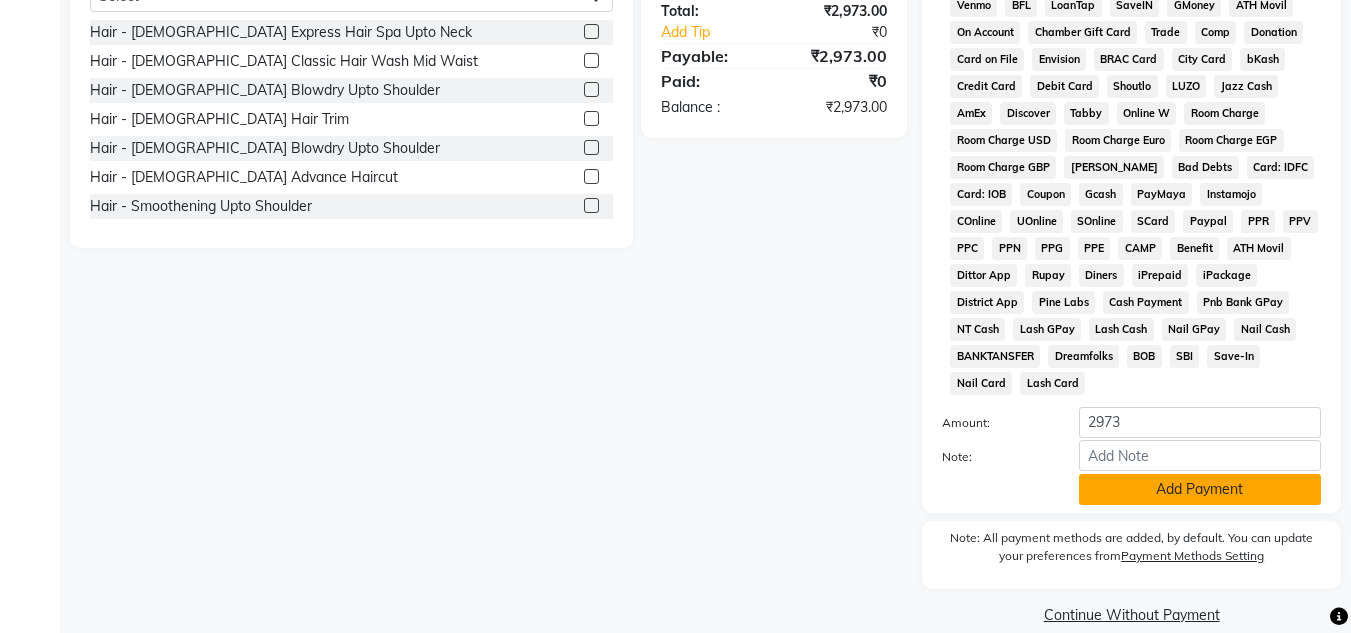 click on "Add Payment" 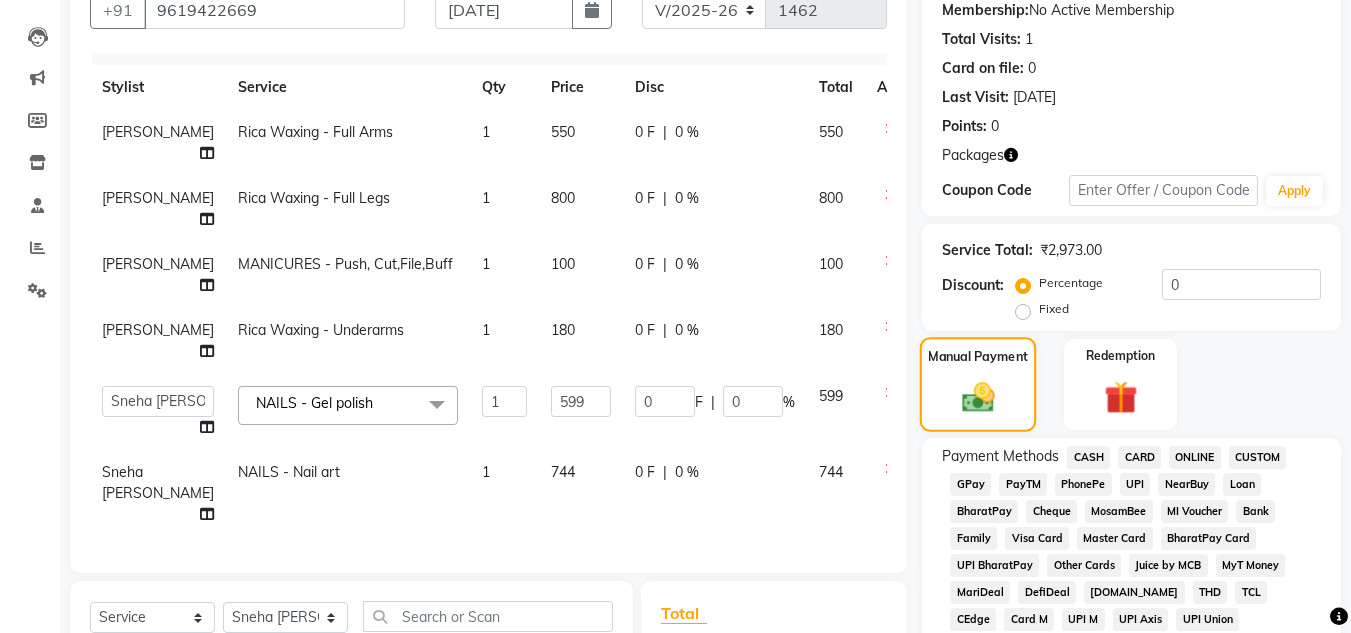 scroll, scrollTop: 200, scrollLeft: 0, axis: vertical 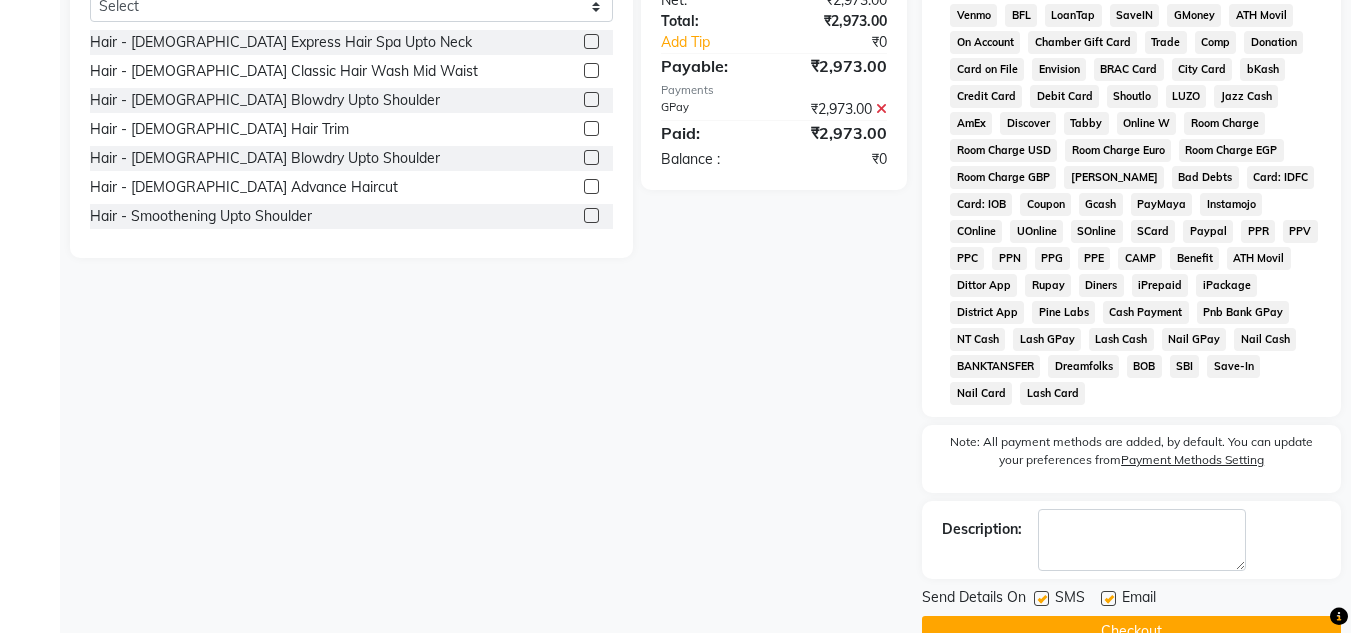 click on "Checkout" 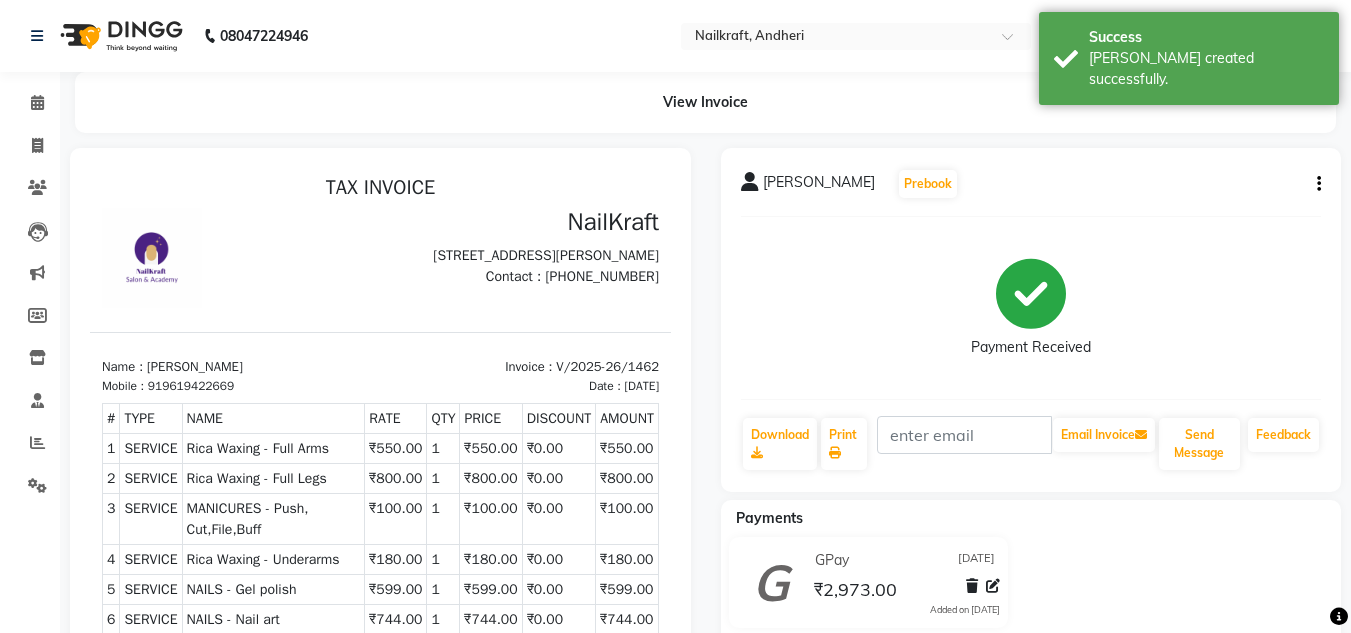 scroll, scrollTop: 0, scrollLeft: 0, axis: both 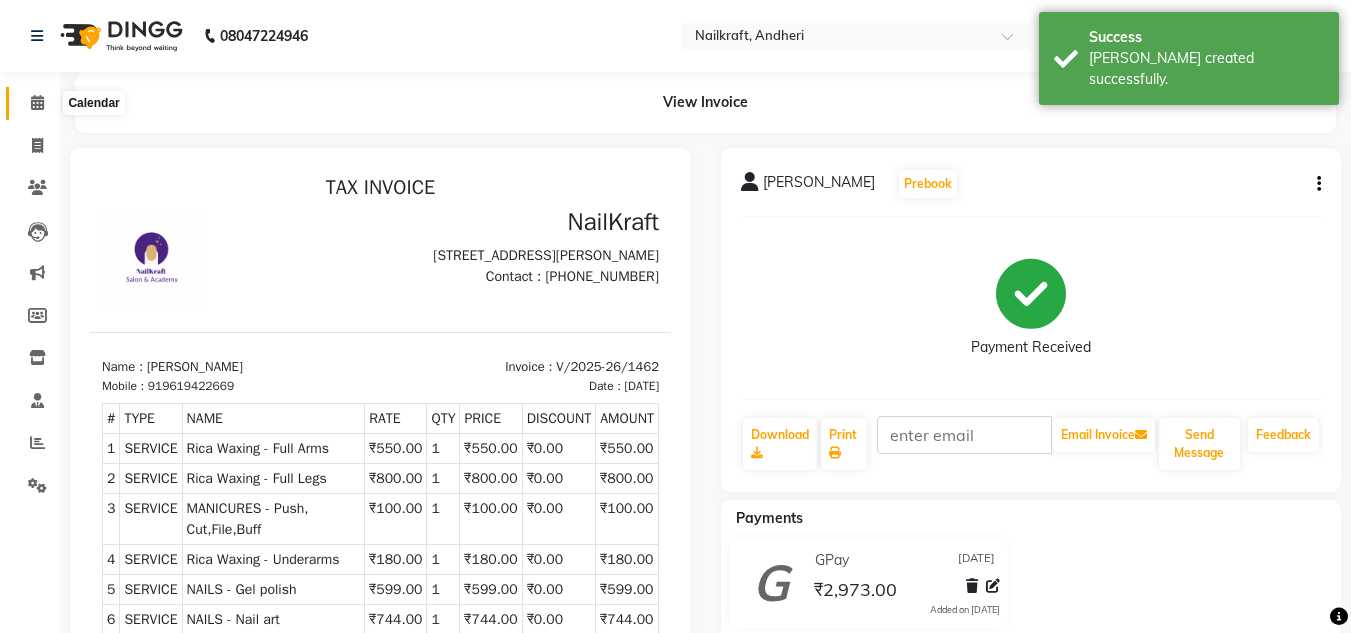 click 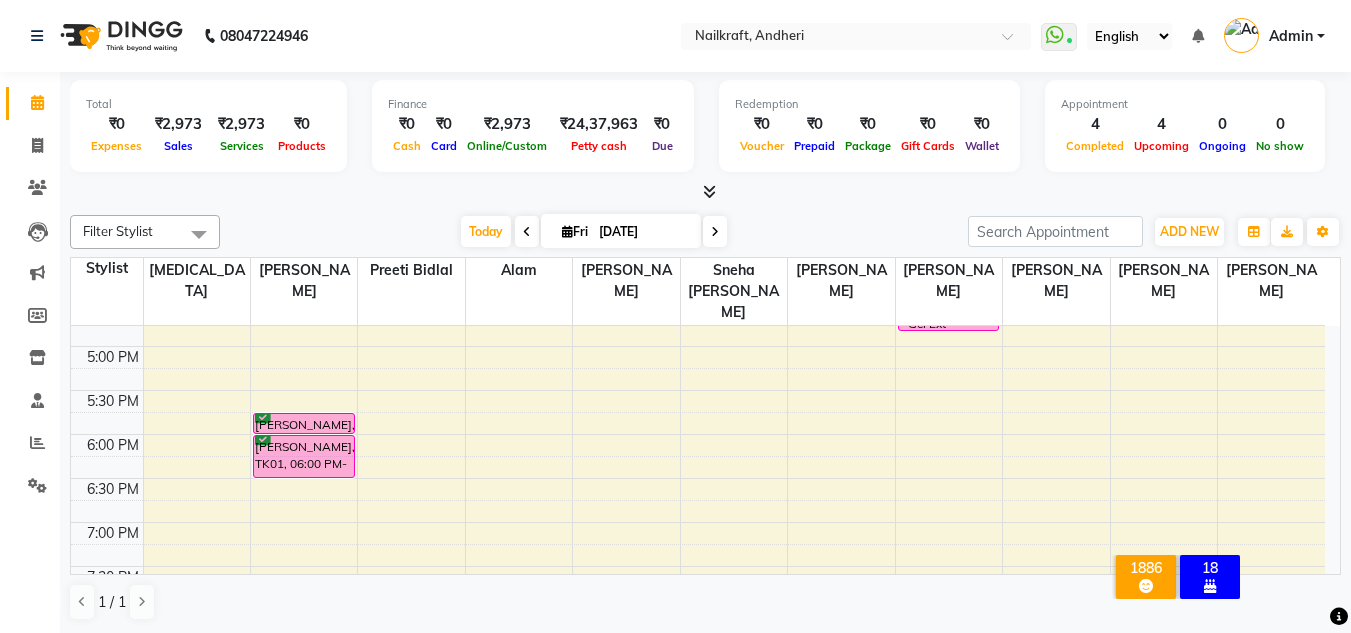 scroll, scrollTop: 600, scrollLeft: 0, axis: vertical 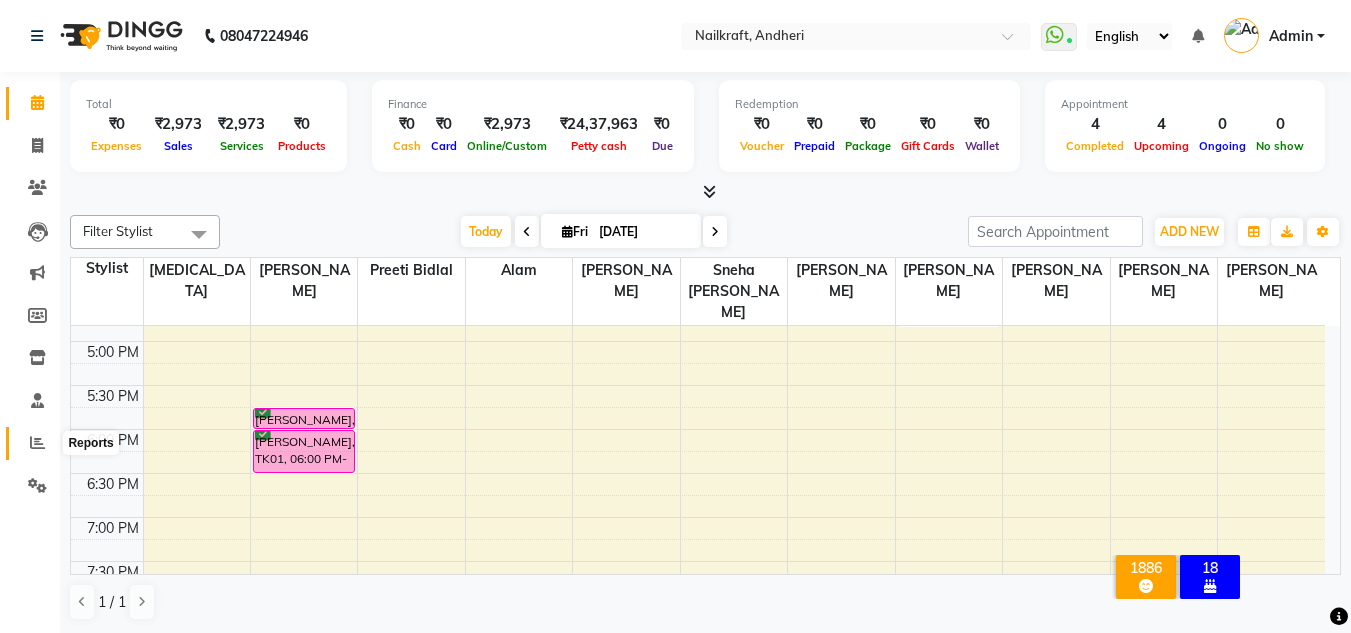 click 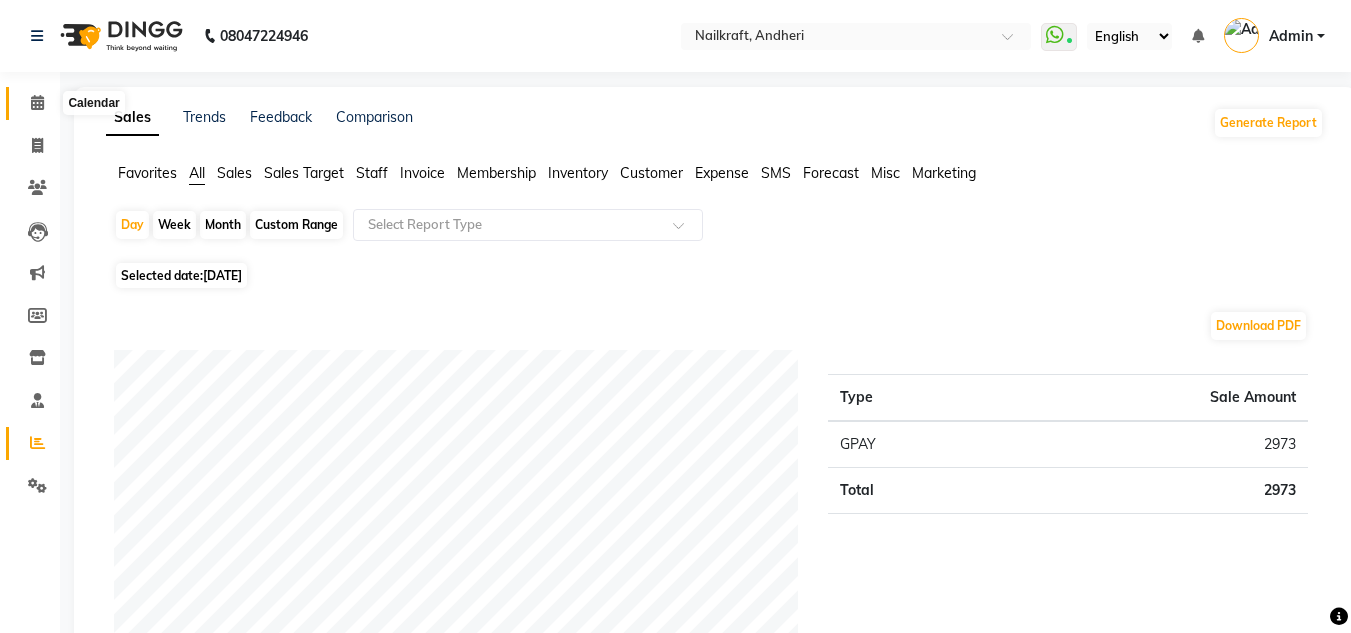 click 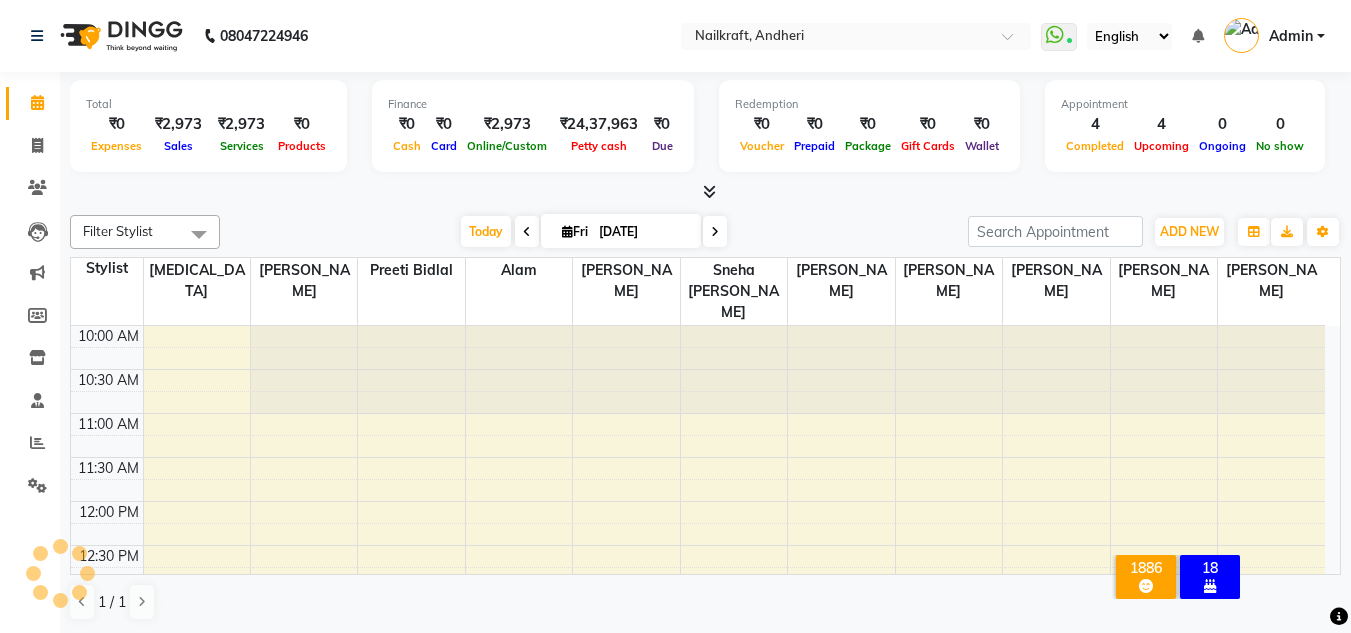scroll, scrollTop: 0, scrollLeft: 0, axis: both 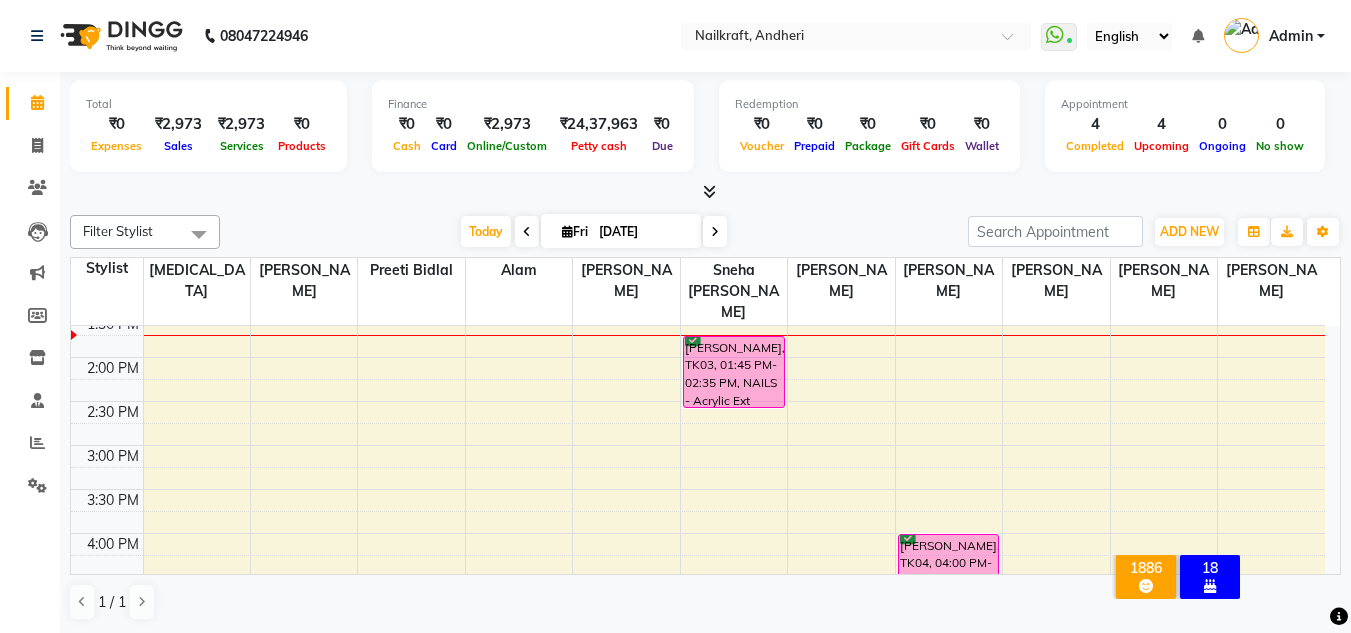 click on "10:00 AM 10:30 AM 11:00 AM 11:30 AM 12:00 PM 12:30 PM 1:00 PM 1:30 PM 2:00 PM 2:30 PM 3:00 PM 3:30 PM 4:00 PM 4:30 PM 5:00 PM 5:30 PM 6:00 PM 6:30 PM 7:00 PM 7:30 PM 8:00 PM 8:30 PM 9:00 PM 9:30 PM     [PERSON_NAME], TK01, 05:45 PM-06:00 PM, Pedicure - Foot Massage      [PERSON_NAME], TK01, 06:00 PM-06:30 PM, NAILS - Gel polish     sanzila gautam, TK03, 01:45 PM-02:35 PM, NAILS - Acrylic Ext     [PERSON_NAME], TK04, 04:00 PM-04:50 PM, NAILS - Gel Ext" at bounding box center (698, 533) 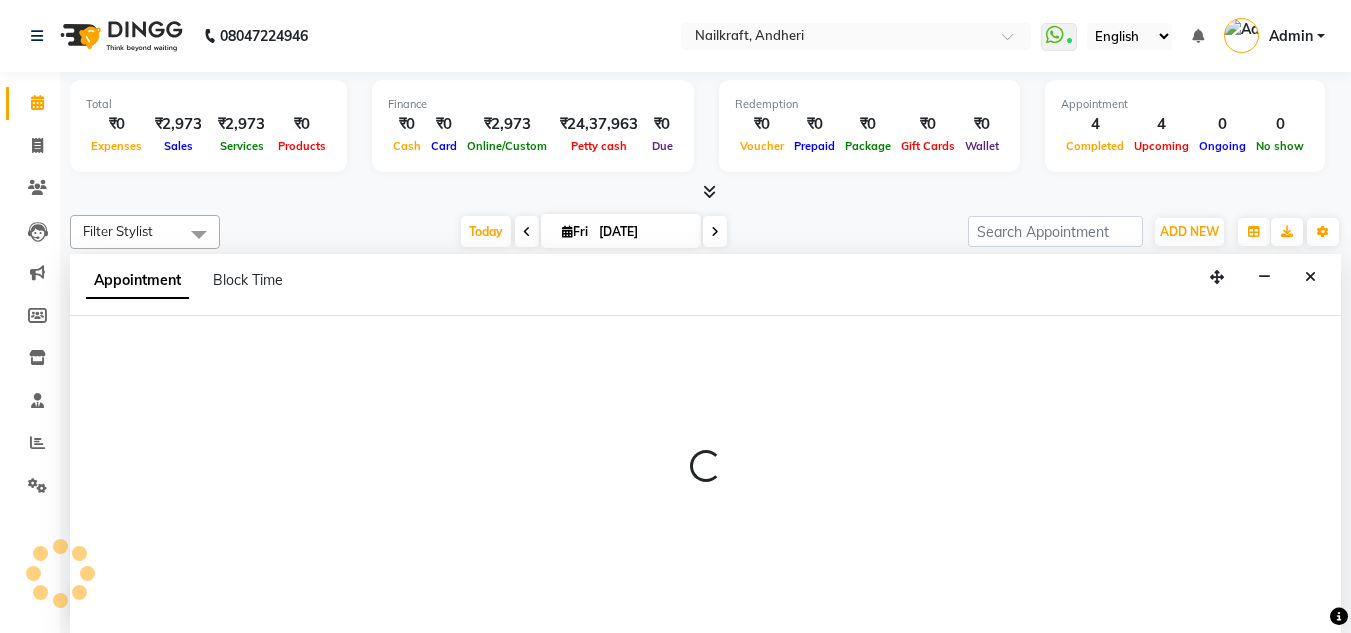 scroll, scrollTop: 1, scrollLeft: 0, axis: vertical 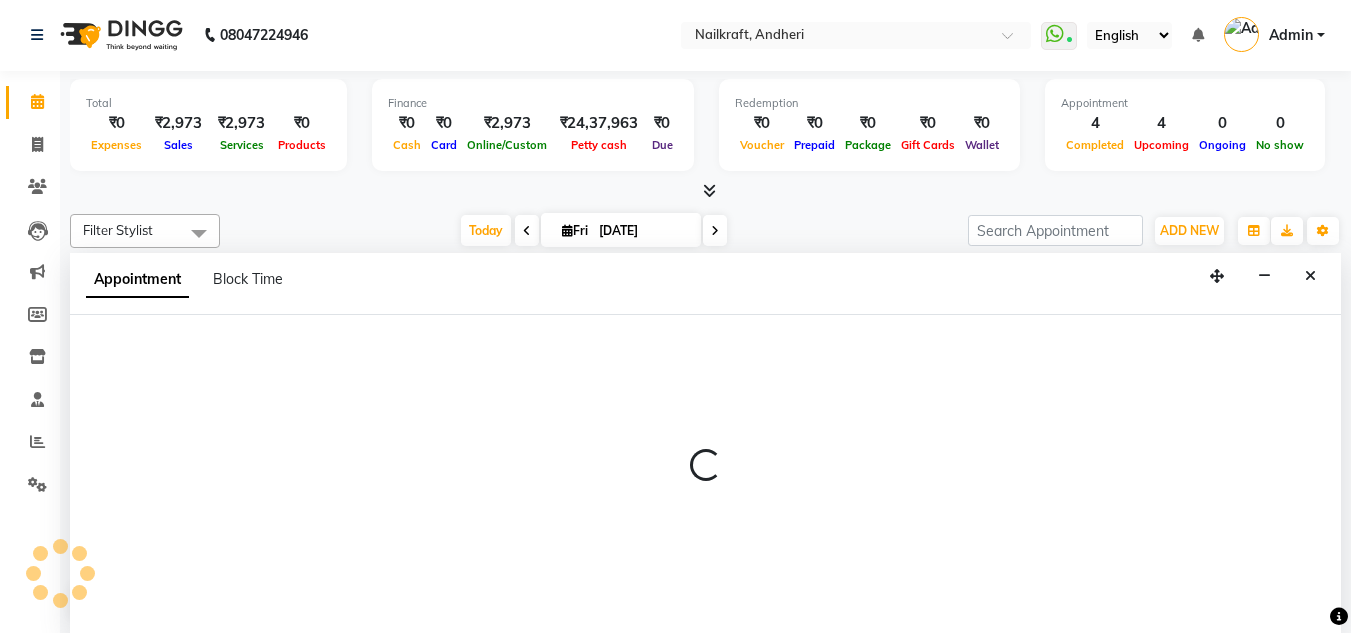 select on "50028" 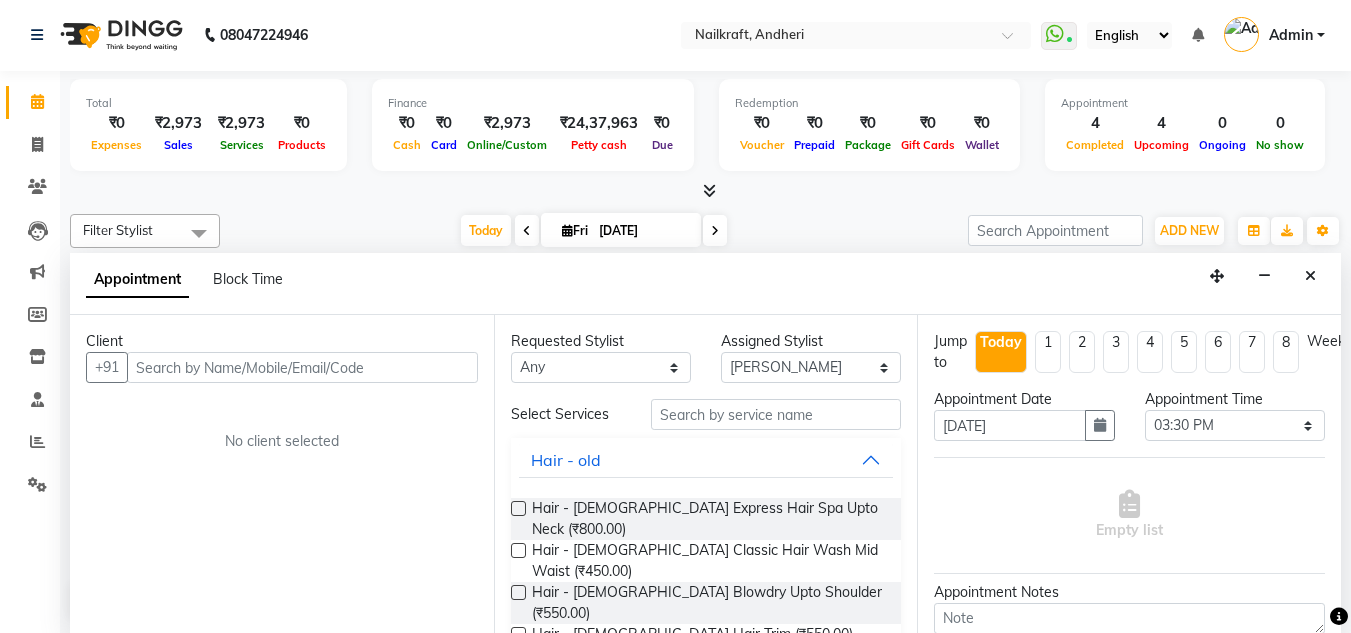 click at bounding box center [302, 367] 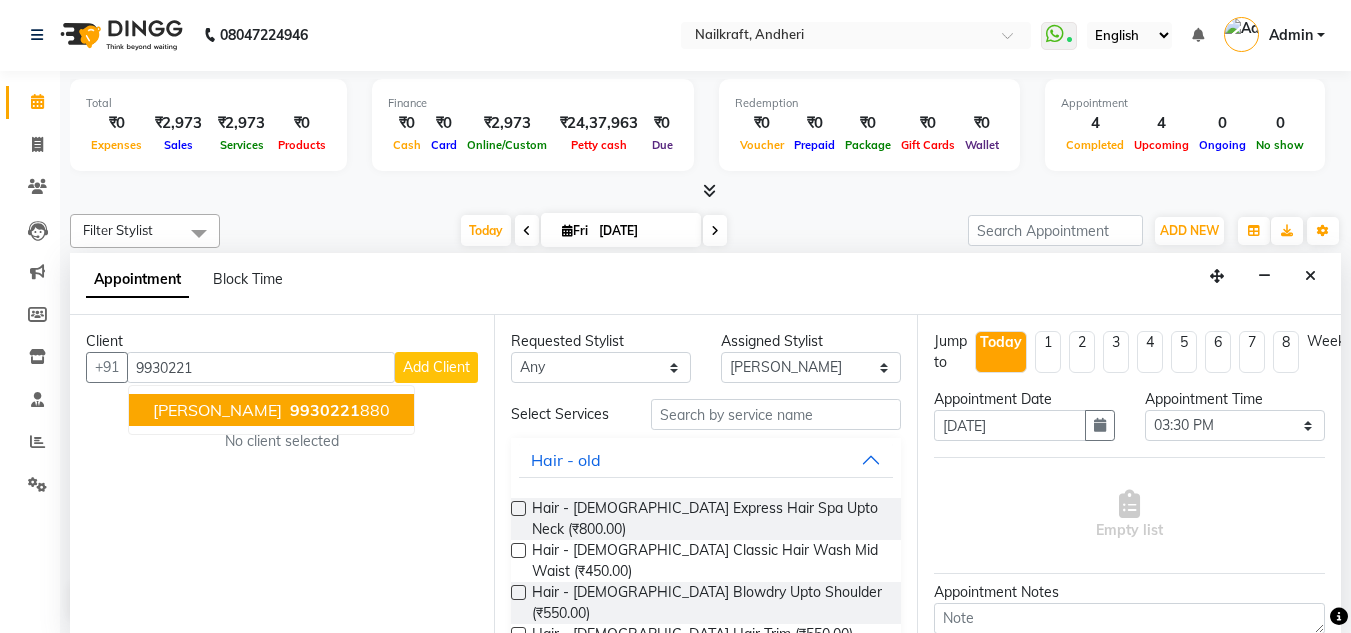 click on "9930221 880" at bounding box center (338, 410) 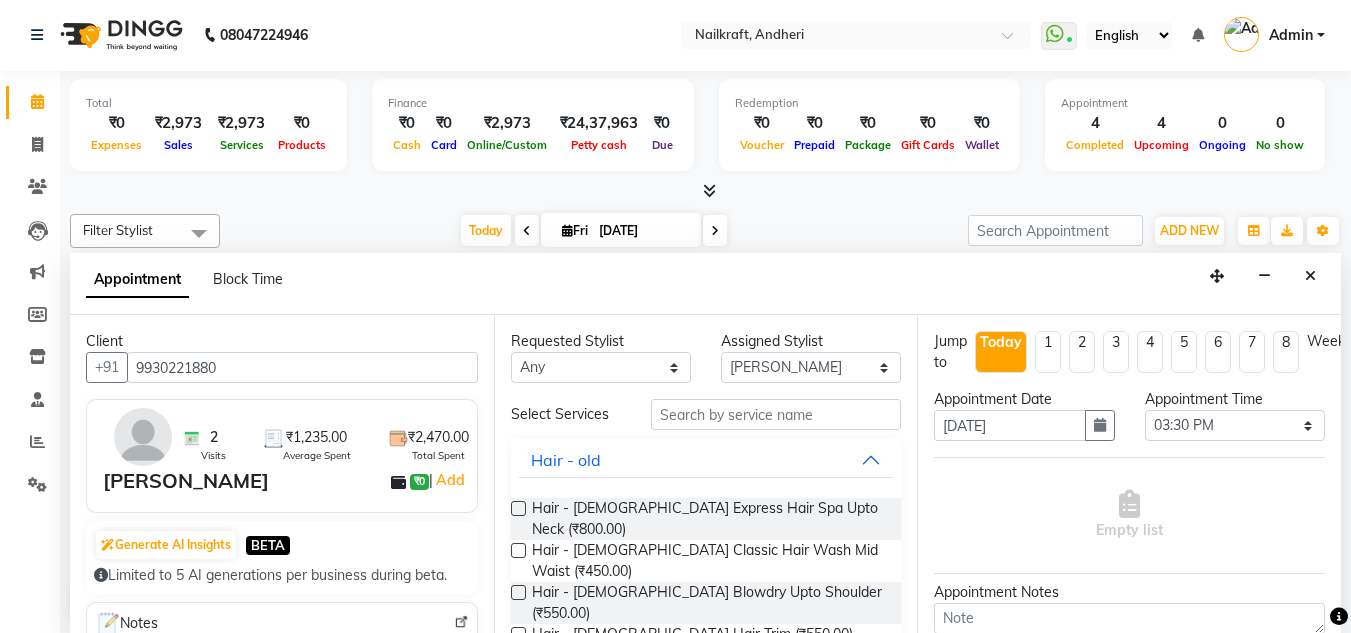 type on "9930221880" 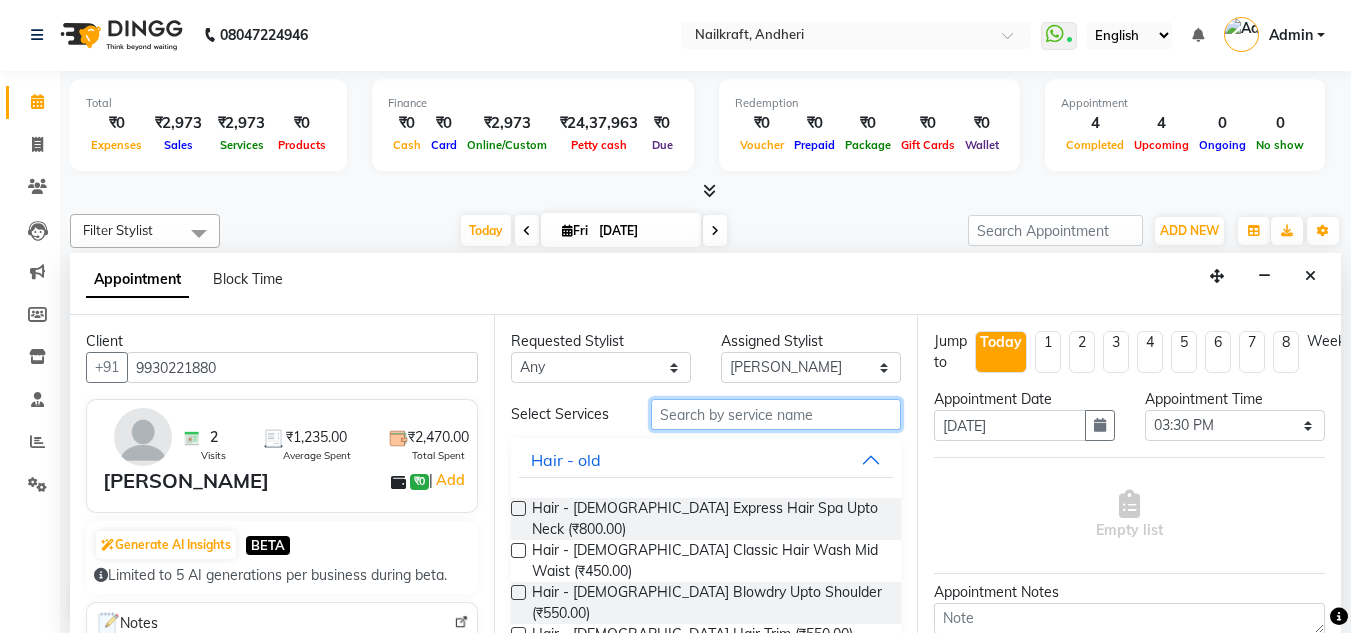 click at bounding box center [776, 414] 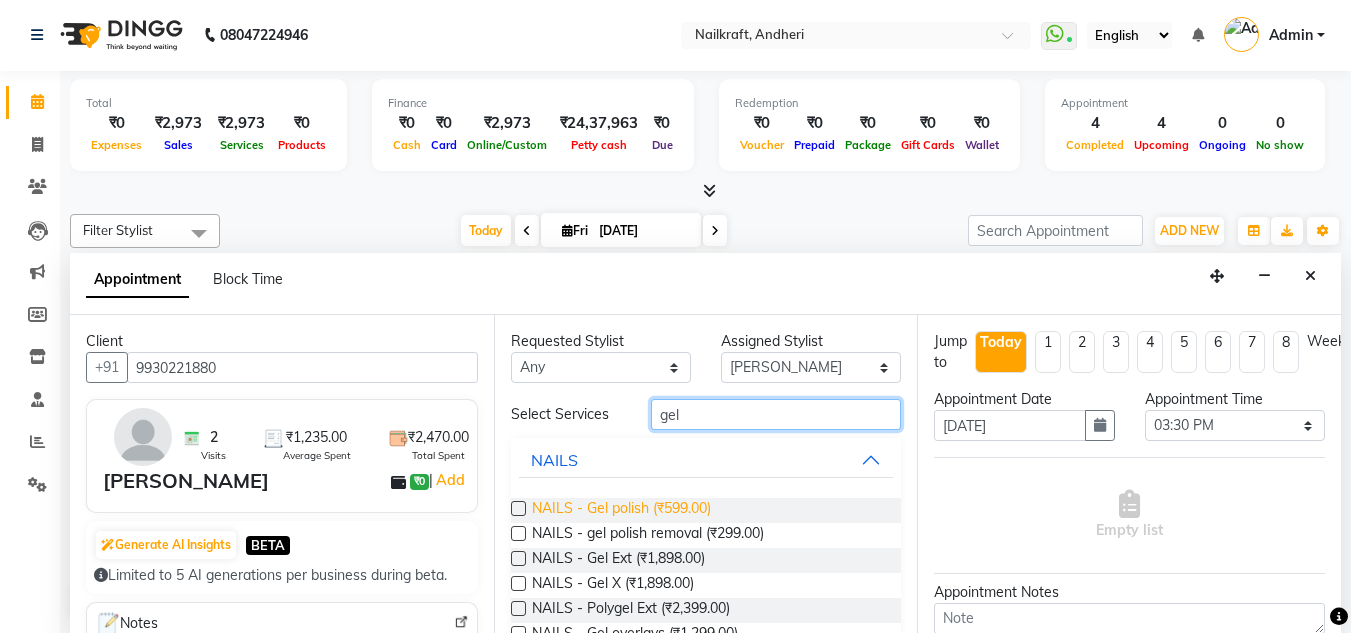 type on "gel" 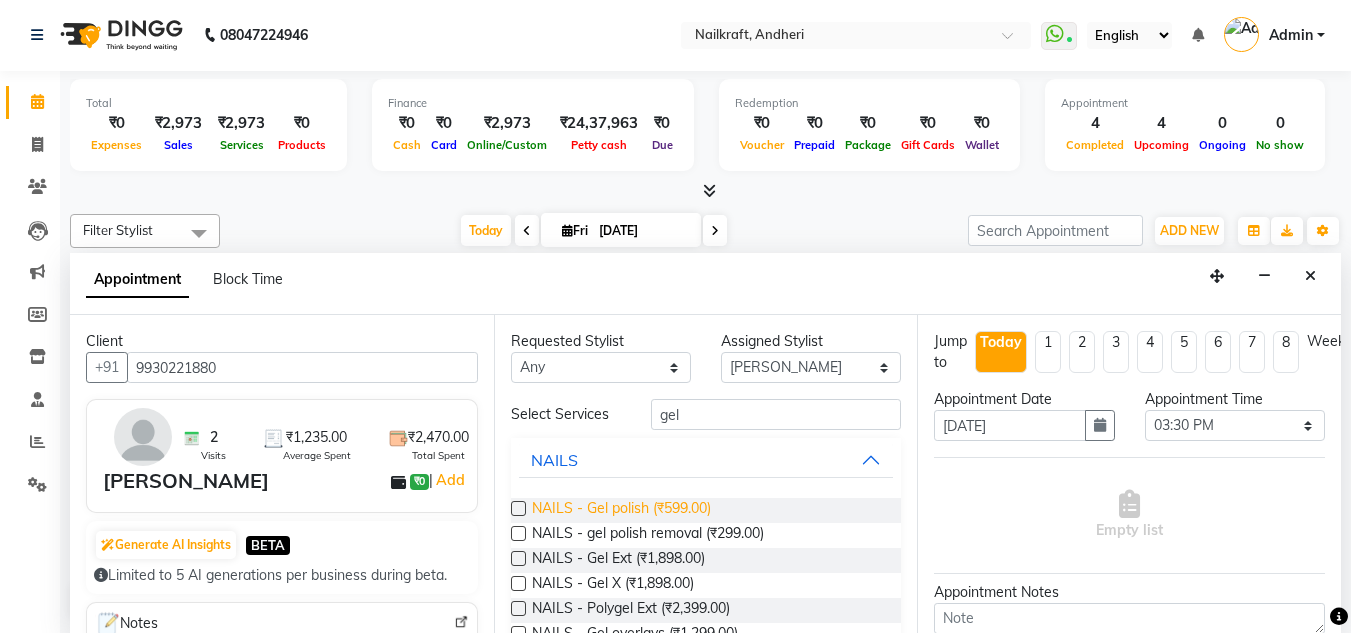 click on "NAILS - Gel polish (₹599.00)" at bounding box center (621, 510) 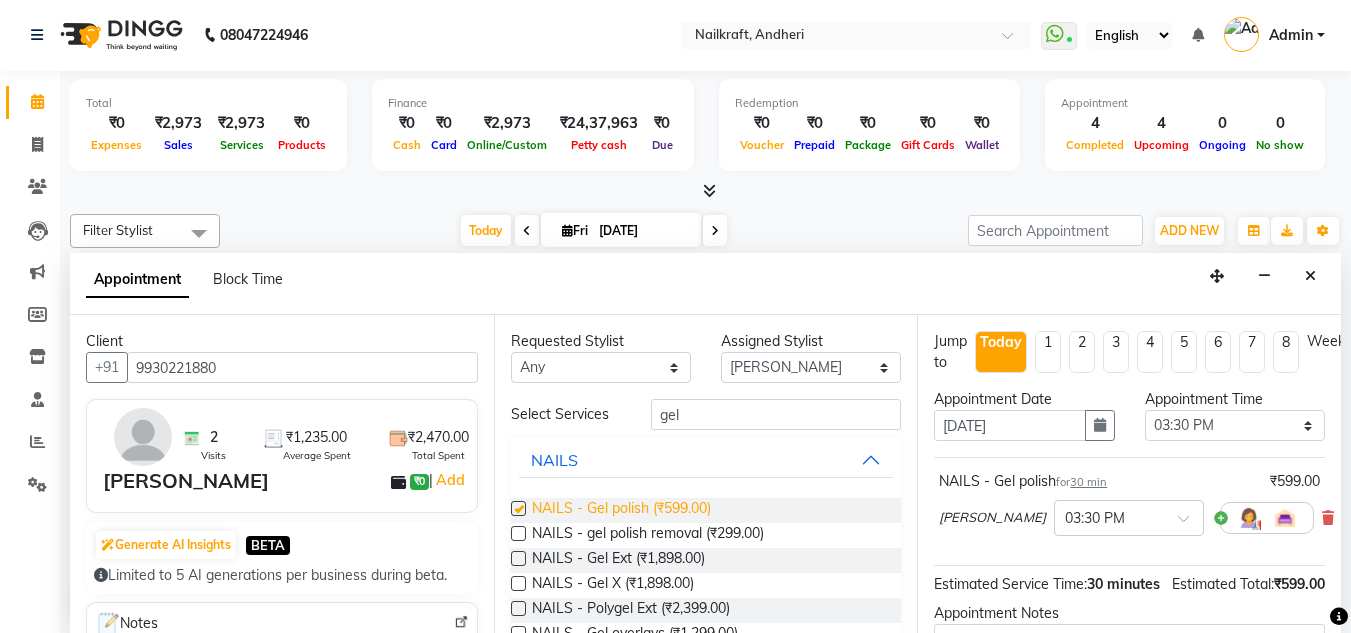 checkbox on "false" 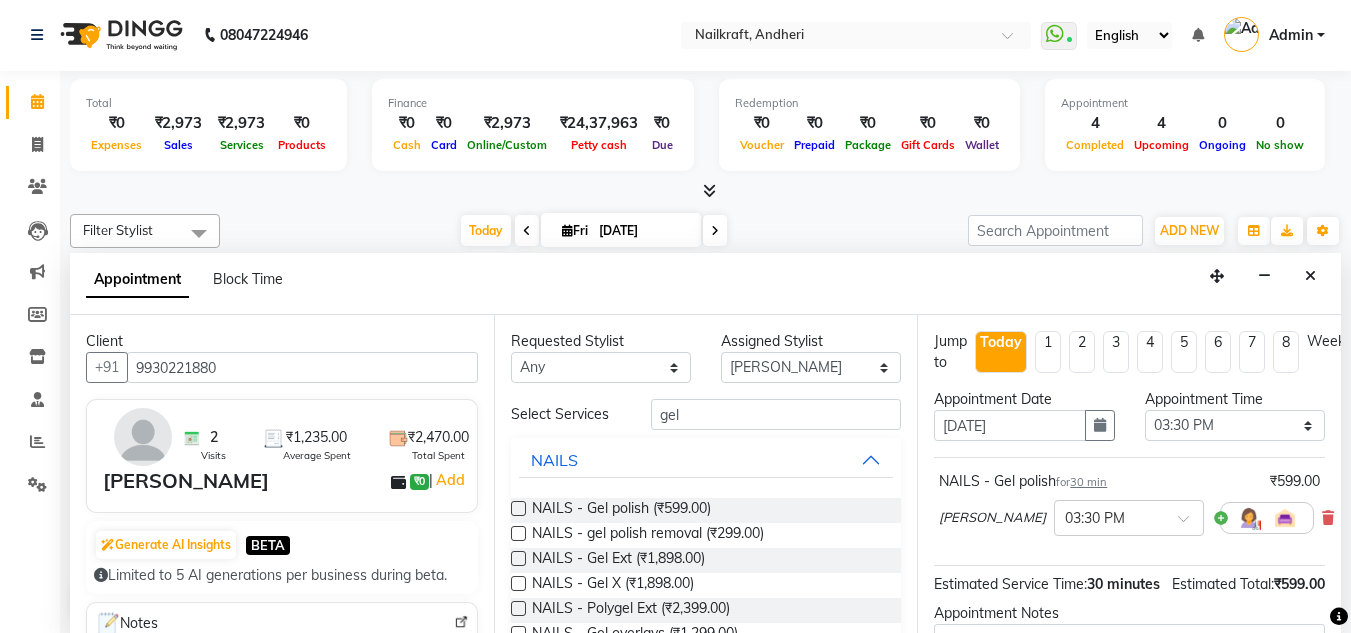 click at bounding box center [1339, 617] 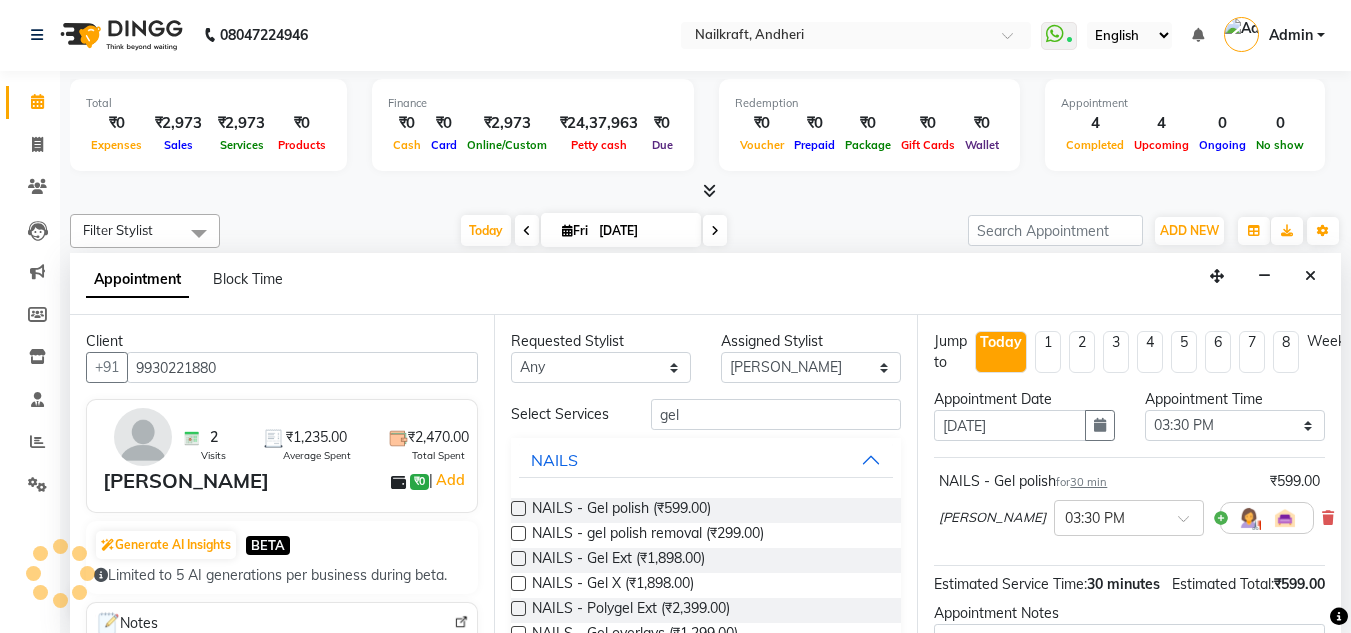 click at bounding box center [1339, 617] 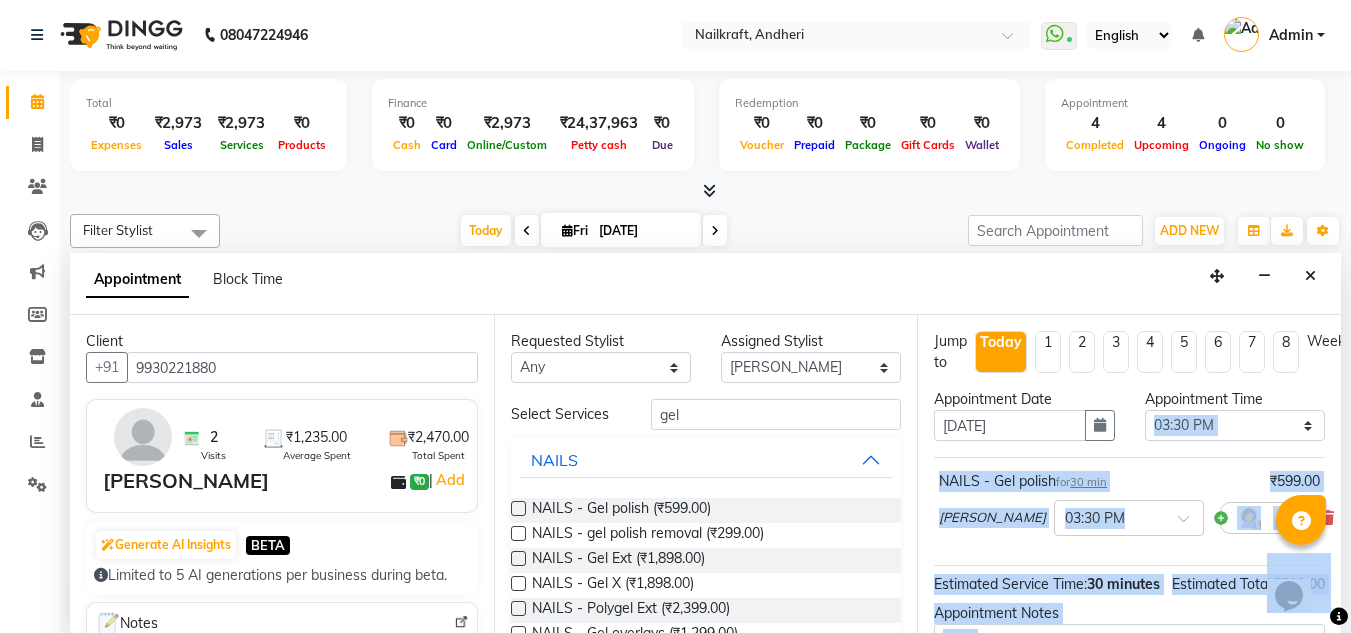 drag, startPoint x: 1331, startPoint y: 607, endPoint x: 1334, endPoint y: 453, distance: 154.02922 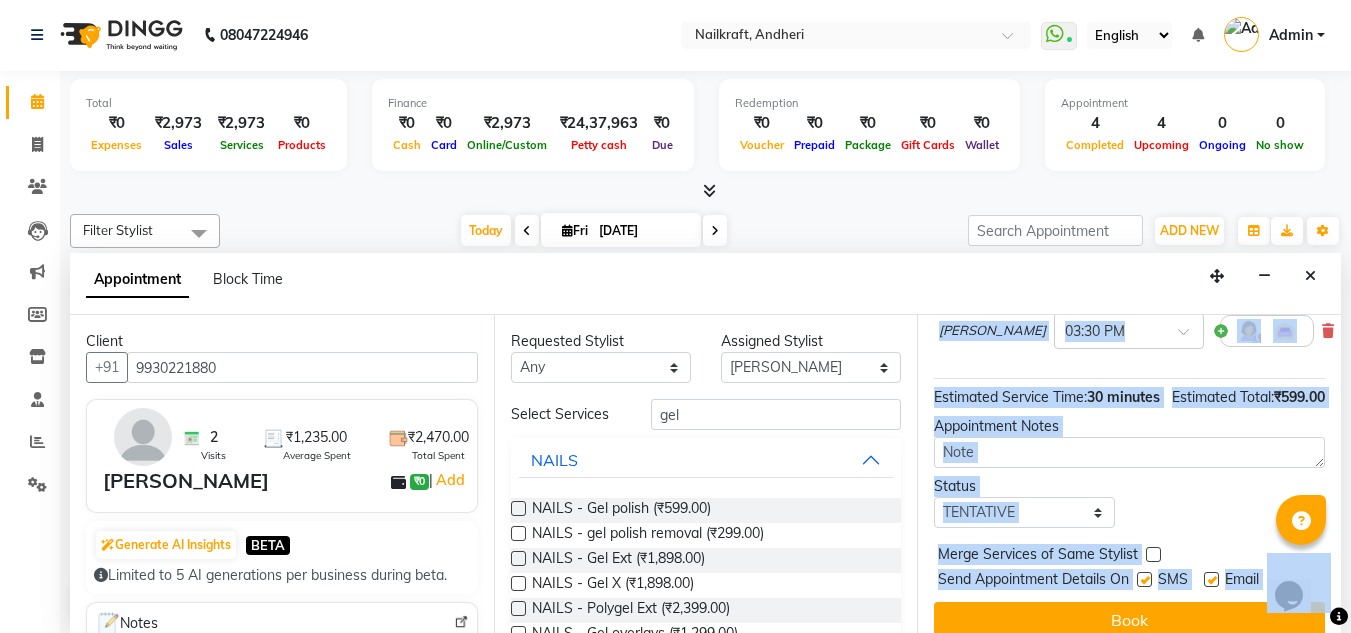scroll, scrollTop: 244, scrollLeft: 0, axis: vertical 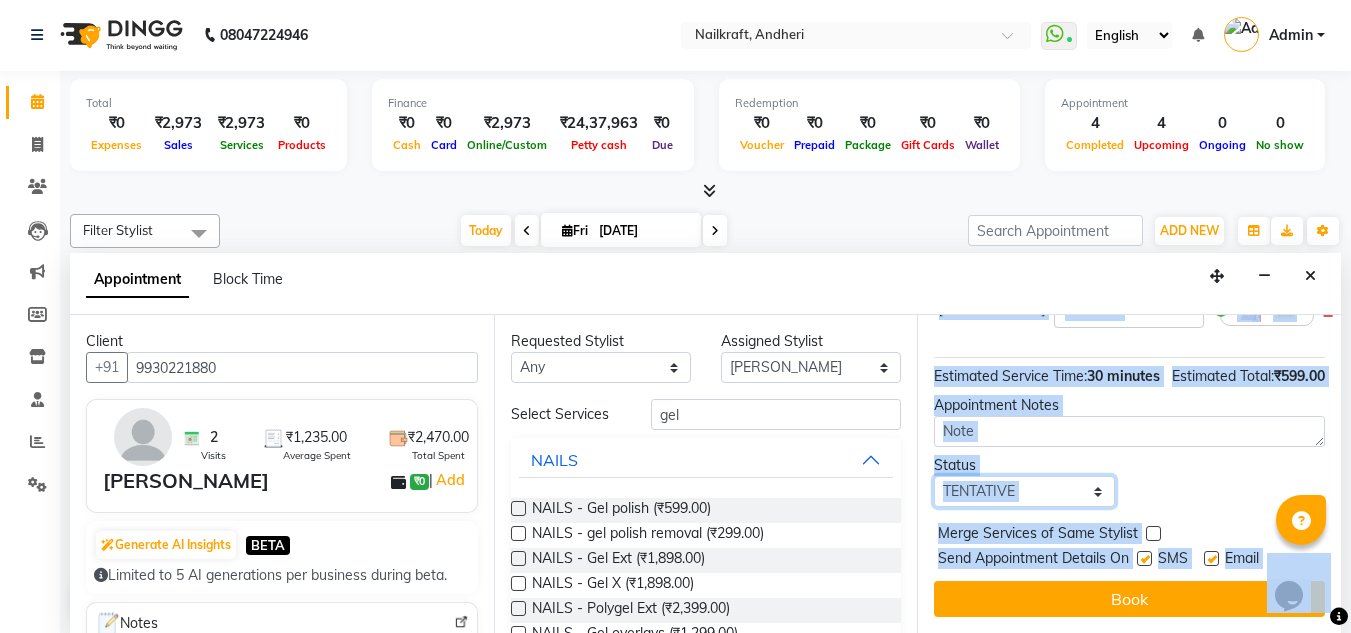click on "Select TENTATIVE CONFIRM CHECK-IN UPCOMING" at bounding box center (1024, 491) 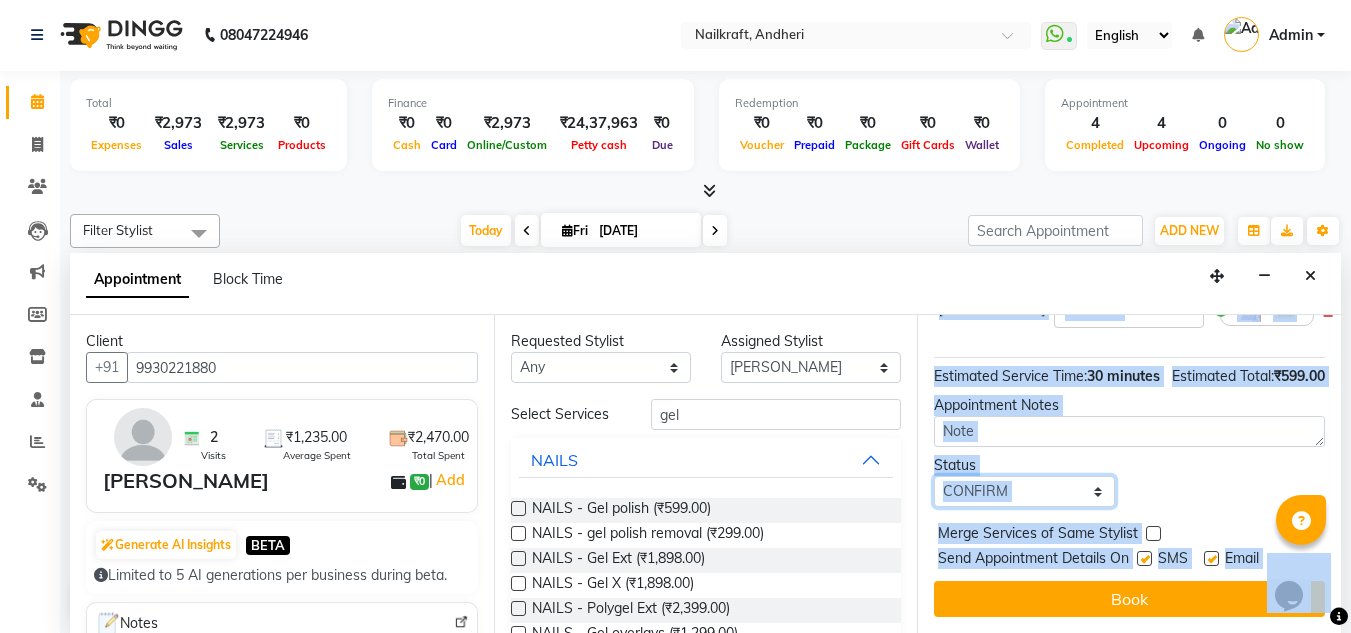 click on "Select TENTATIVE CONFIRM CHECK-IN UPCOMING" at bounding box center [1024, 491] 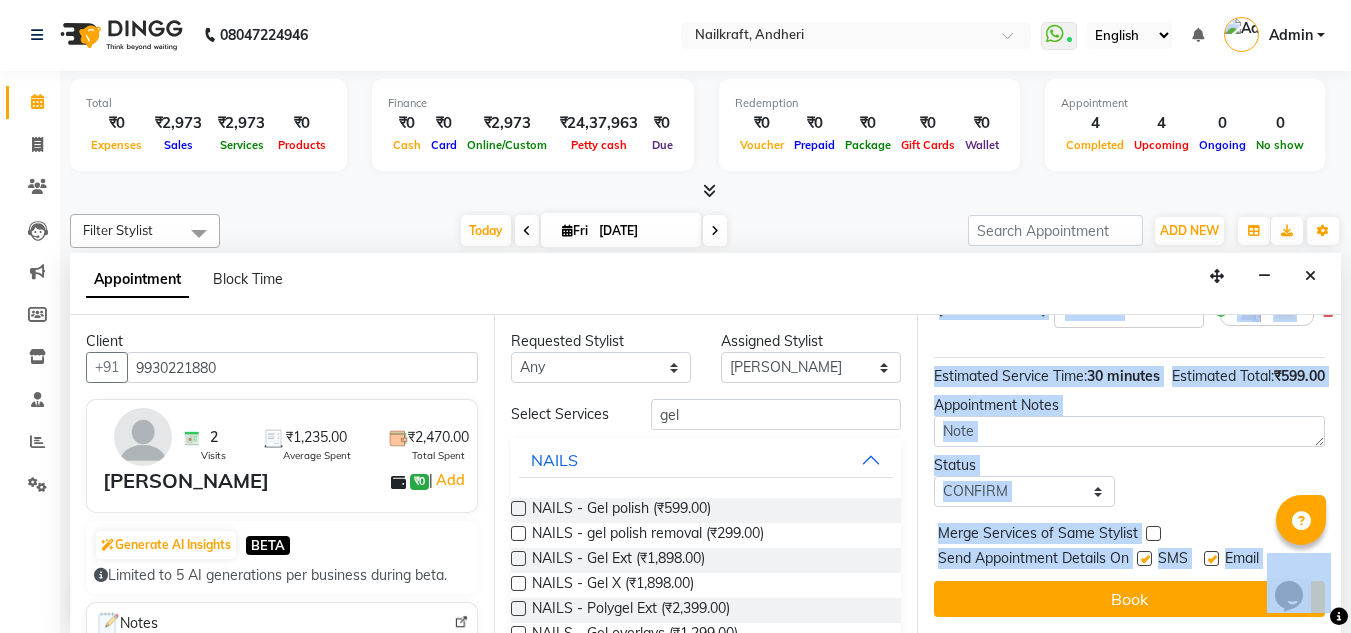 click at bounding box center [1211, 558] 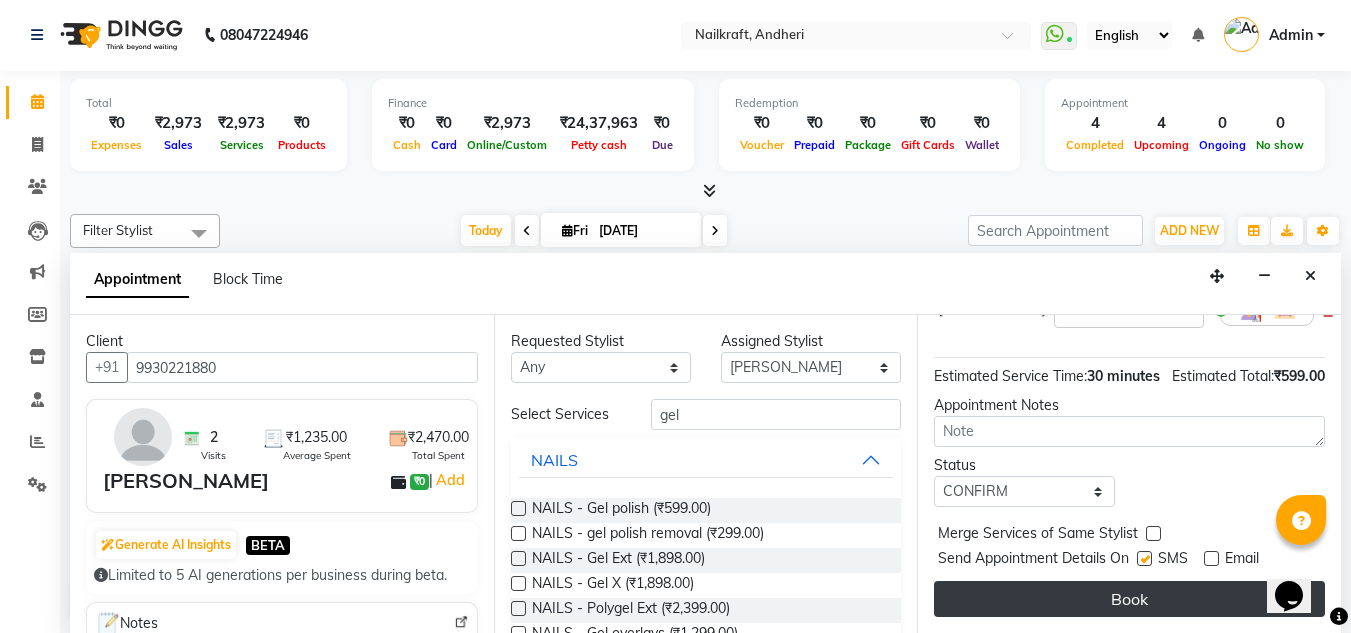 click on "Book" at bounding box center (1129, 599) 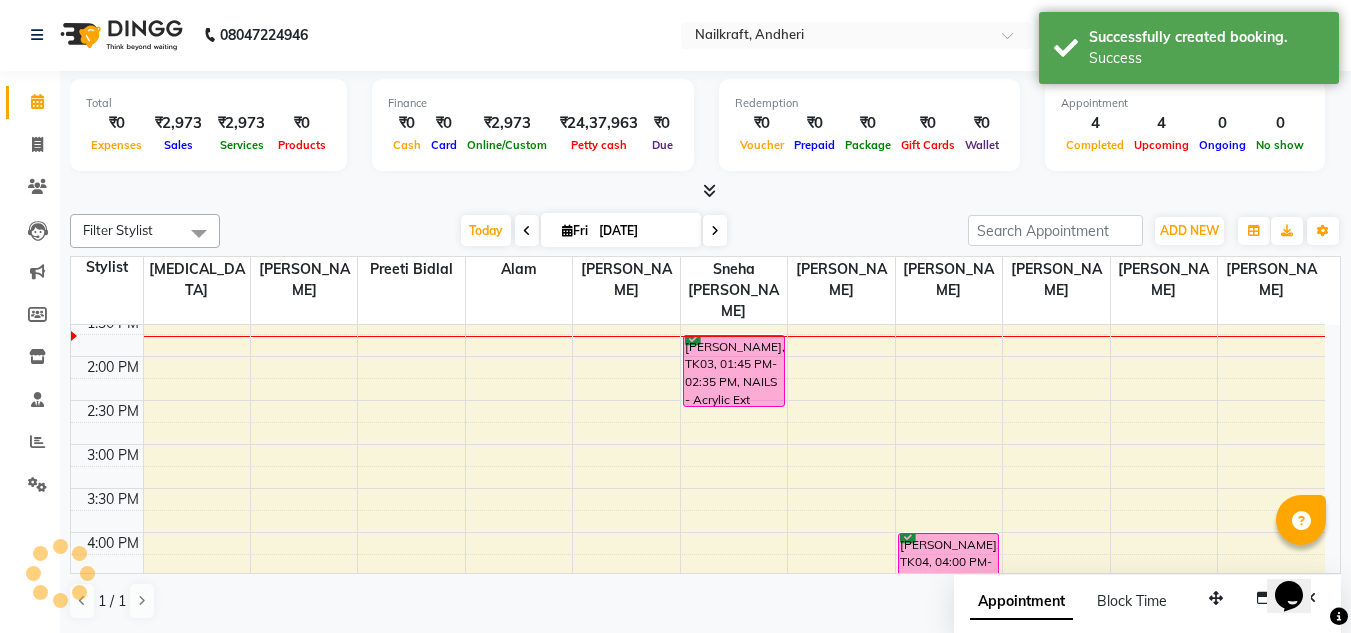 scroll, scrollTop: 0, scrollLeft: 0, axis: both 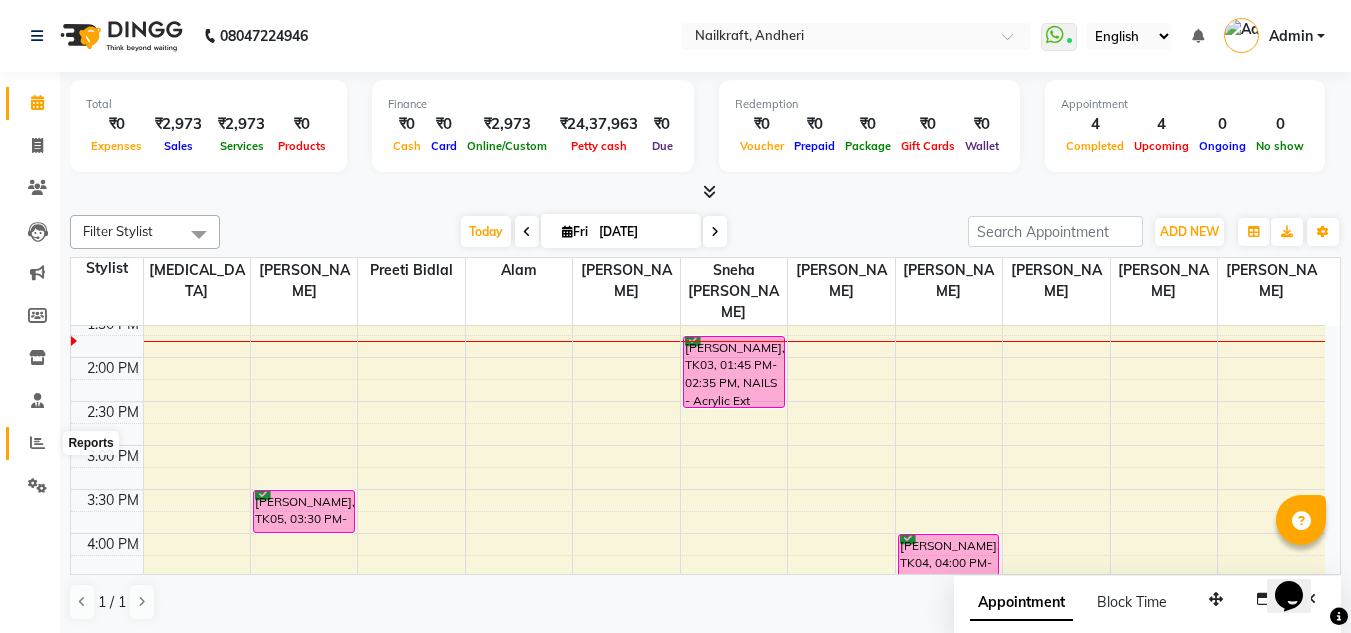 click 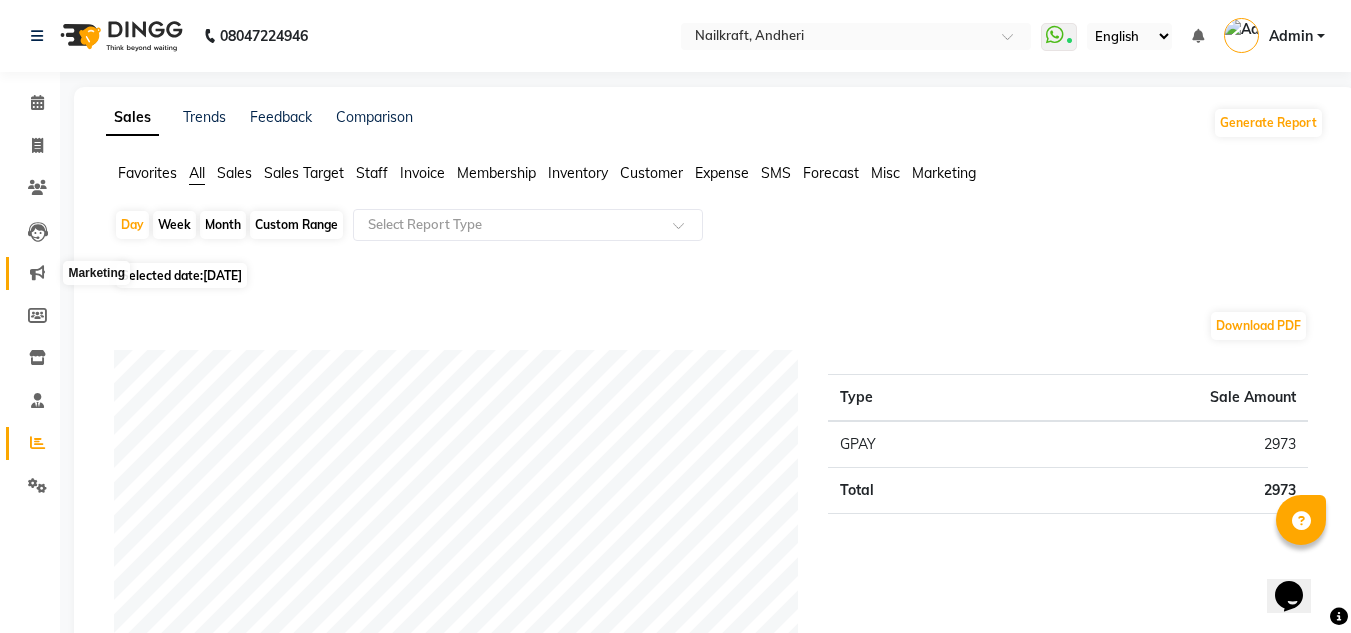 click 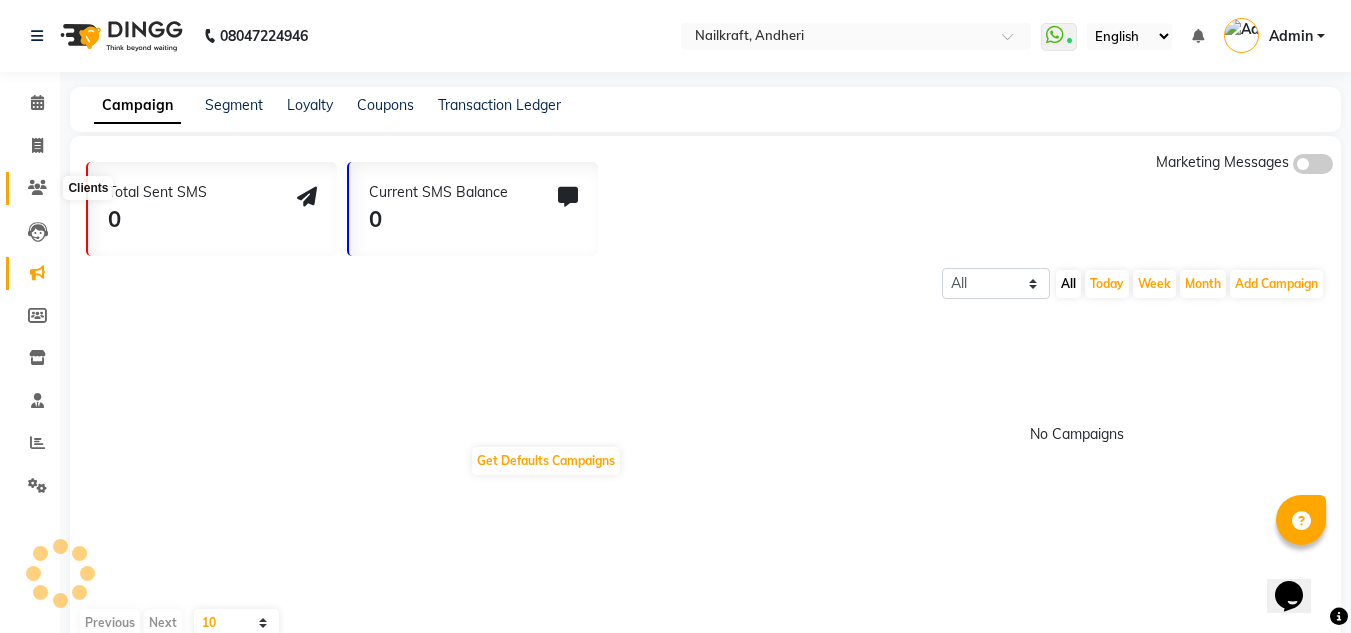 click 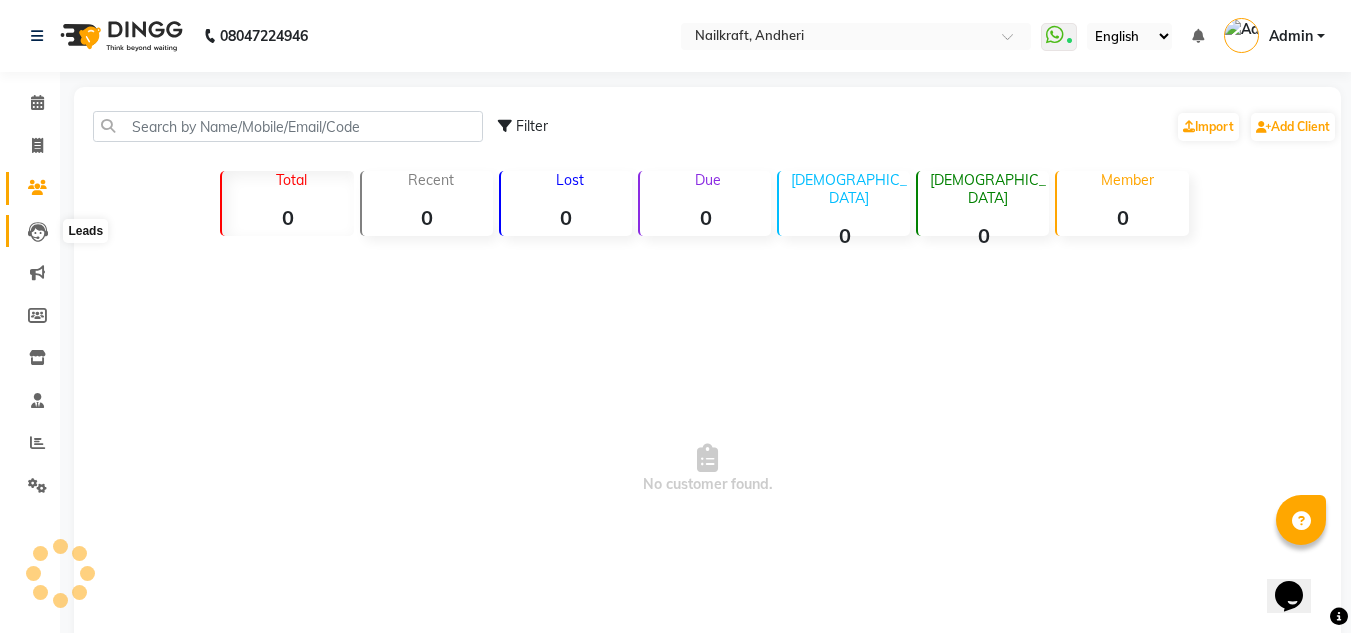 click 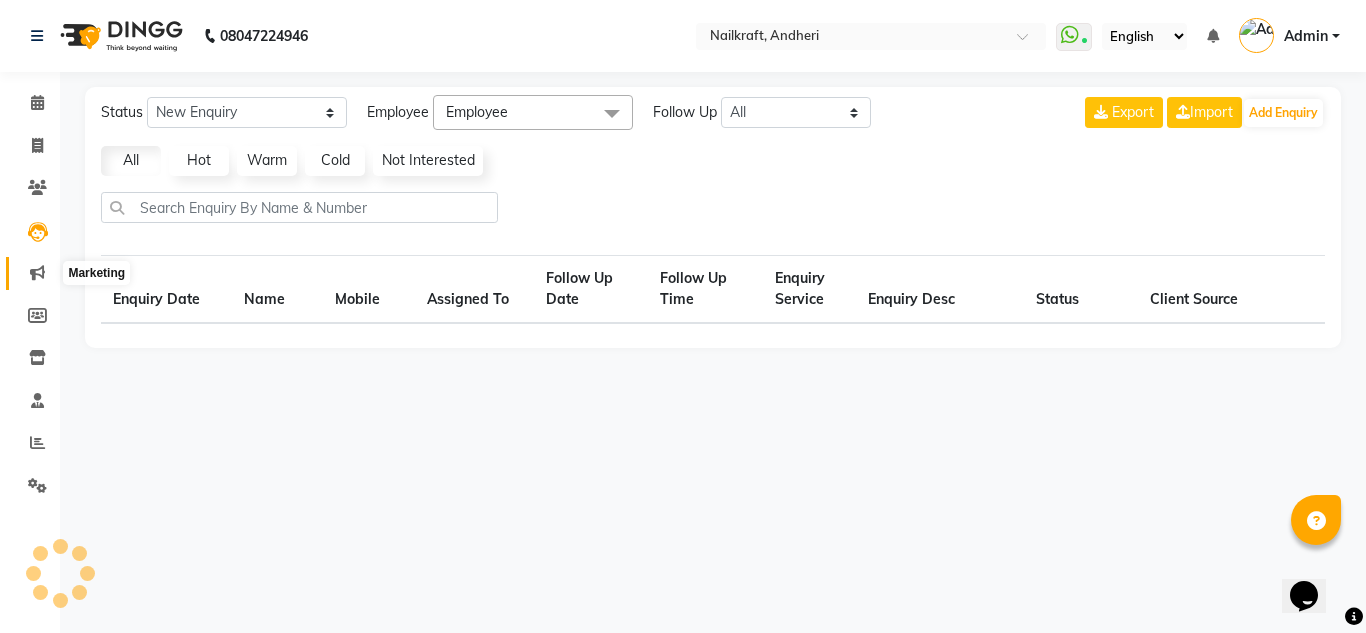 click 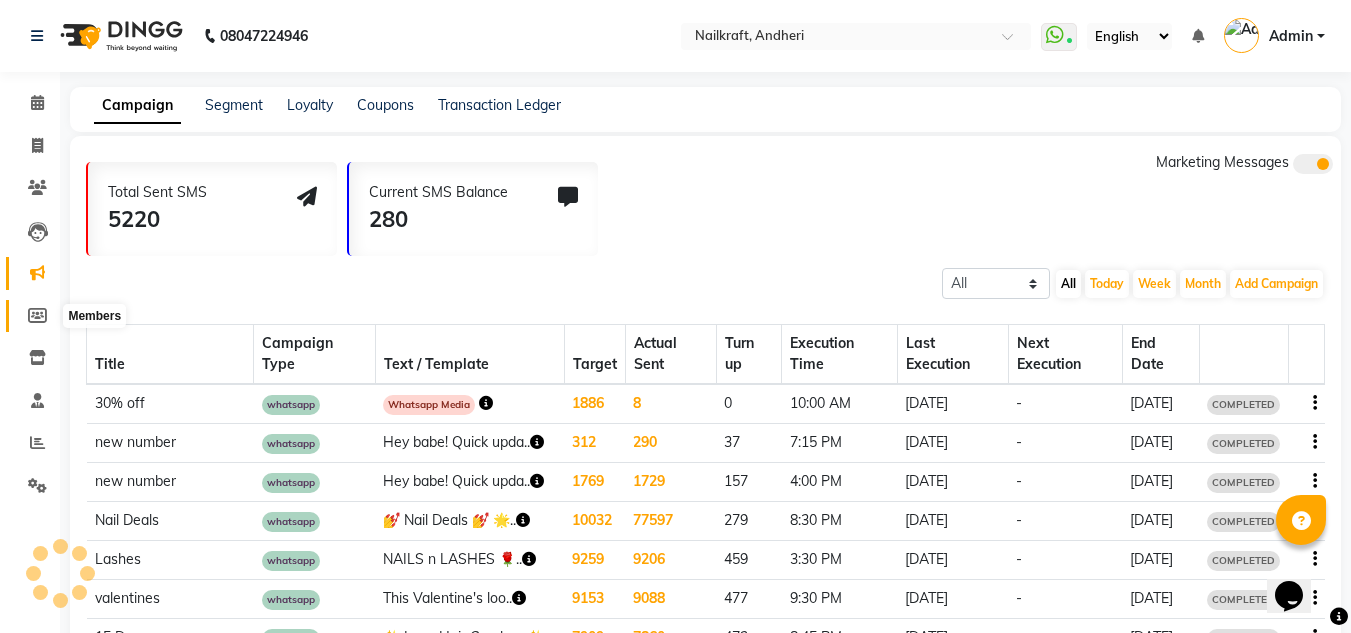 click 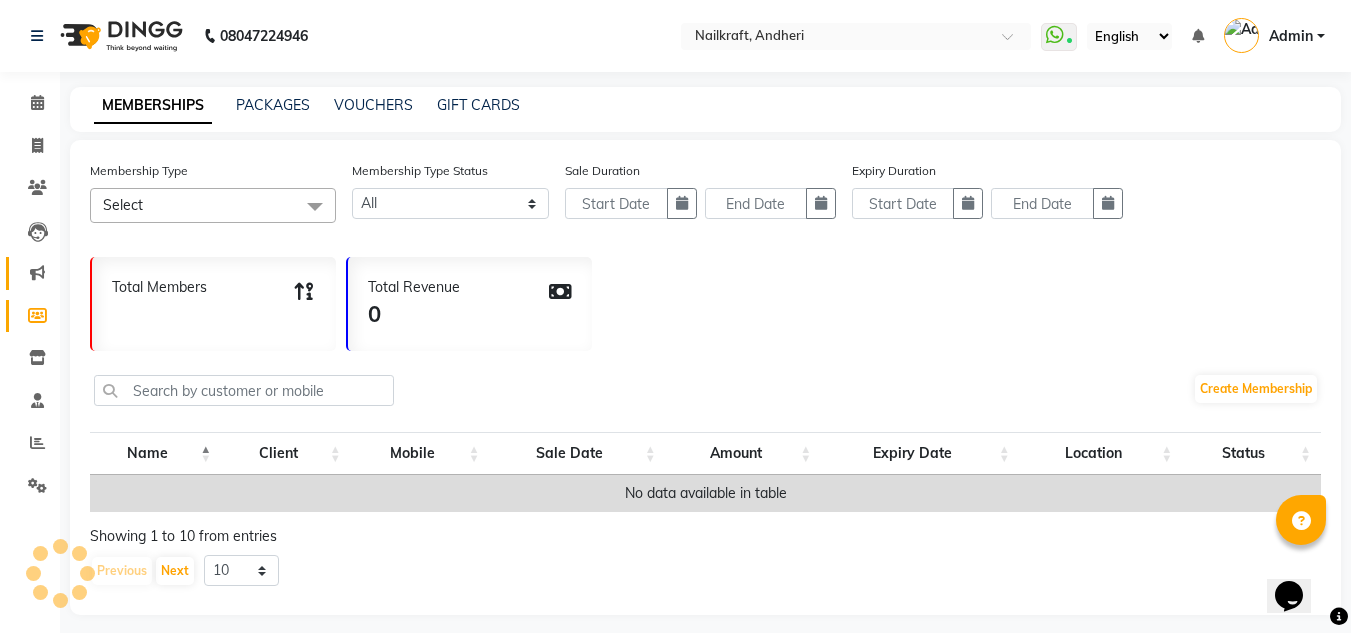 click on "Marketing" 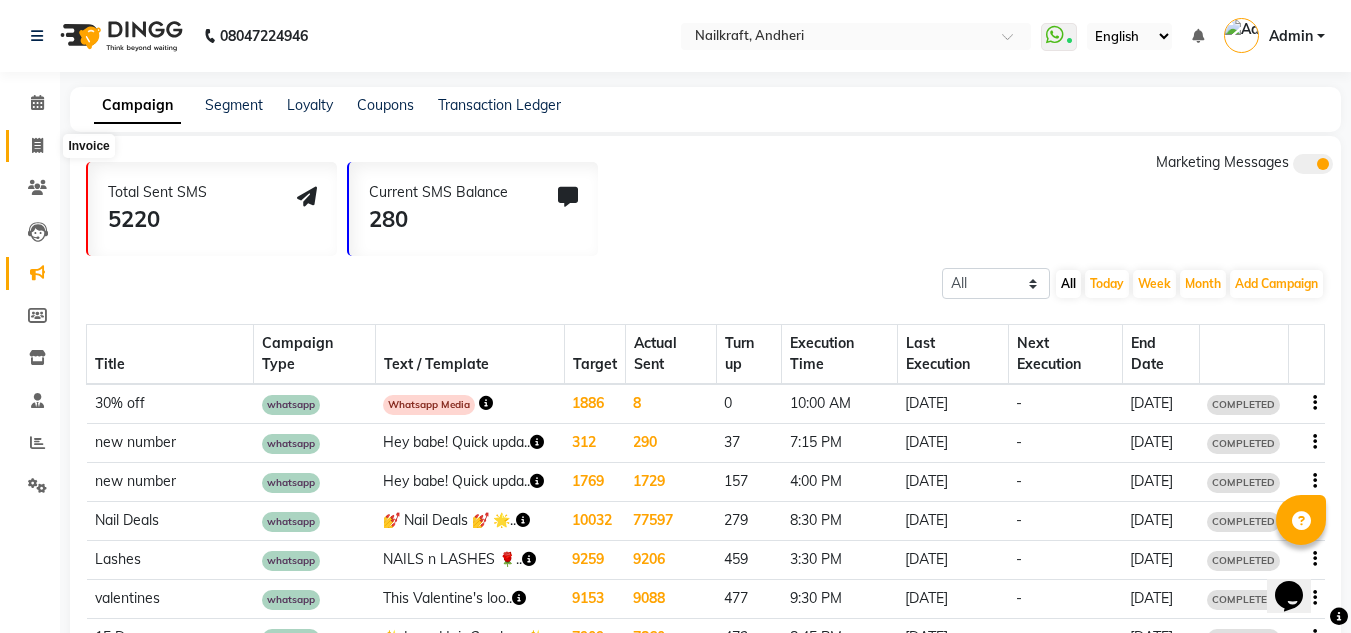 click 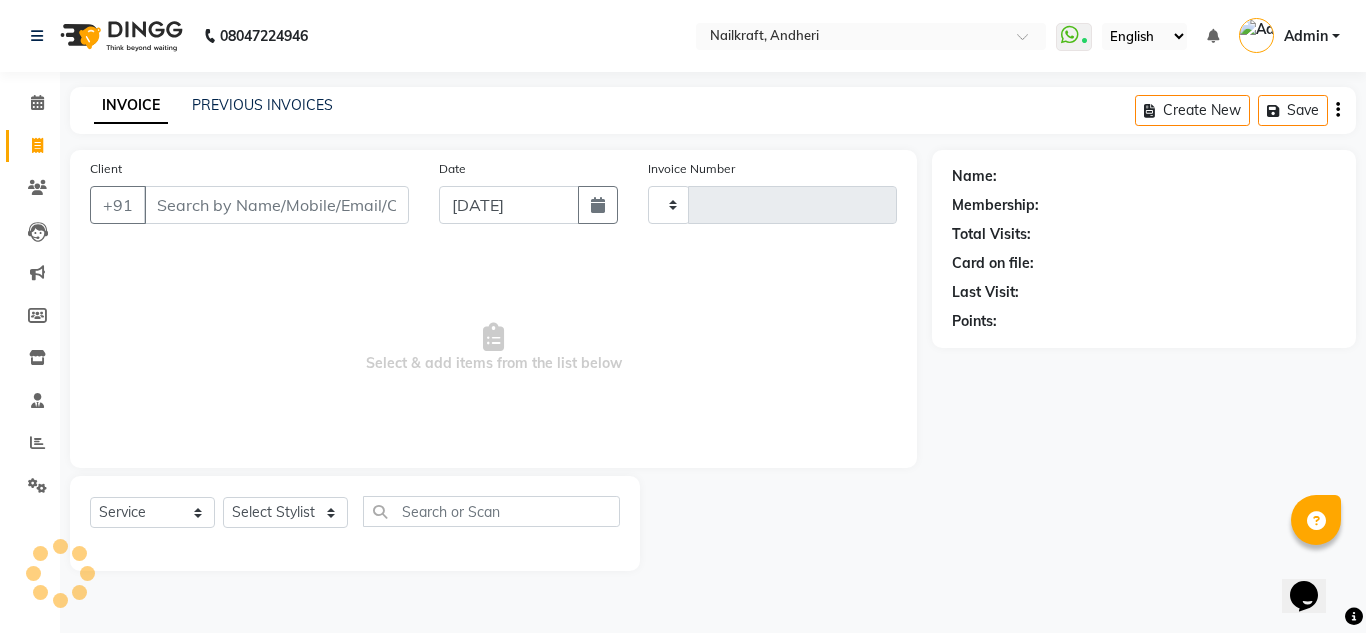 type on "1463" 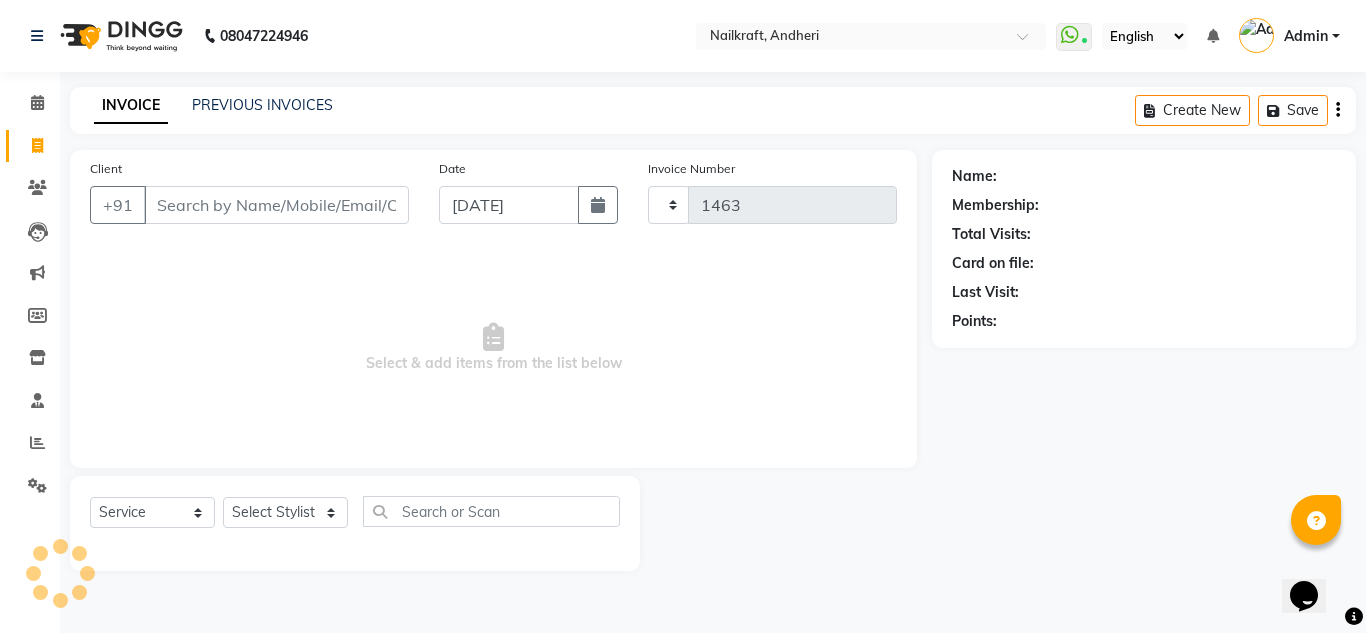 select on "6081" 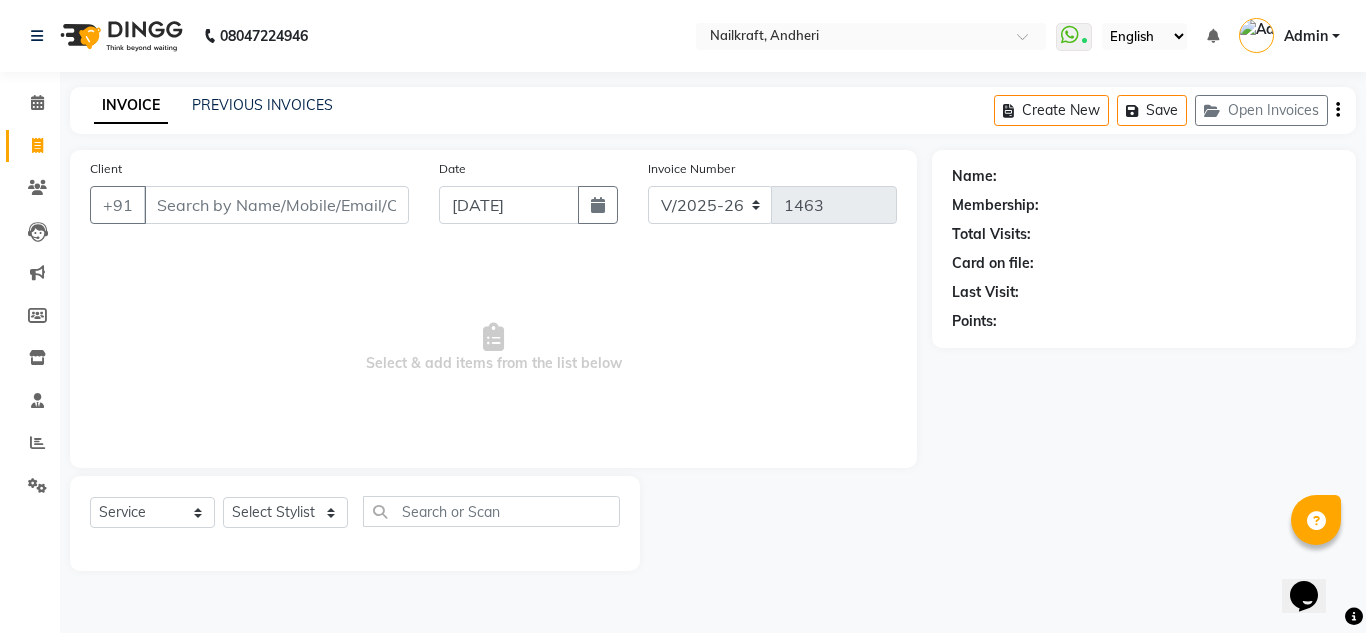 click on "Client" at bounding box center (276, 205) 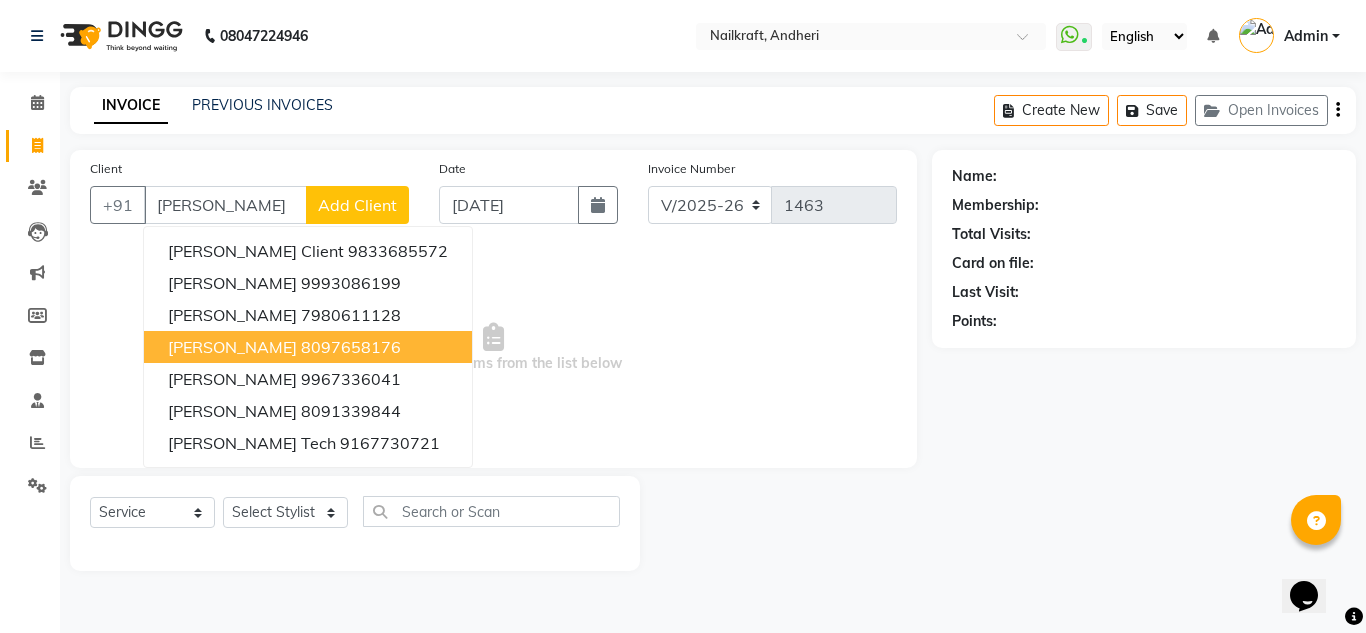 click on "8097658176" at bounding box center (351, 347) 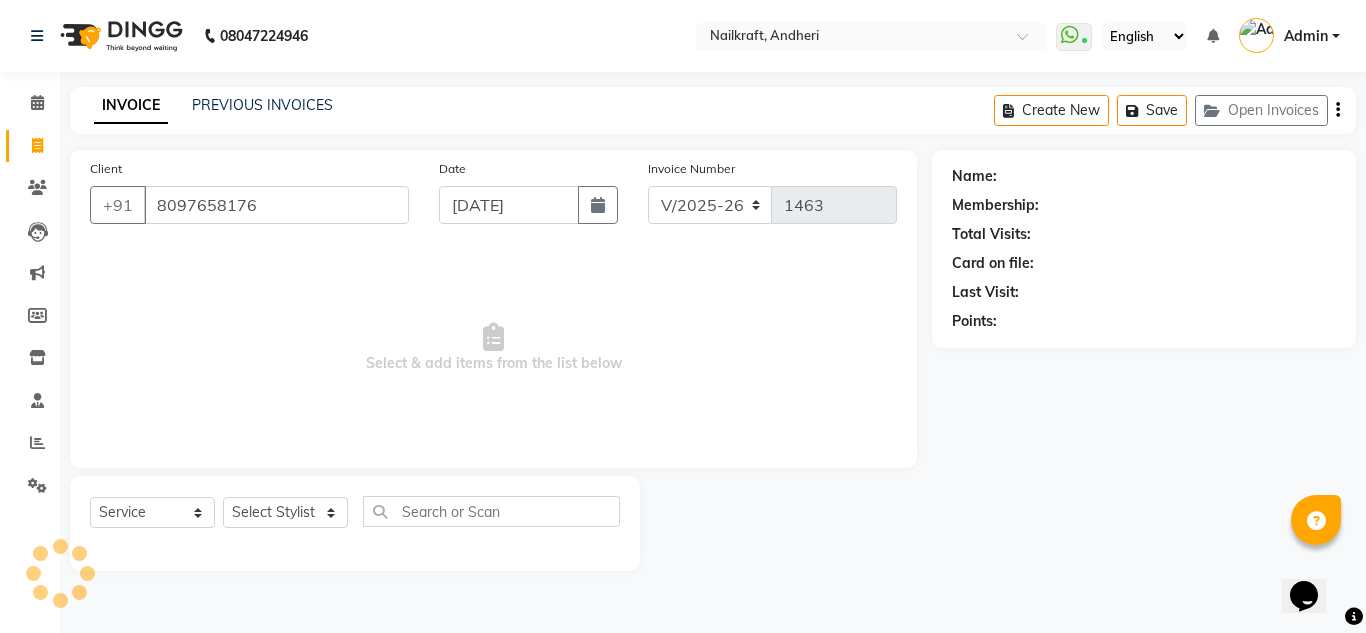 type on "8097658176" 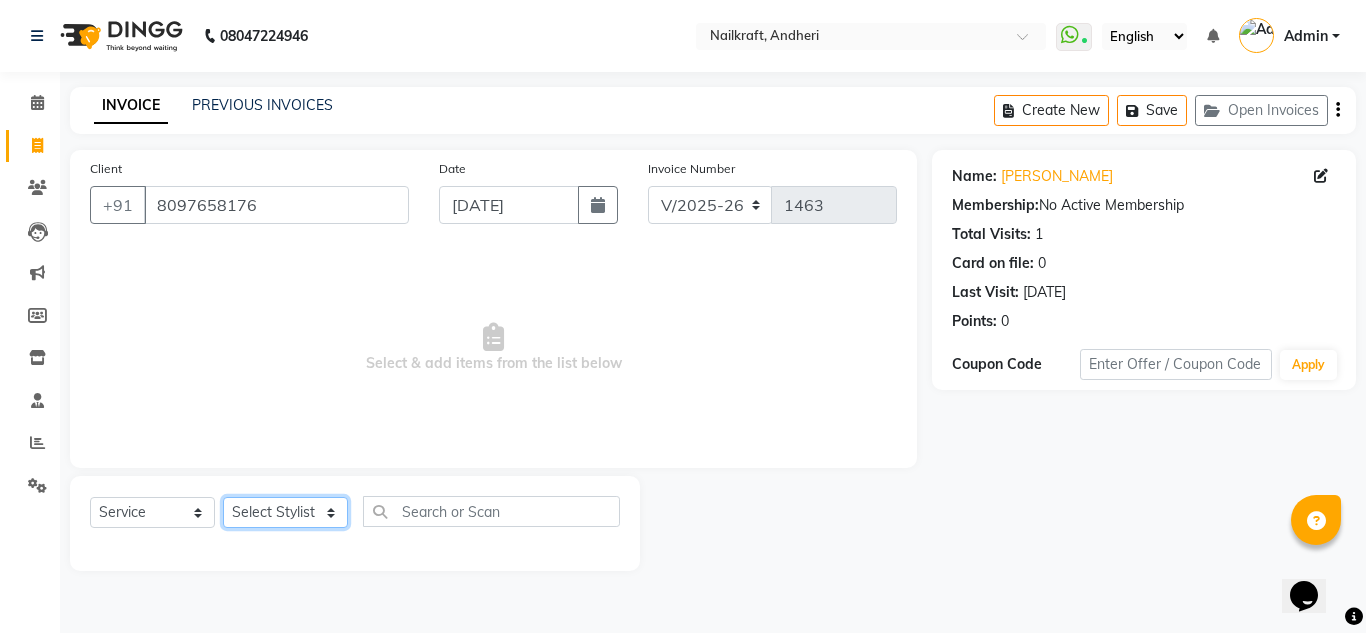 click on "Select Stylist Alam [PERSON_NAME] [PERSON_NAME] NailKraft [PERSON_NAME] [MEDICAL_DATA][PERSON_NAME]  Pooja Mehral Preeti Bidlal [PERSON_NAME] [PERSON_NAME] [PERSON_NAME] [PERSON_NAME]" 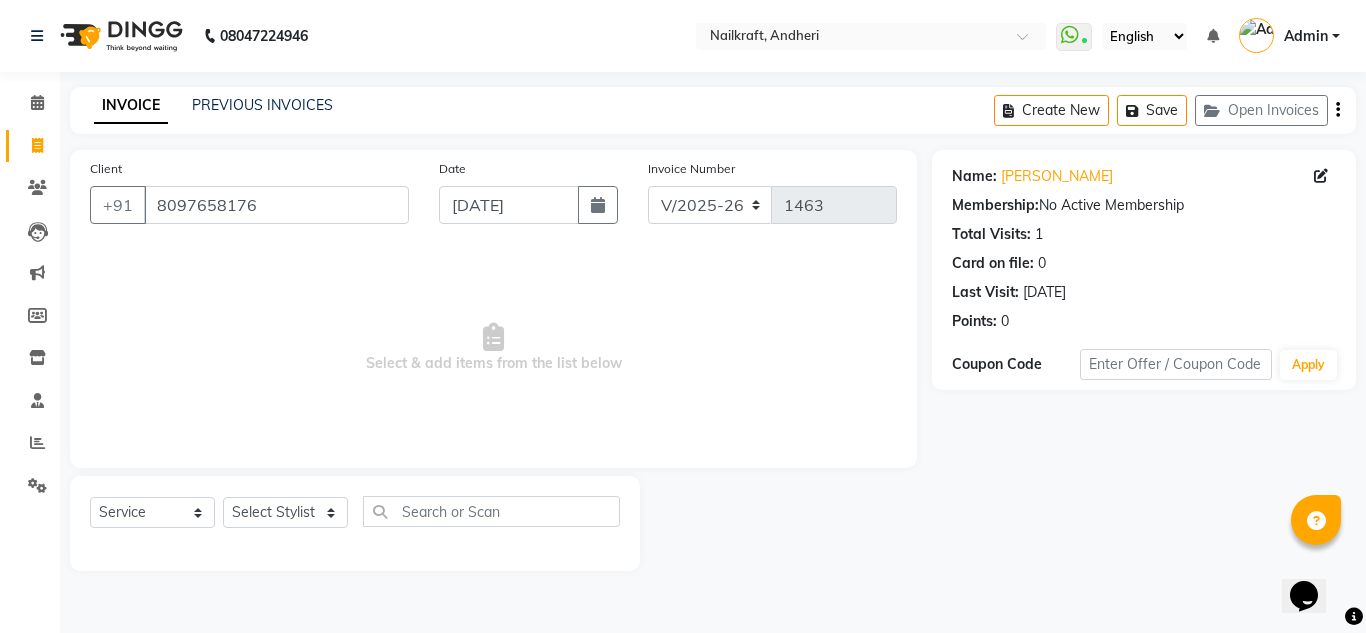 click on "Select & add items from the list below" at bounding box center [493, 348] 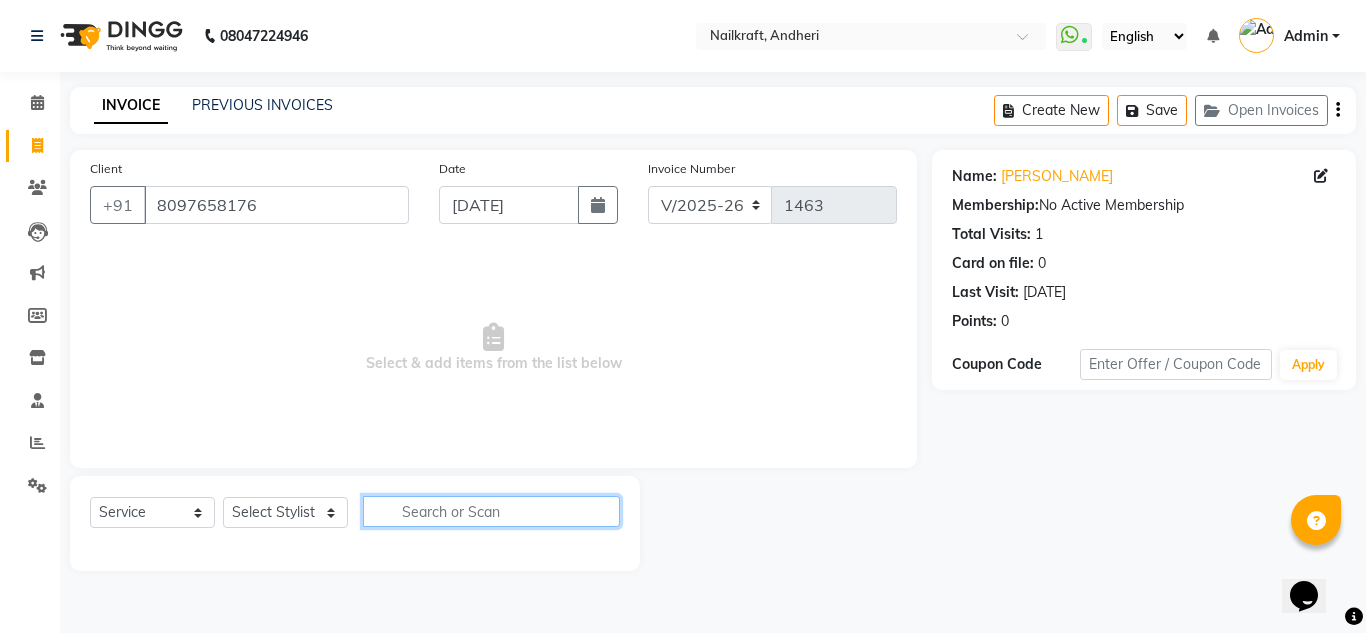 click 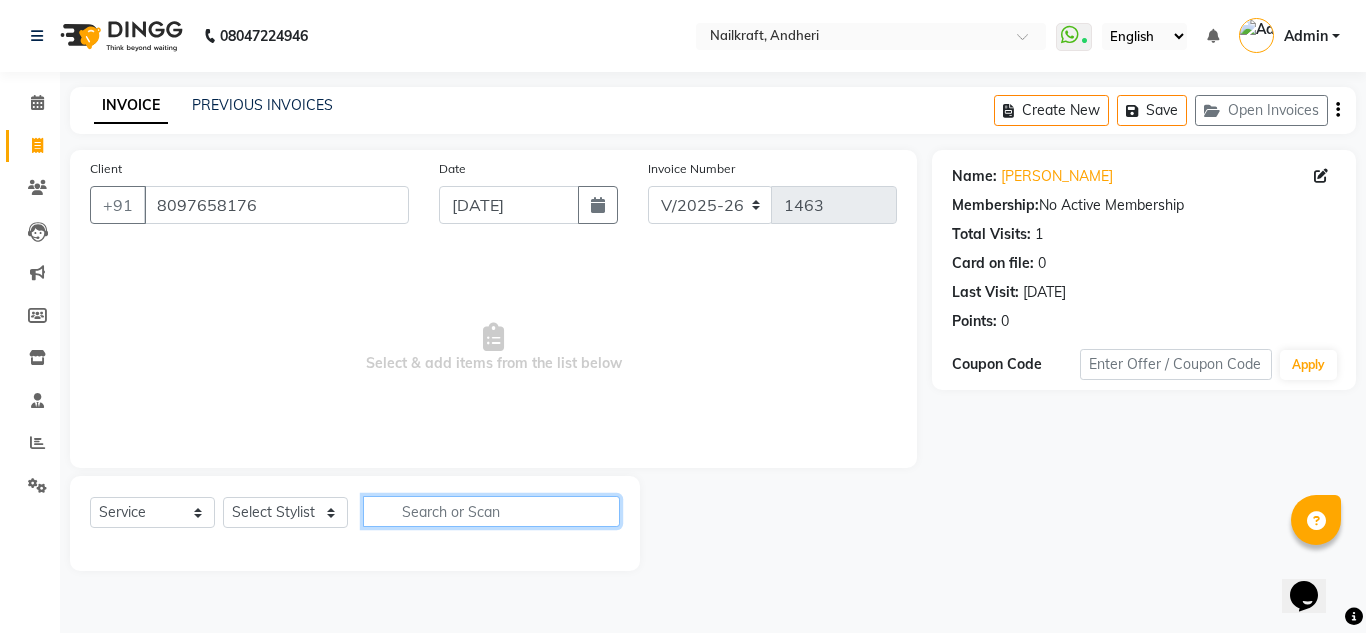 click 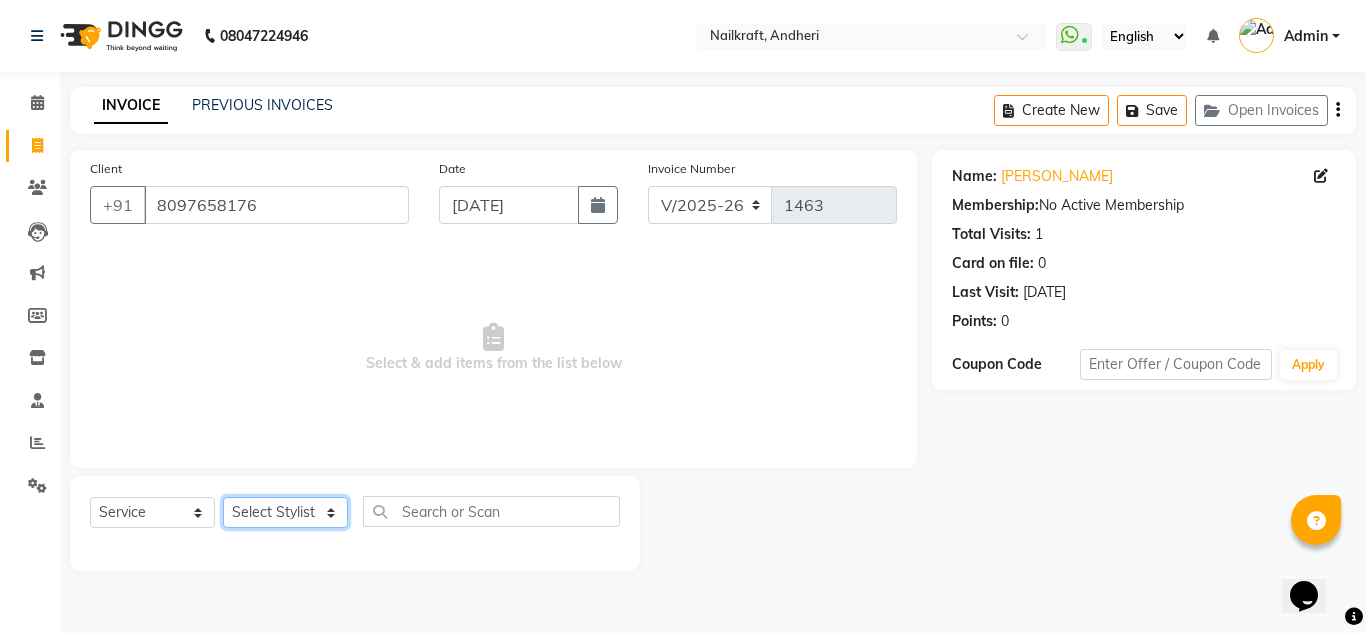click on "Select Stylist Alam [PERSON_NAME] [PERSON_NAME] NailKraft [PERSON_NAME] [MEDICAL_DATA][PERSON_NAME]  Pooja Mehral Preeti Bidlal [PERSON_NAME] [PERSON_NAME] [PERSON_NAME] [PERSON_NAME]" 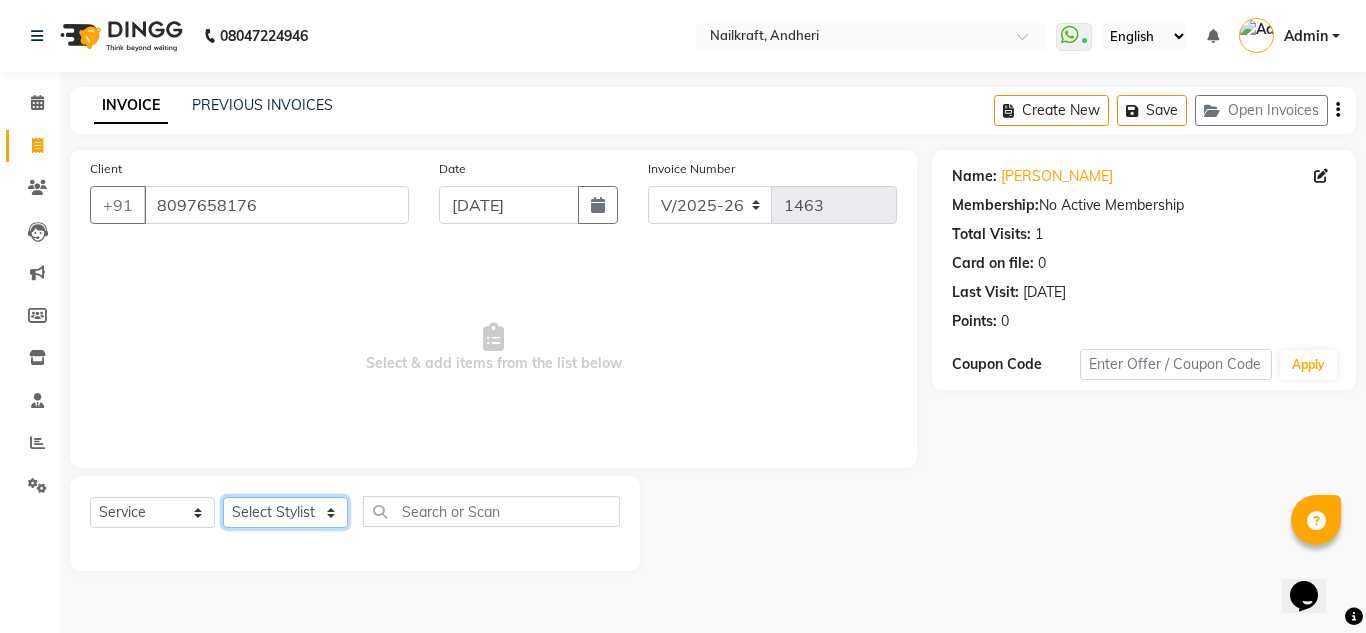 select on "67704" 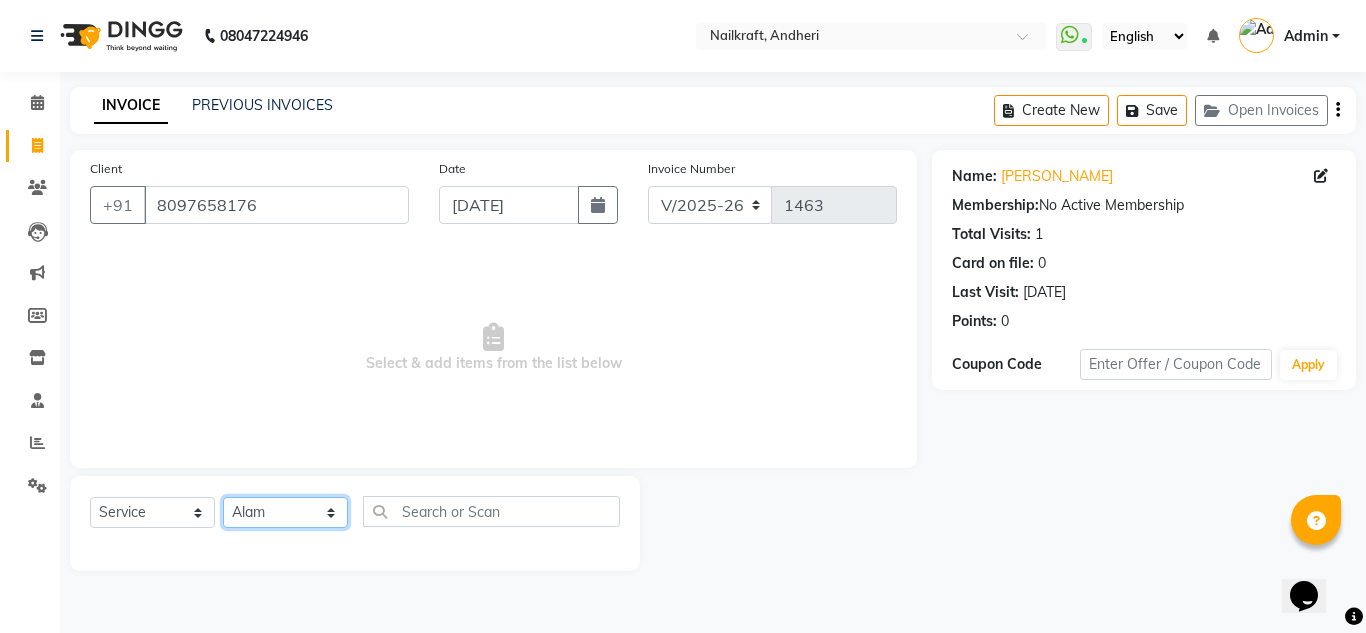 click on "Select Stylist Alam [PERSON_NAME] [PERSON_NAME] NailKraft [PERSON_NAME] [MEDICAL_DATA][PERSON_NAME]  Pooja Mehral Preeti Bidlal [PERSON_NAME] [PERSON_NAME] [PERSON_NAME] [PERSON_NAME]" 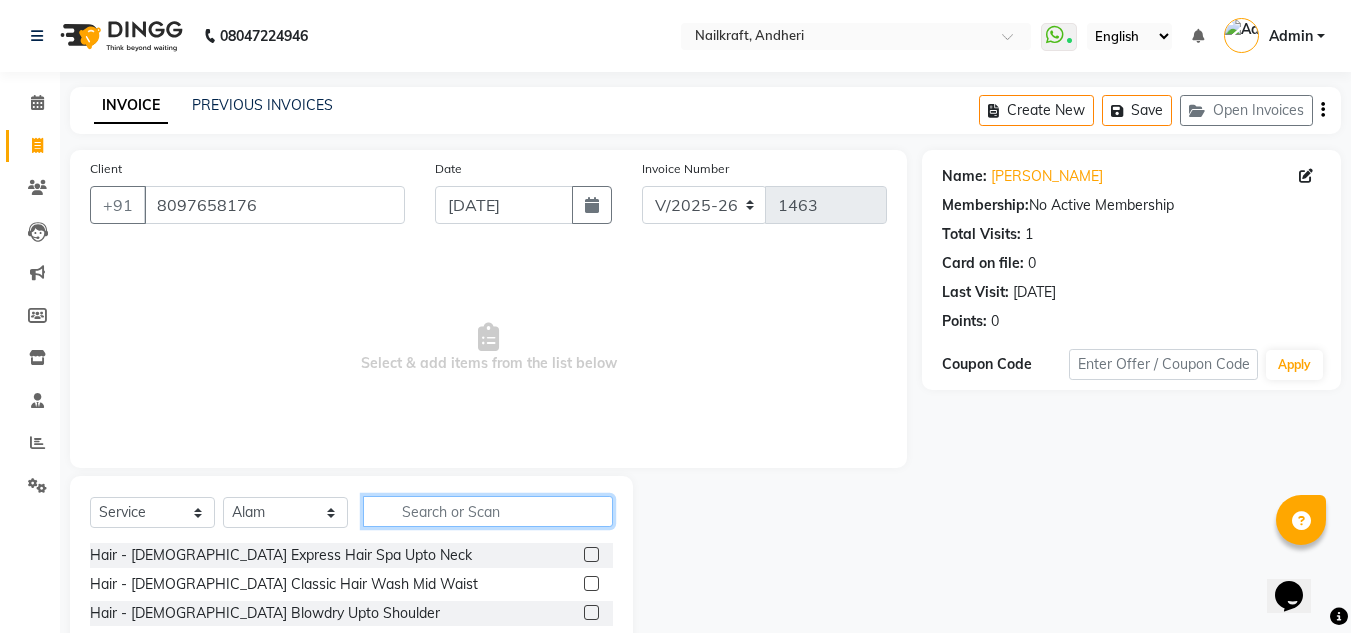 click 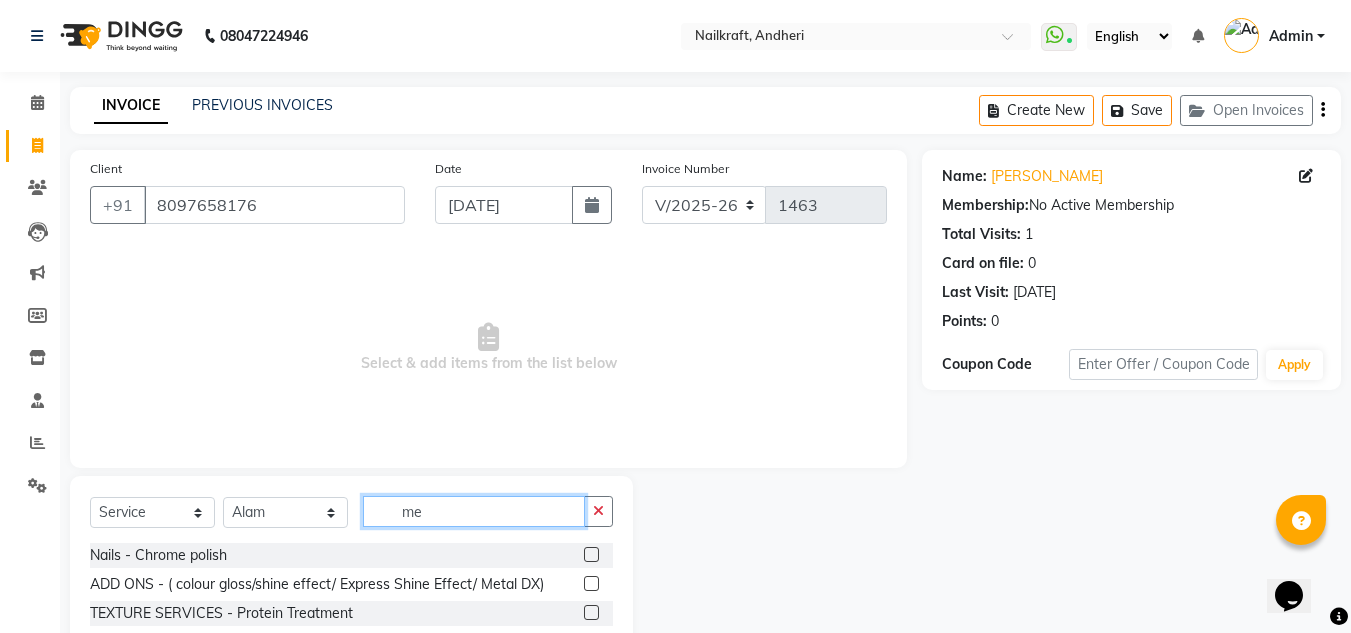 type on "m" 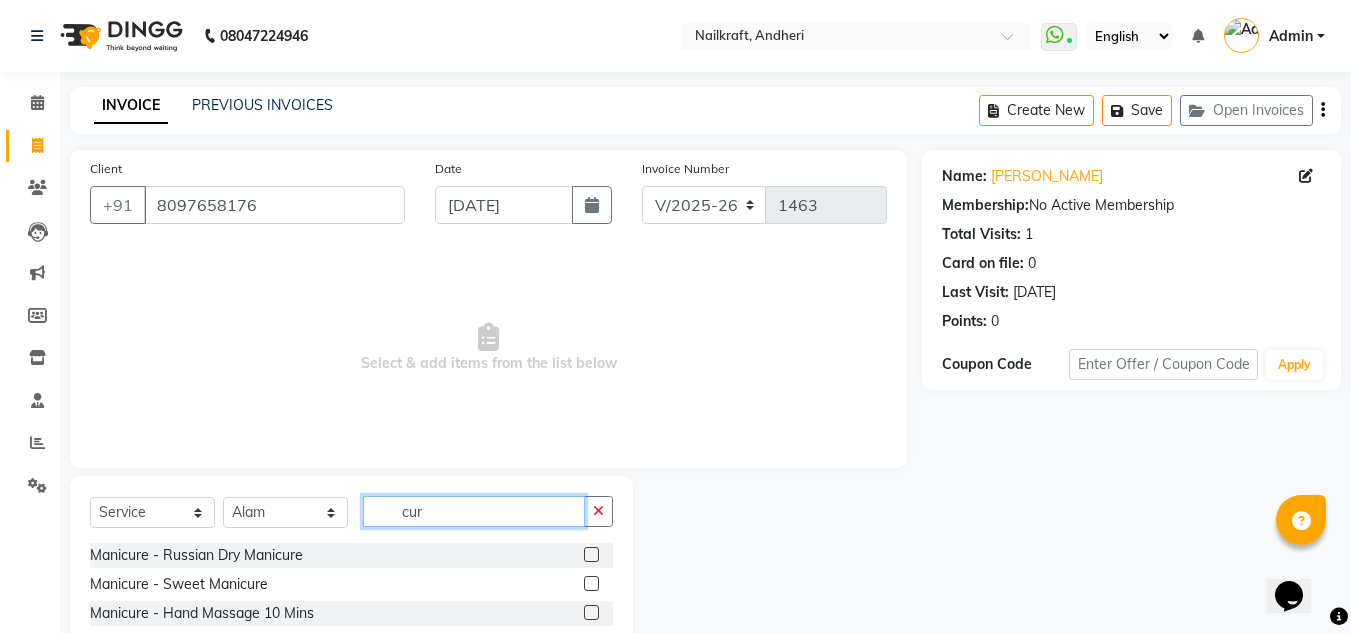 type on "cur" 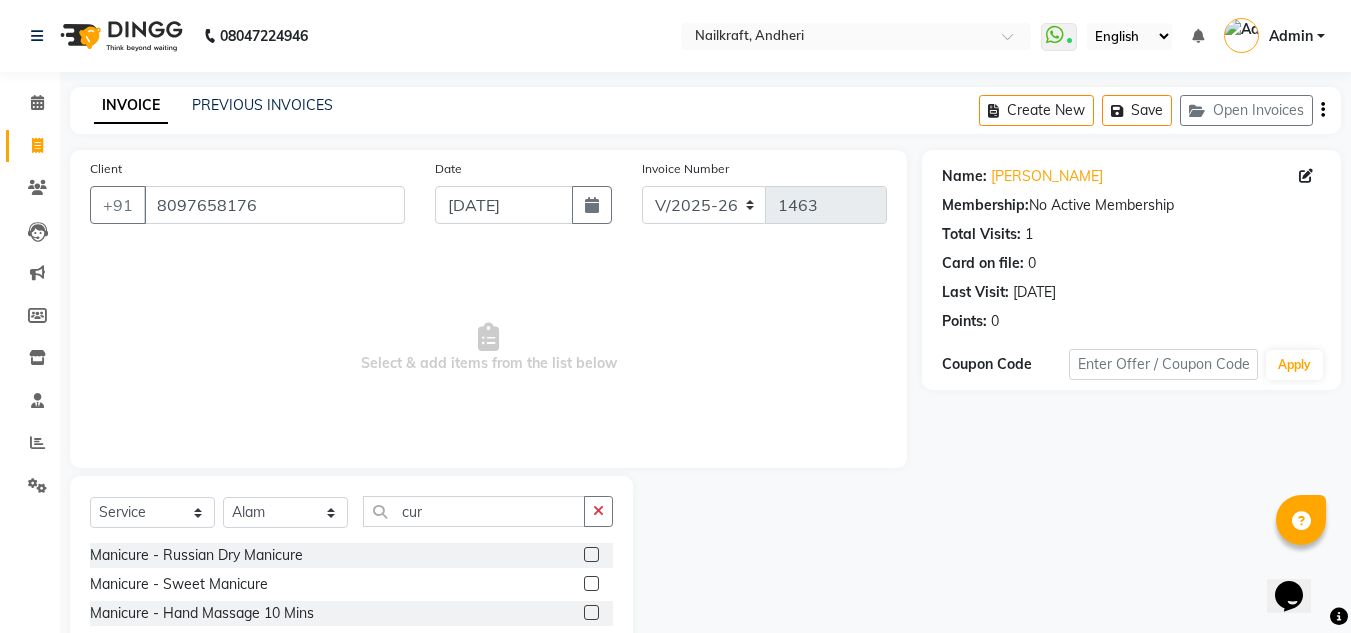 click 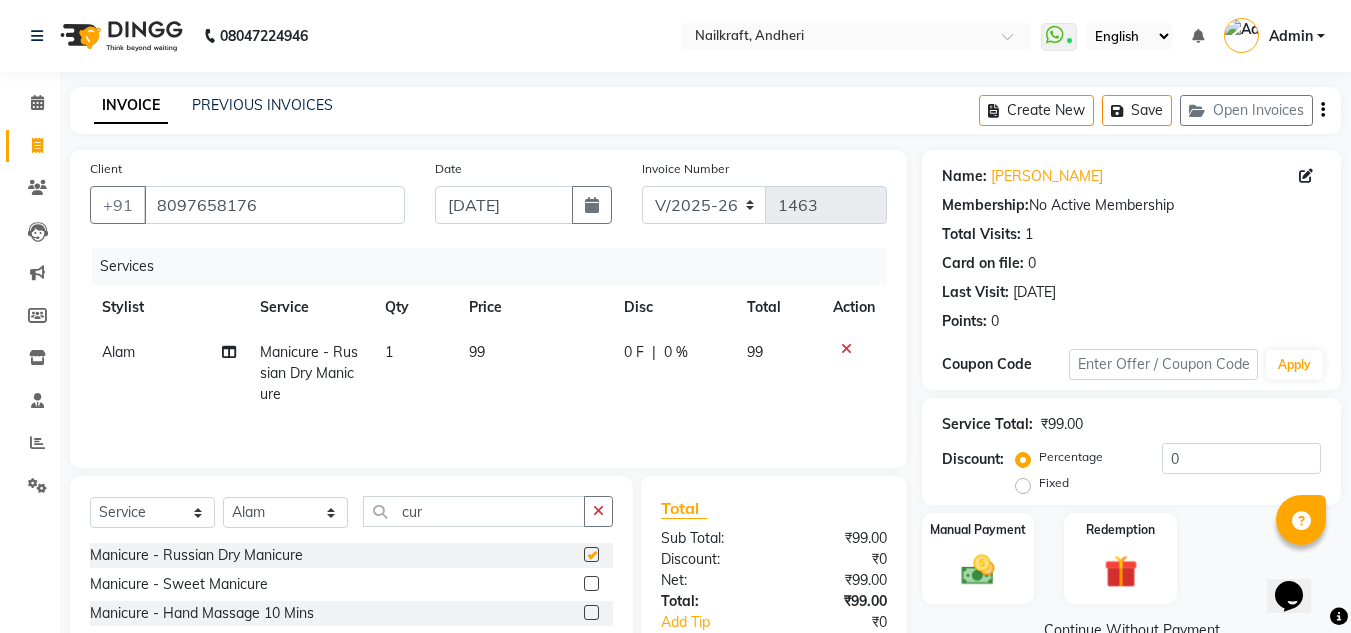 checkbox on "false" 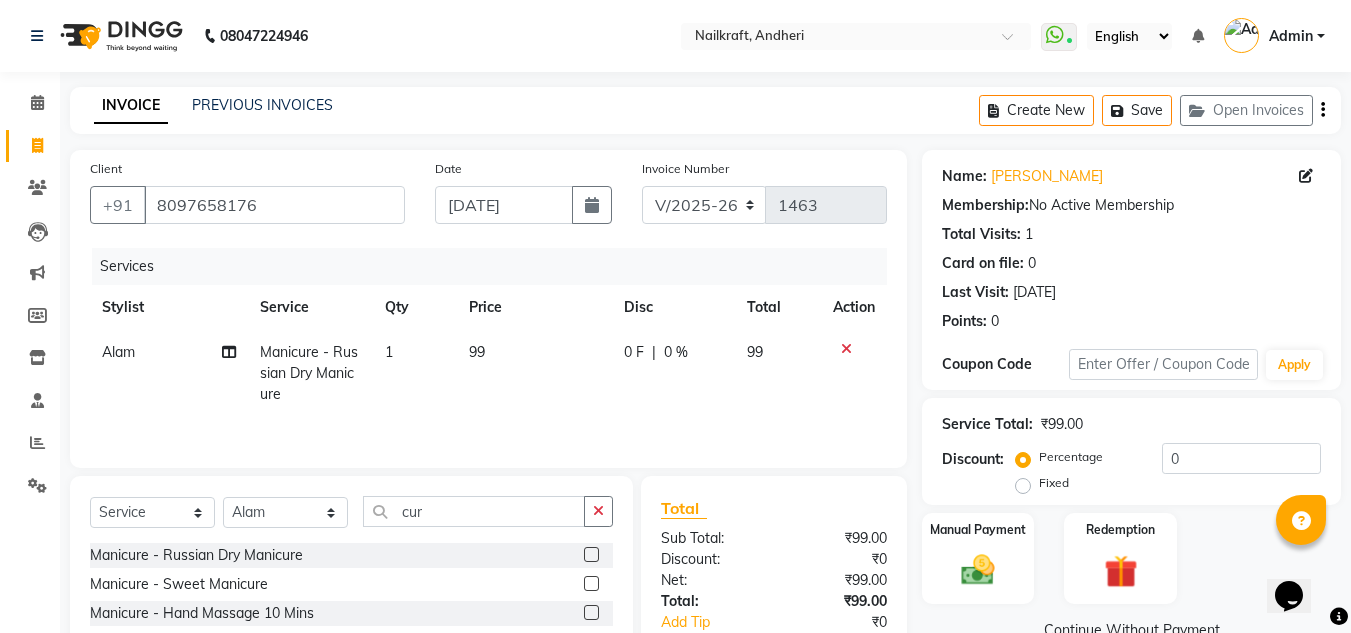 click 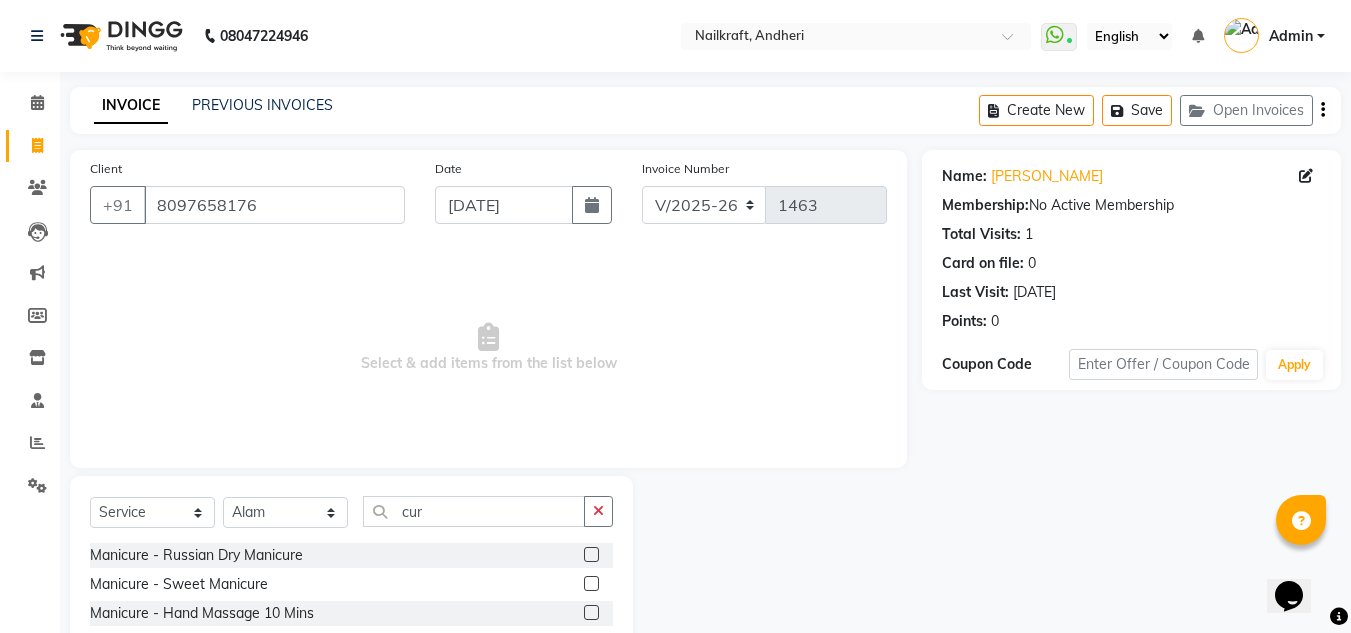click 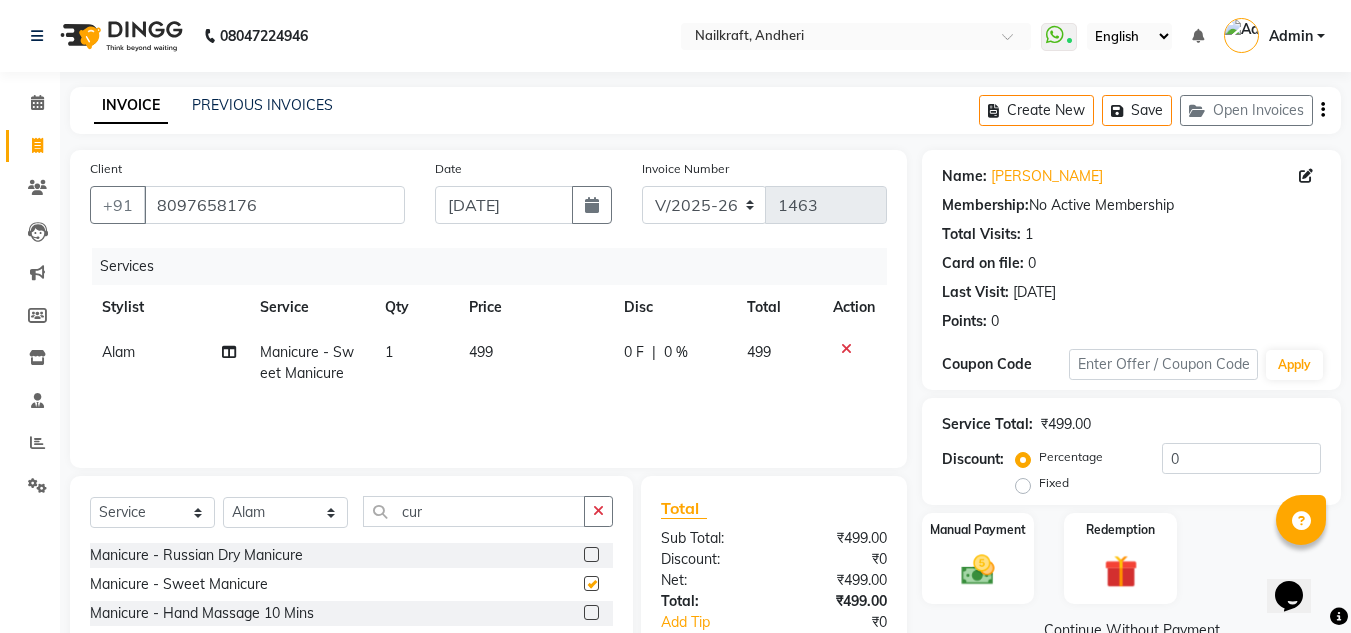 checkbox on "false" 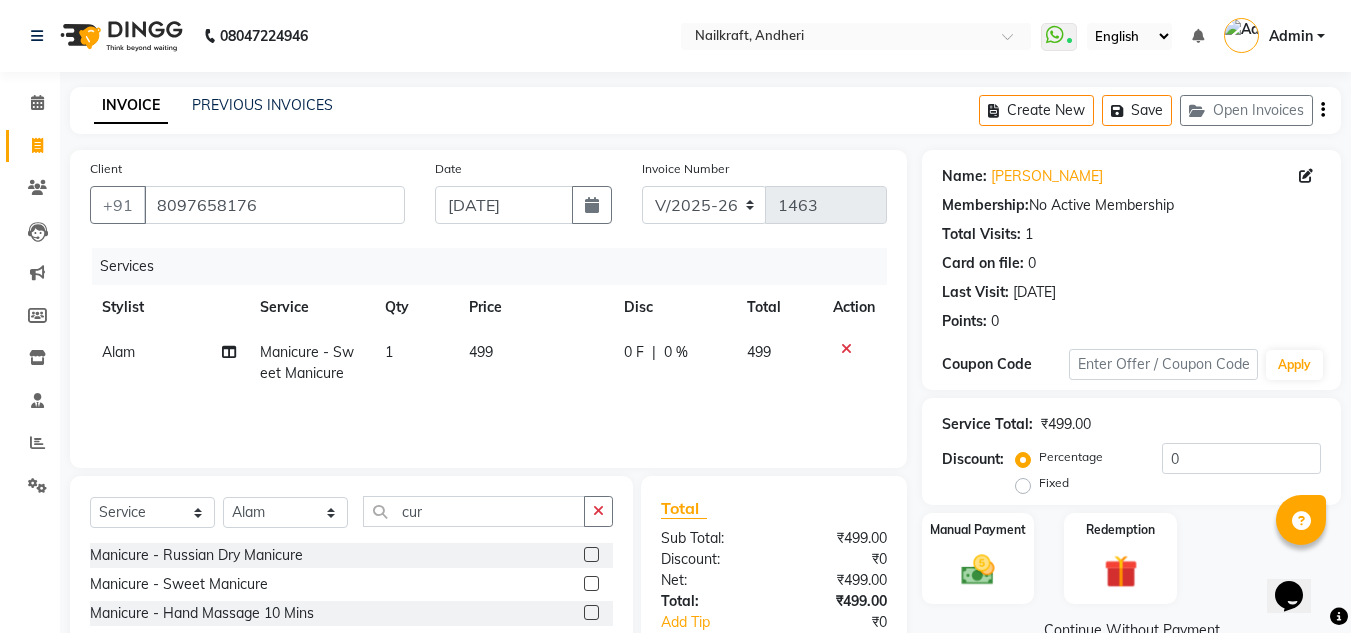 click 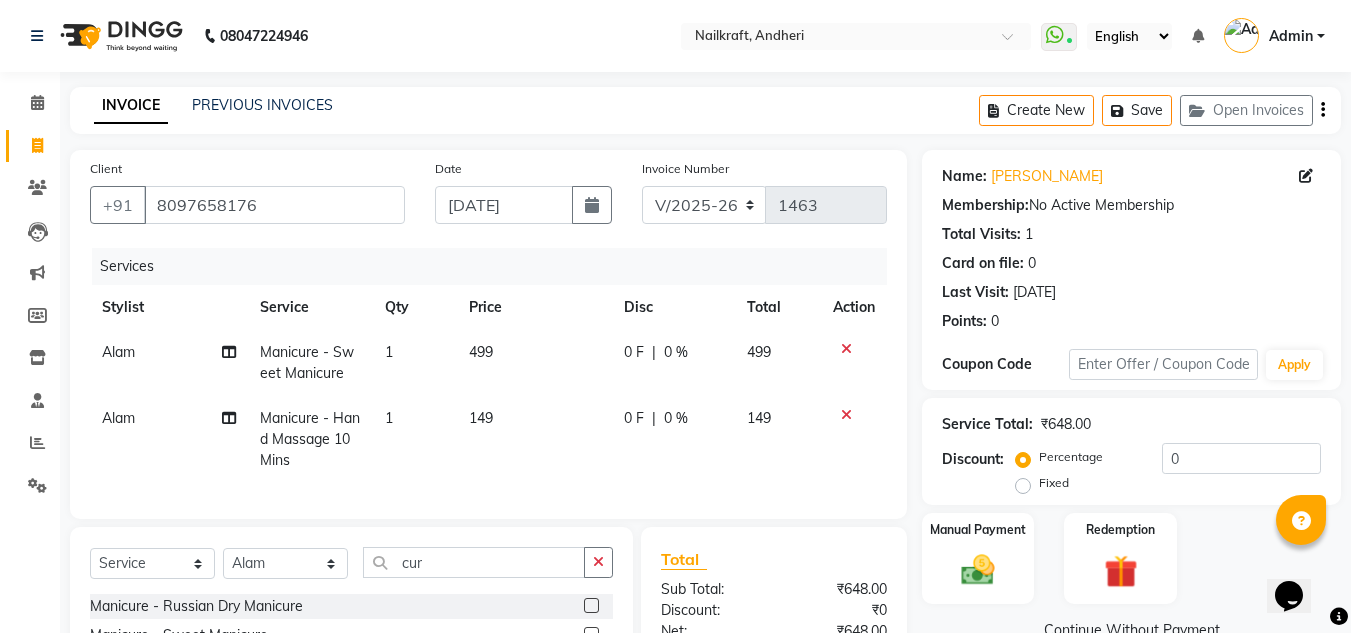 checkbox on "false" 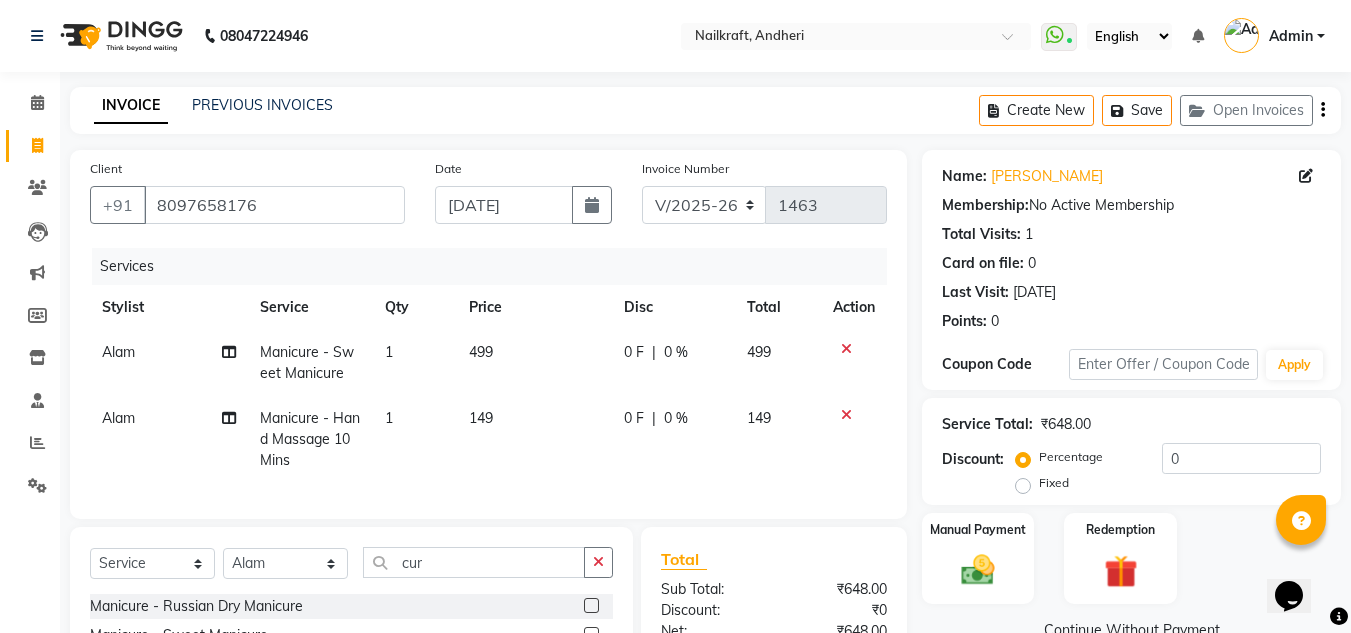 click 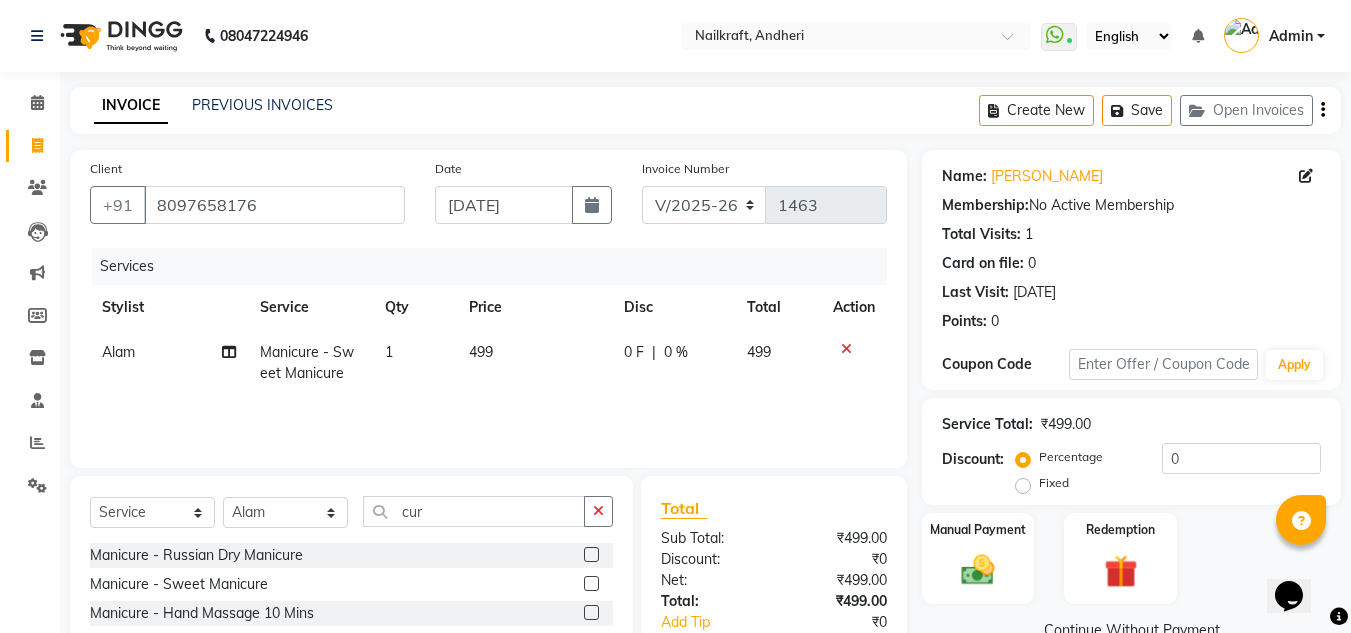 click 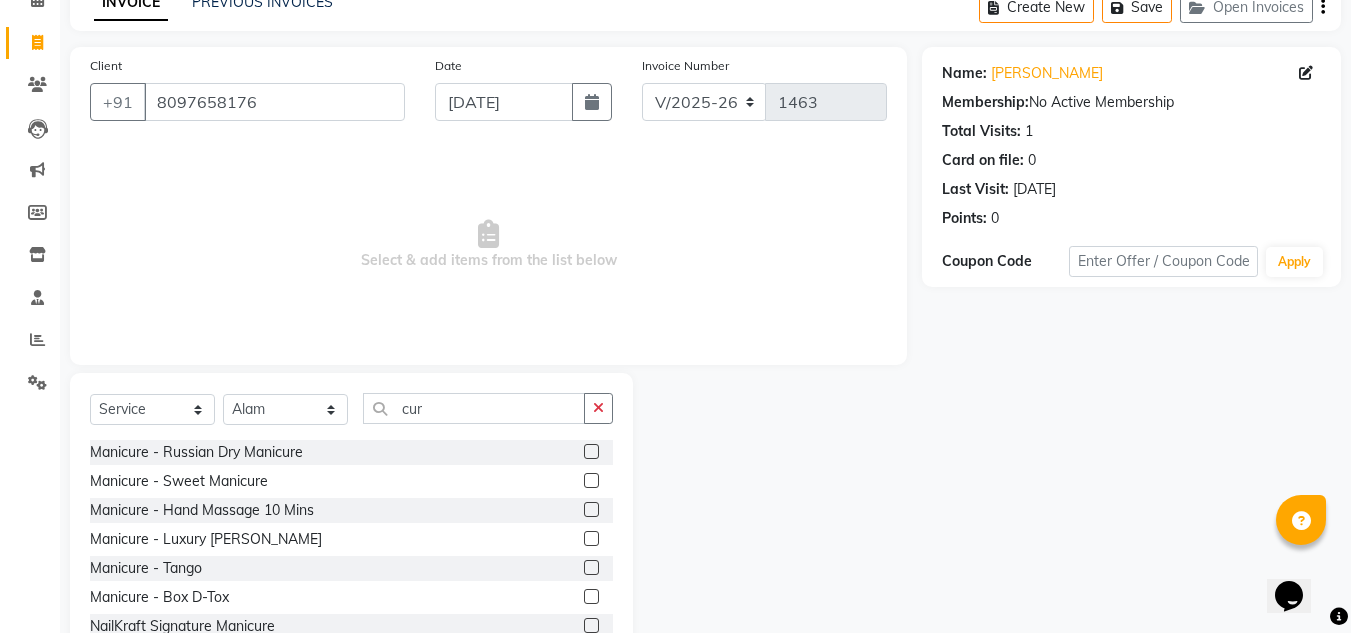scroll, scrollTop: 168, scrollLeft: 0, axis: vertical 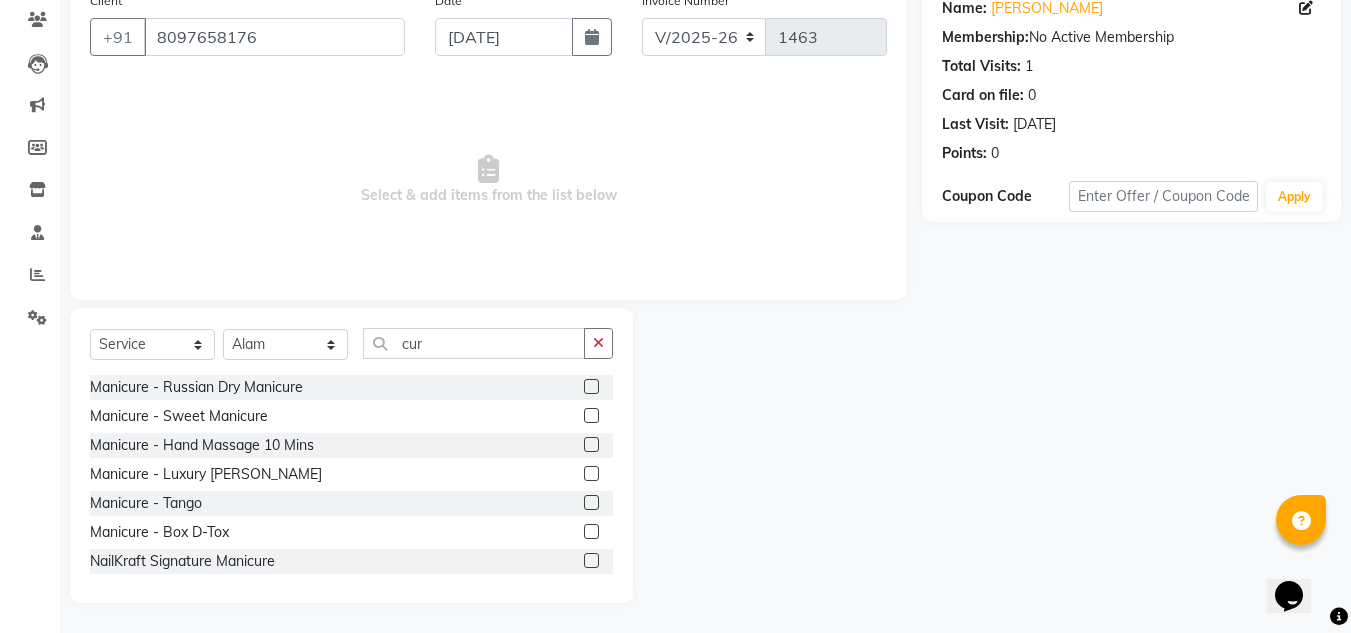 click 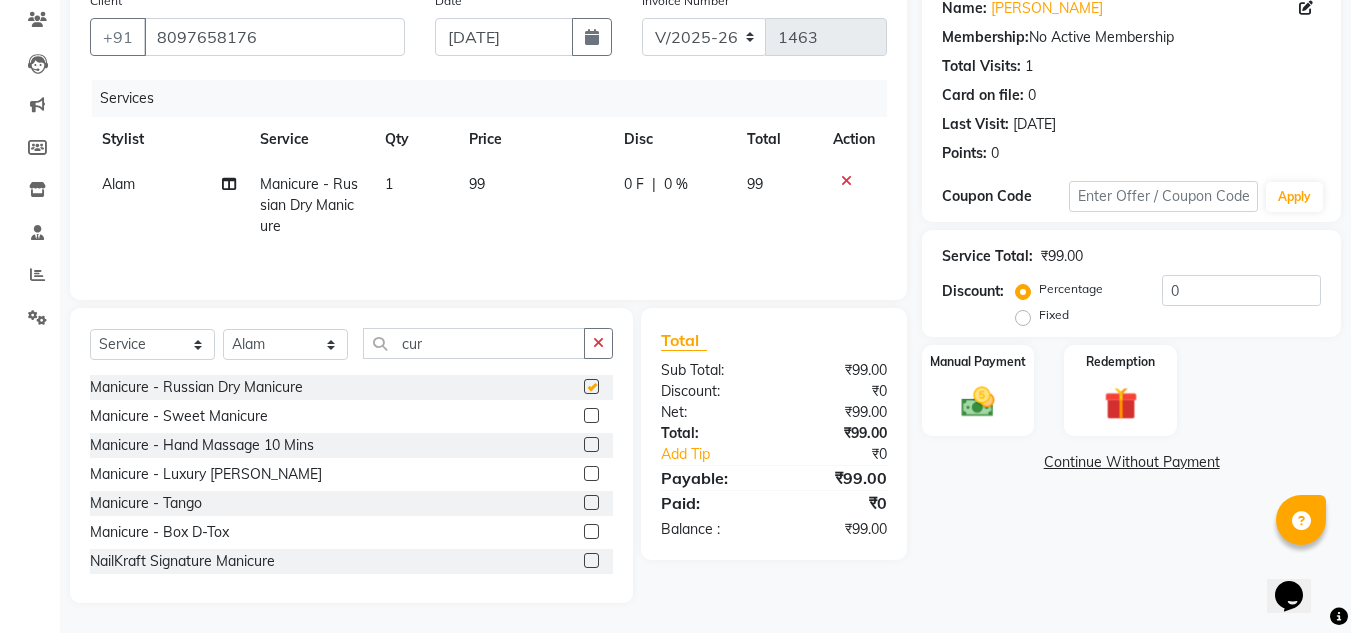 checkbox on "false" 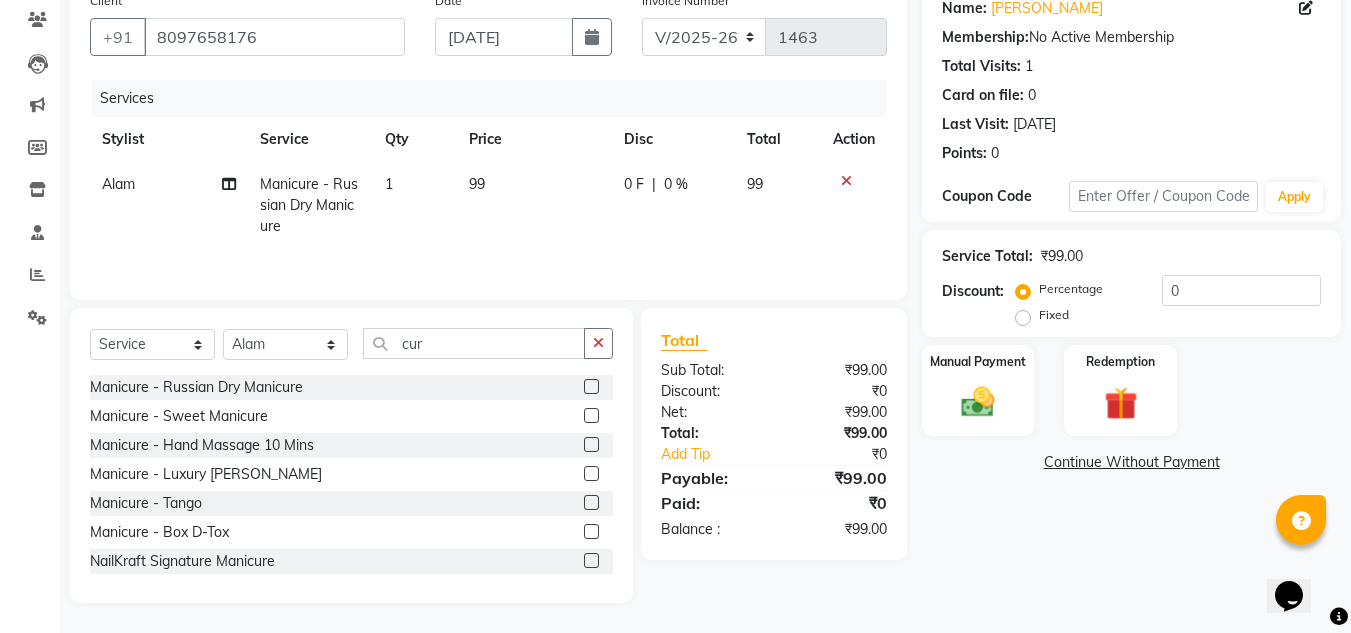 click on "99" 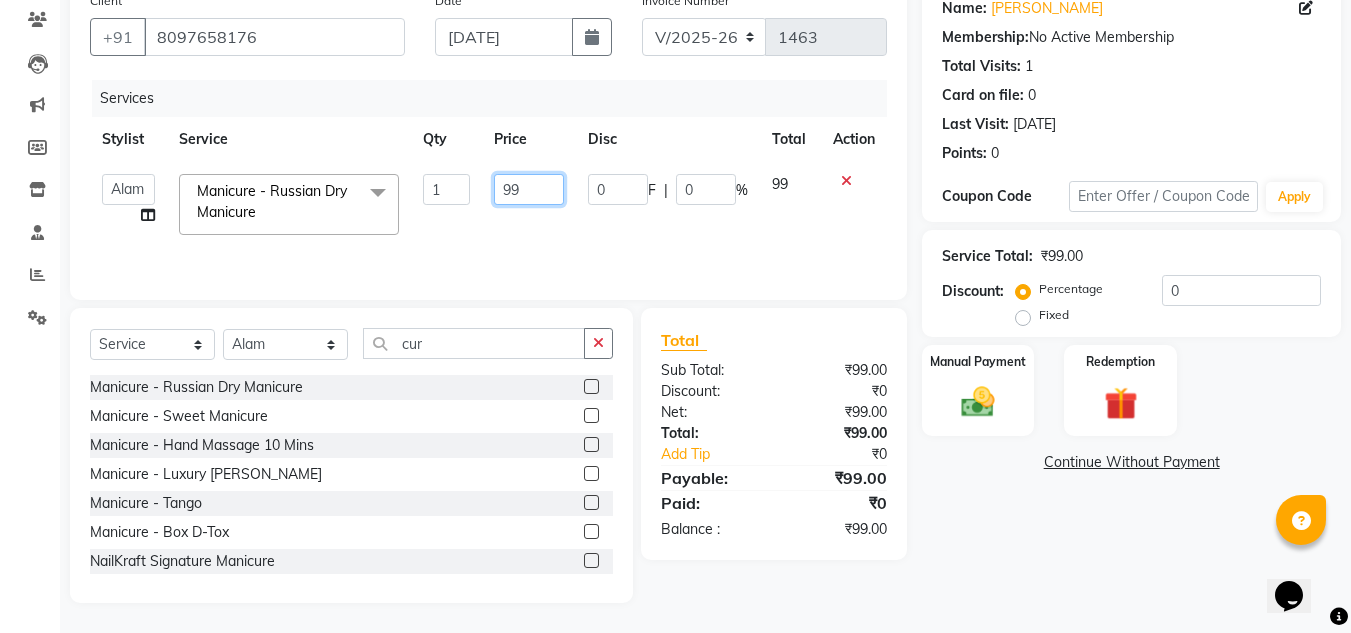 click on "99" 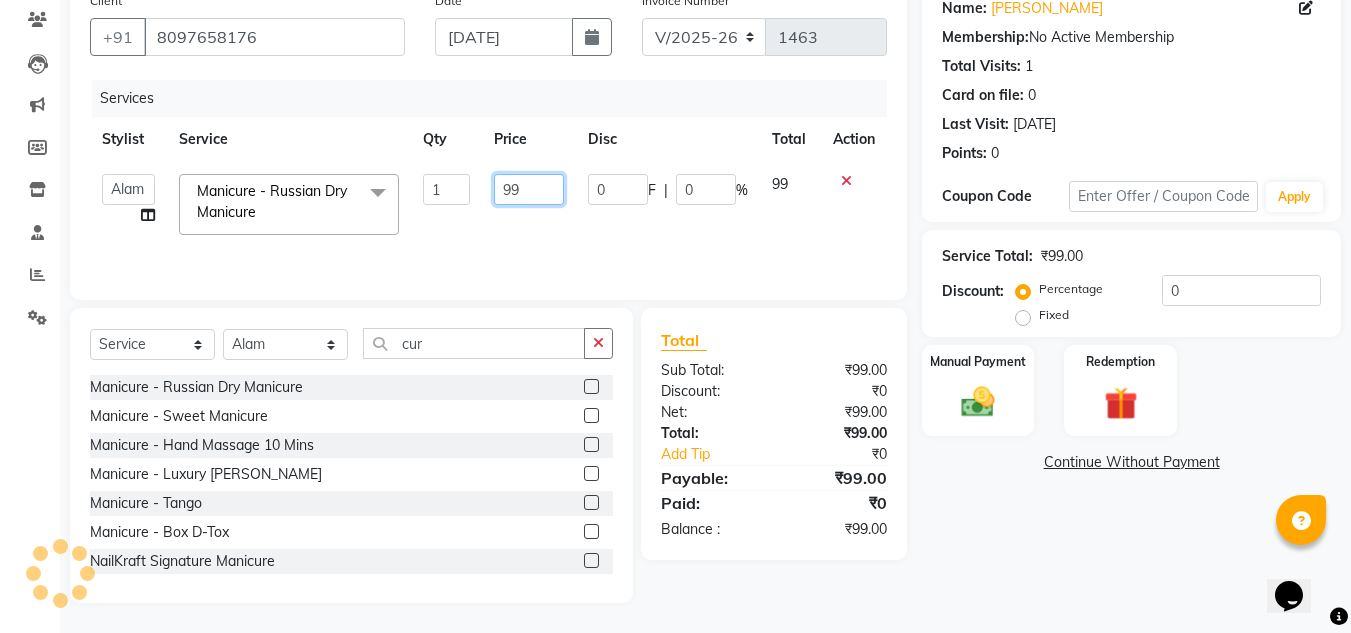 type on "299" 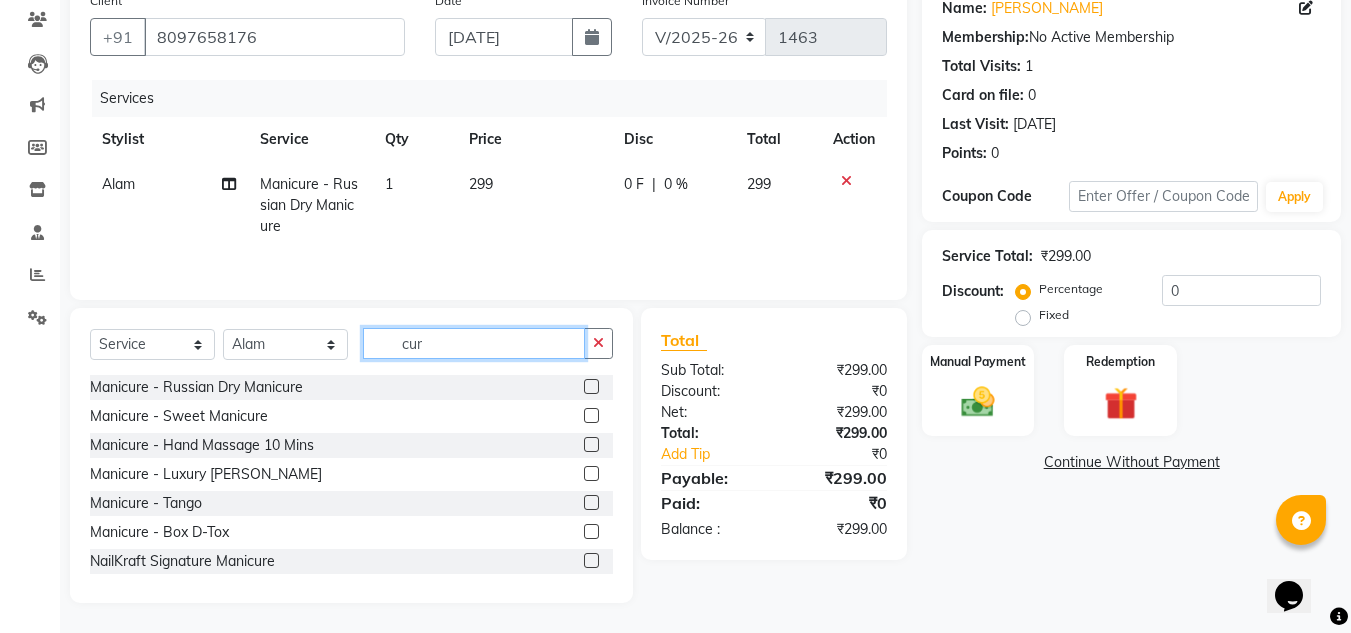 click on "cur" 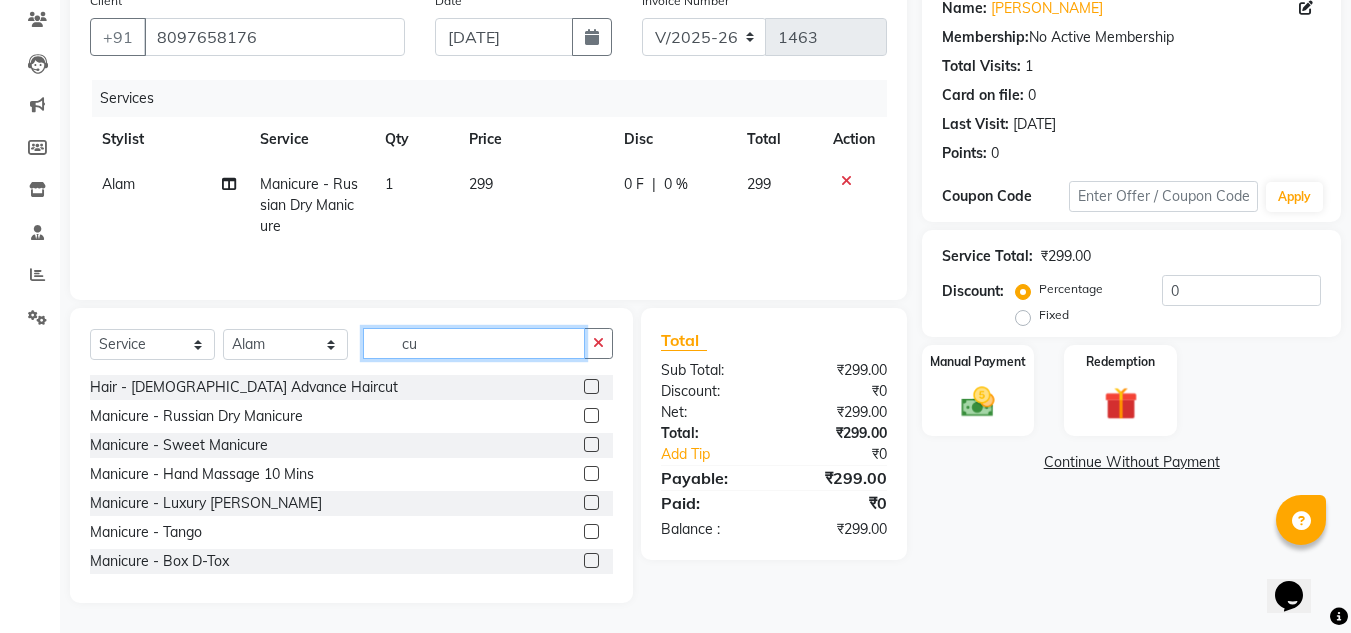 type on "c" 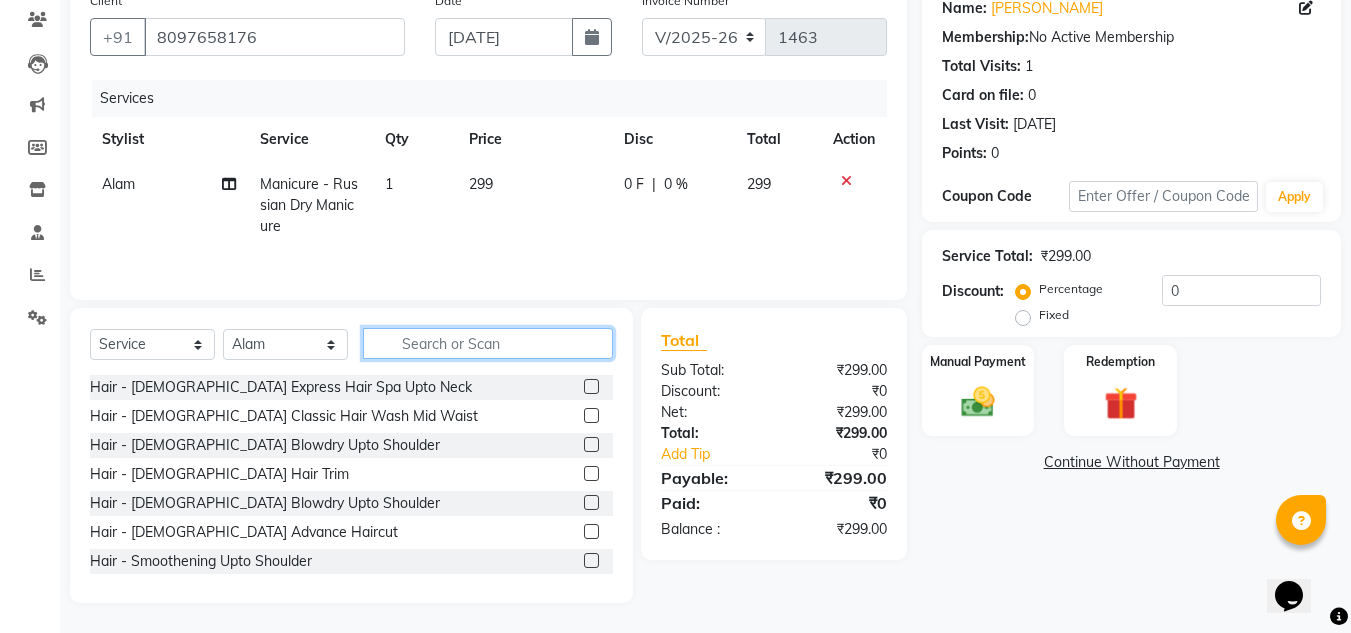 type 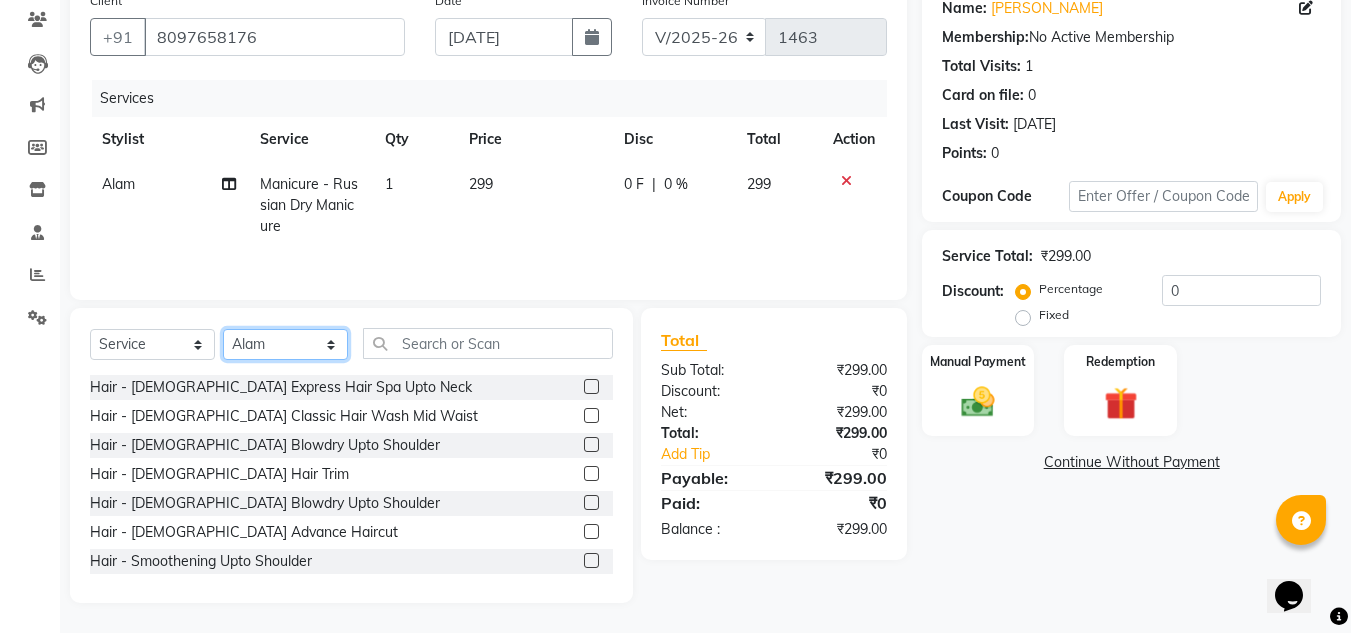 click on "Select Stylist Alam [PERSON_NAME] [PERSON_NAME] NailKraft [PERSON_NAME] [MEDICAL_DATA][PERSON_NAME]  Pooja Mehral Preeti Bidlal [PERSON_NAME] [PERSON_NAME] [PERSON_NAME] [PERSON_NAME]" 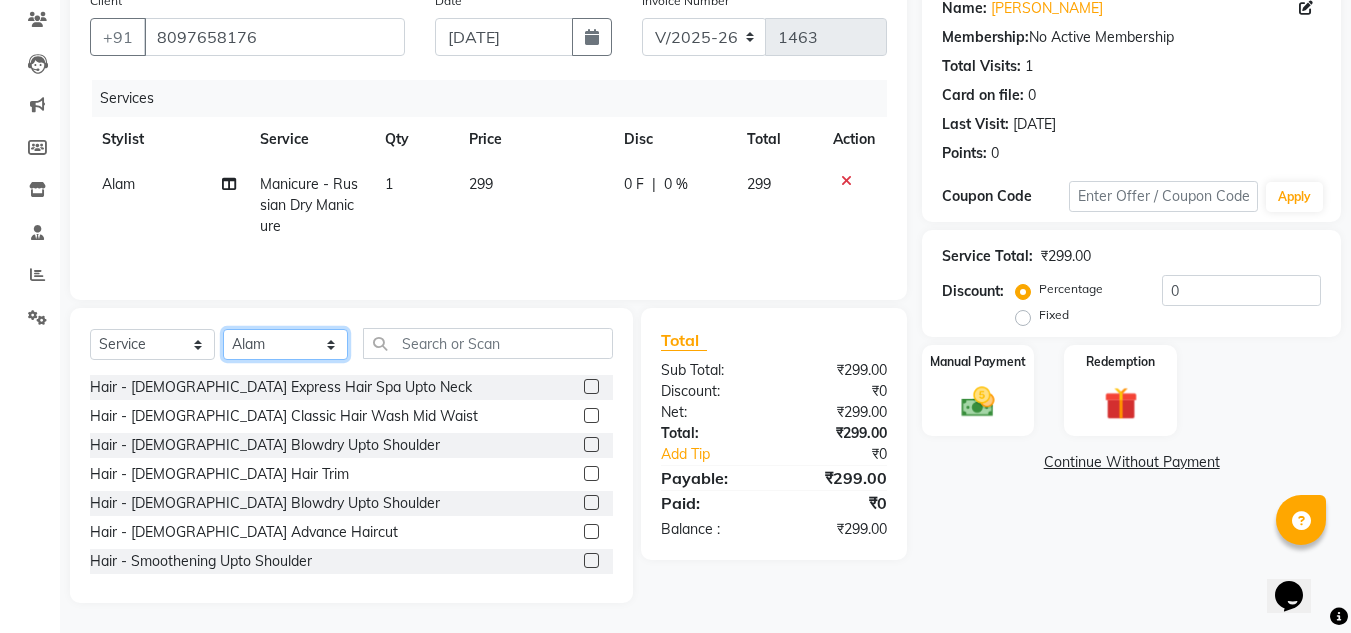 select on "76535" 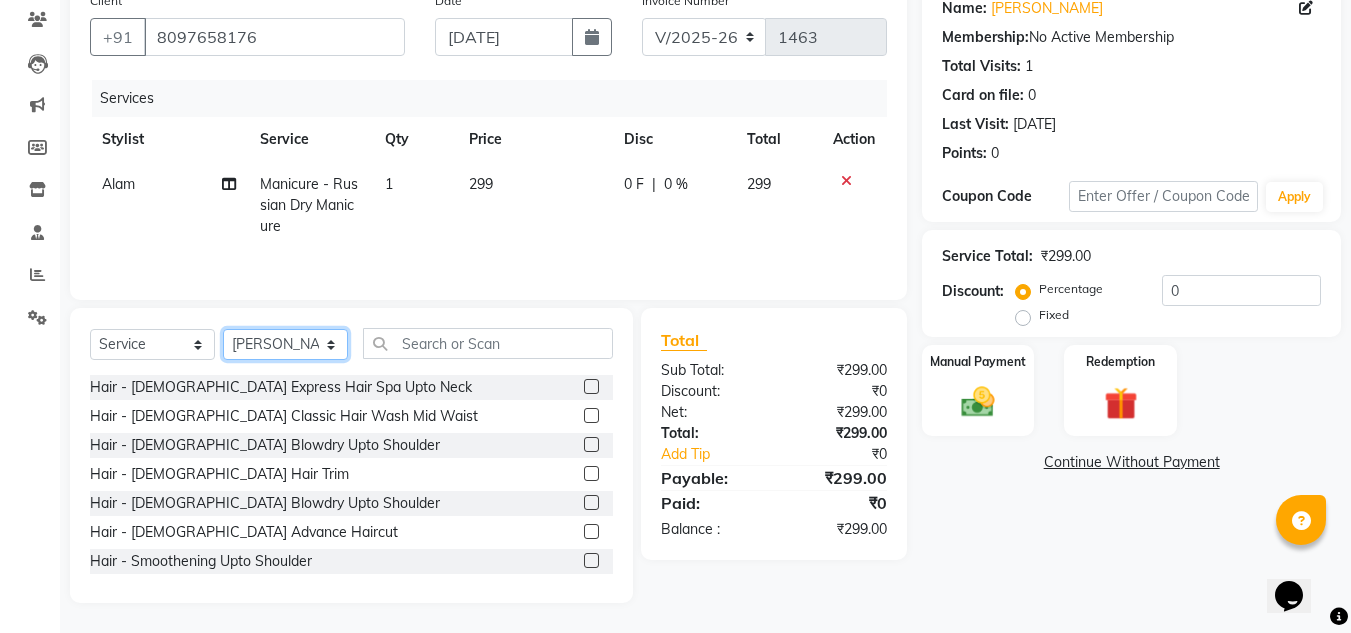click on "Select Stylist Alam [PERSON_NAME] [PERSON_NAME] NailKraft [PERSON_NAME] [MEDICAL_DATA][PERSON_NAME]  Pooja Mehral Preeti Bidlal [PERSON_NAME] [PERSON_NAME] [PERSON_NAME] [PERSON_NAME]" 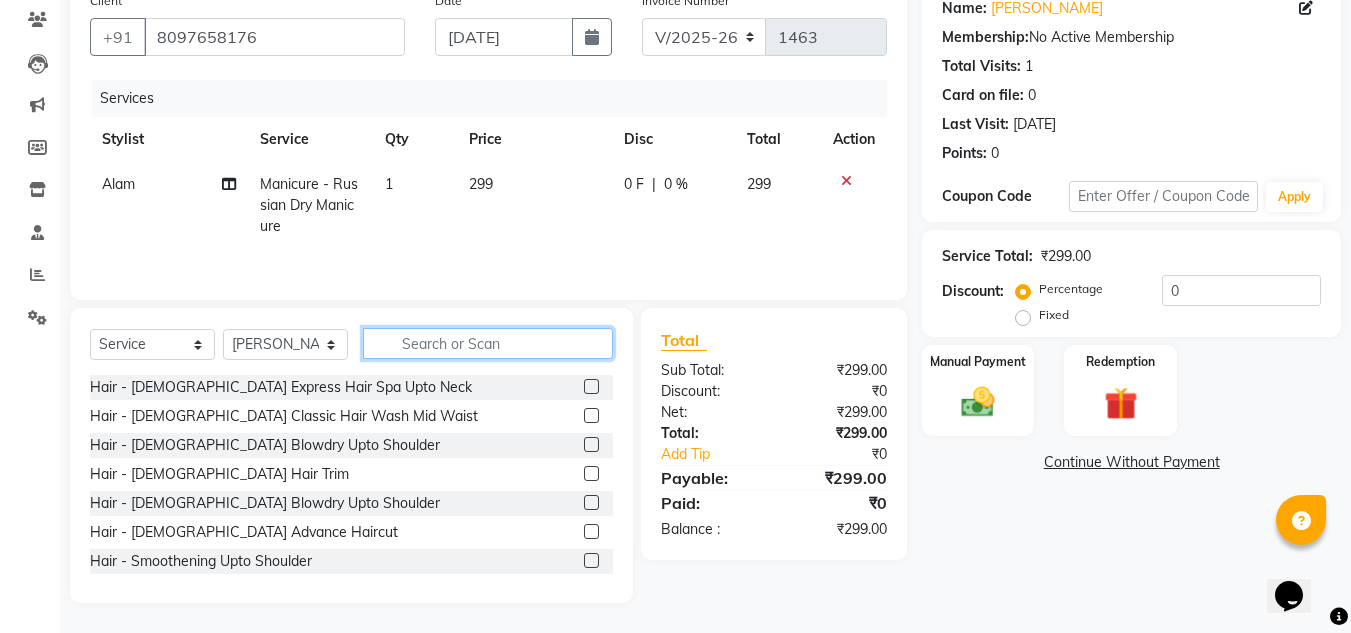 click 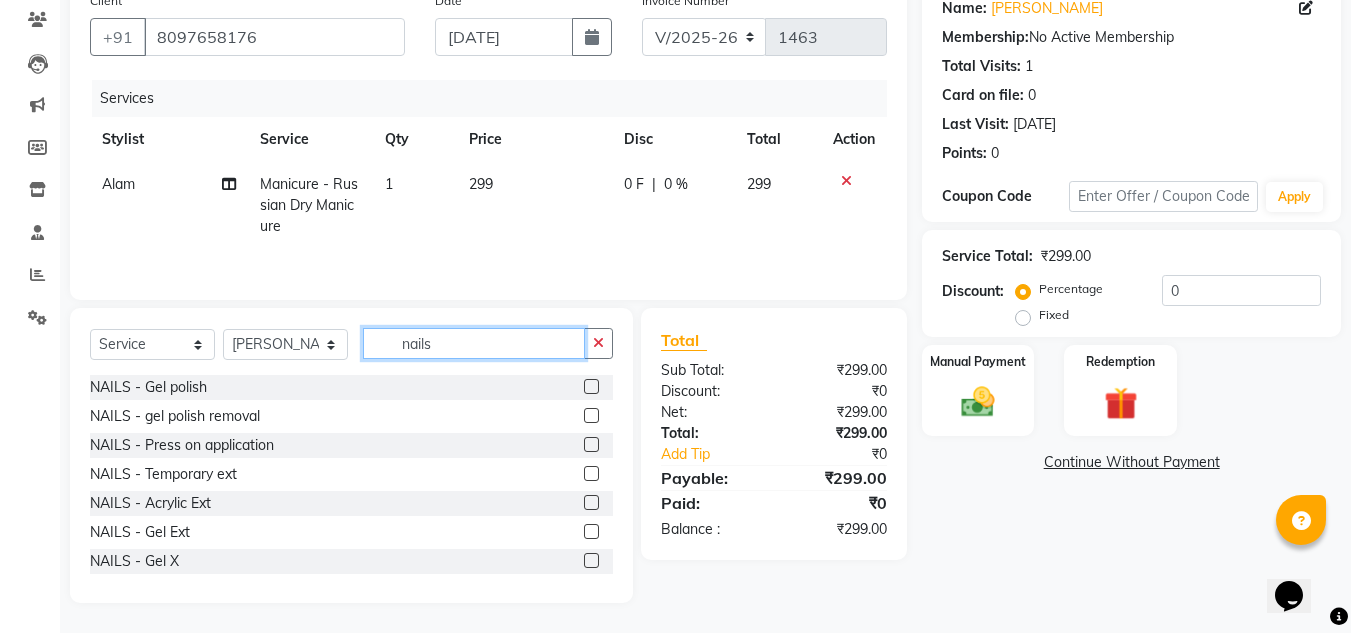 type on "nails" 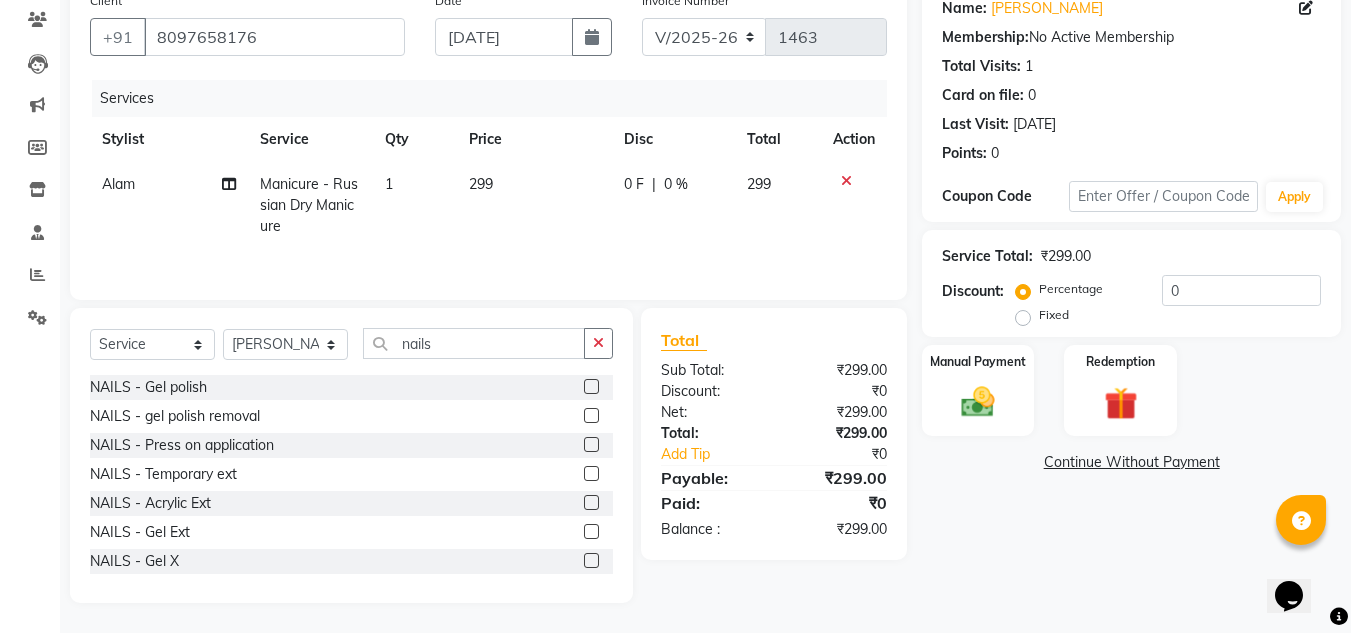 click 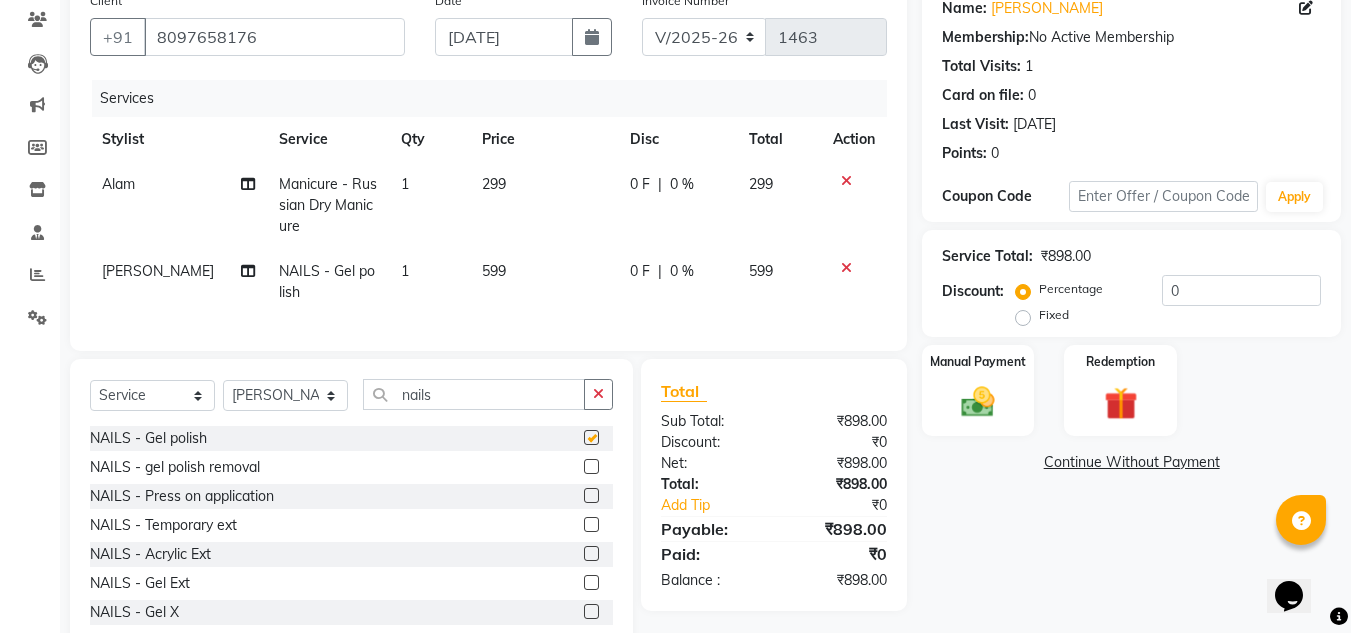 checkbox on "false" 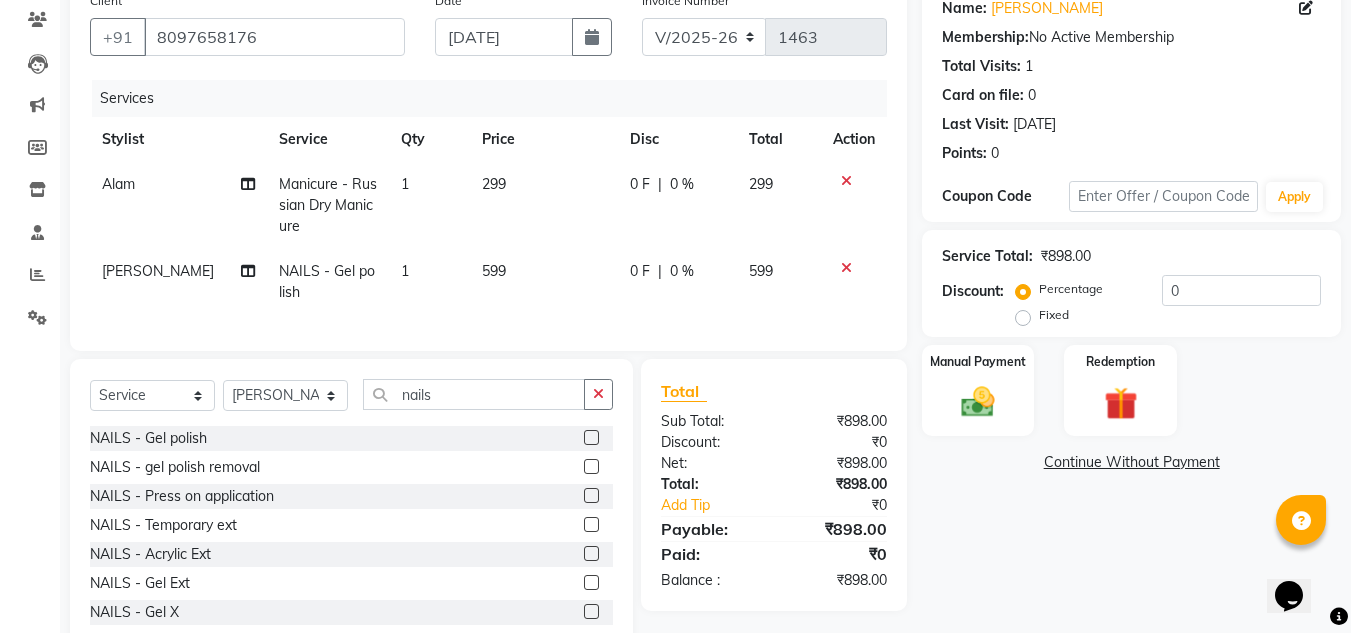 click 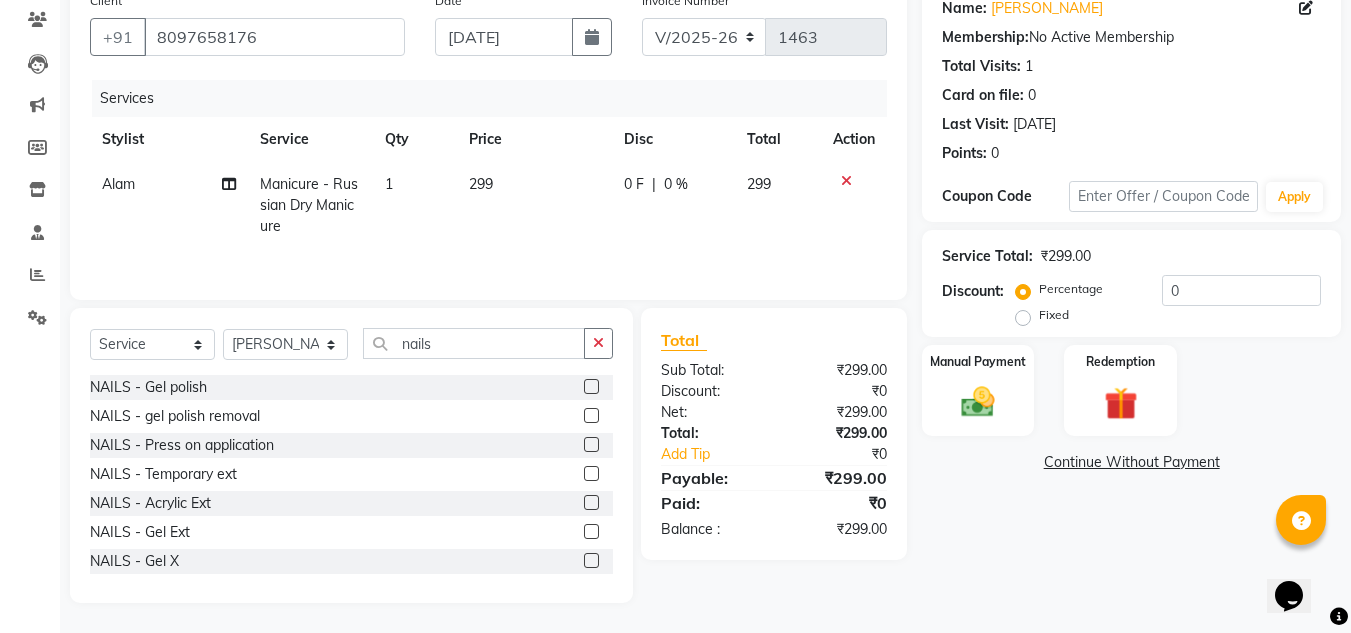 click 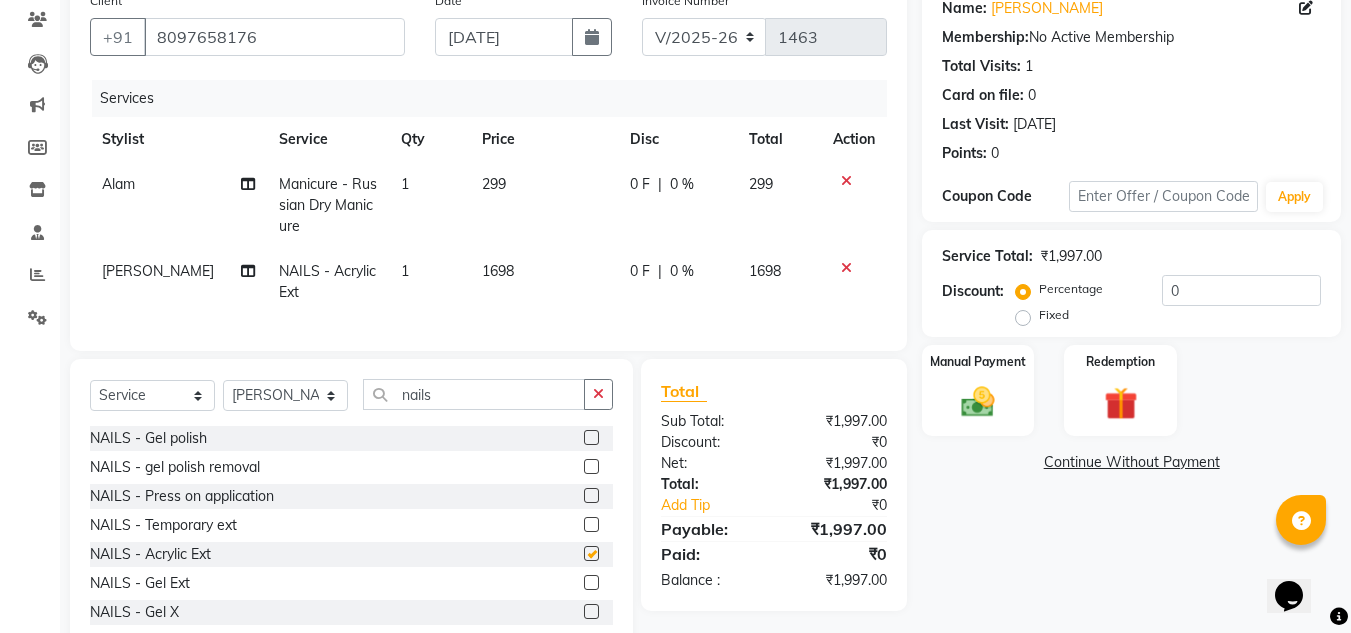 checkbox on "false" 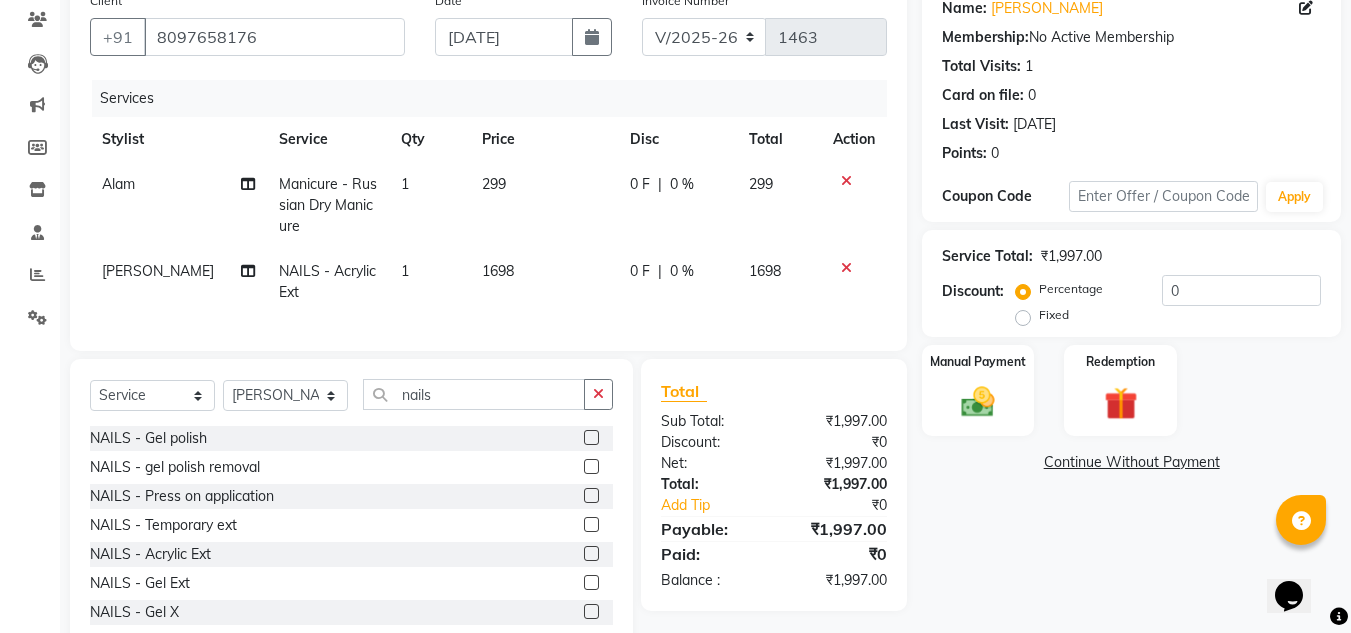 click 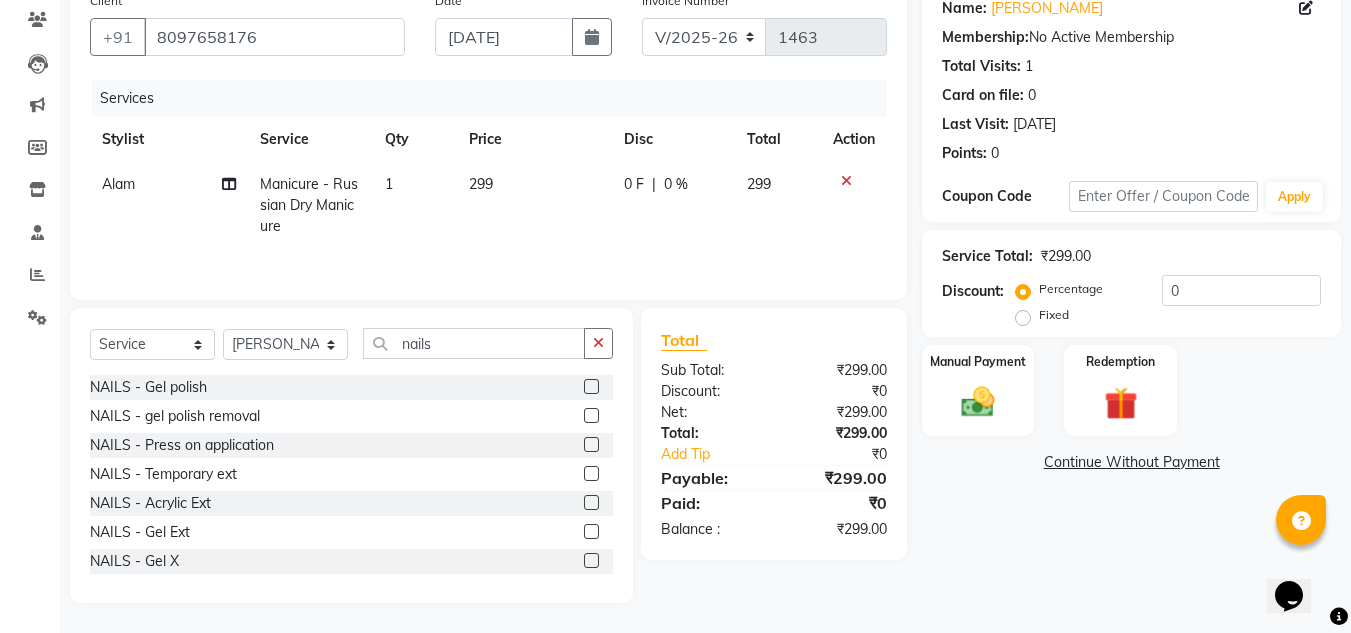 click 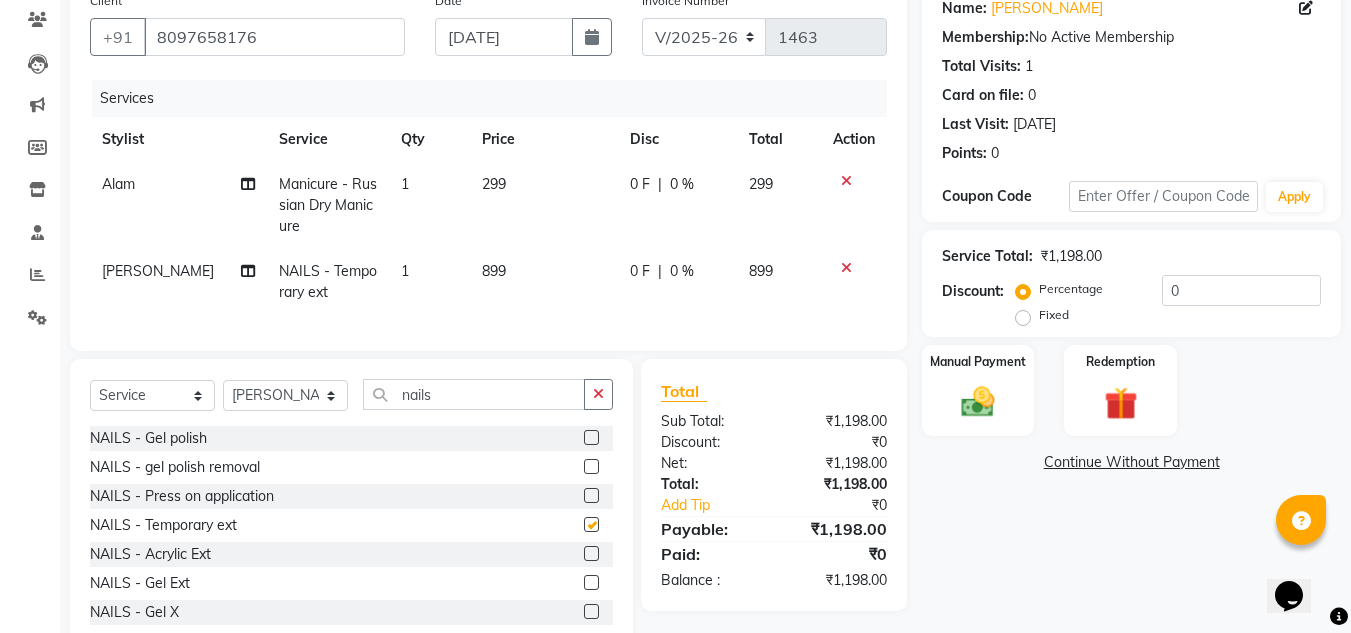 checkbox on "false" 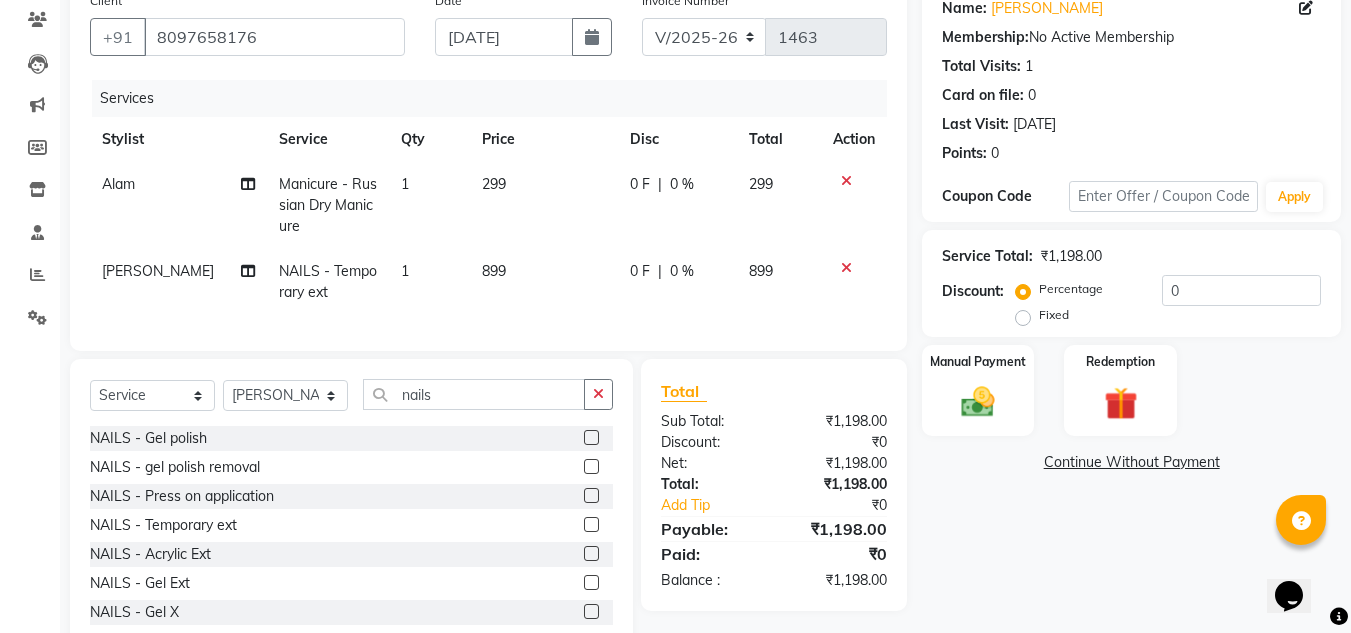 click 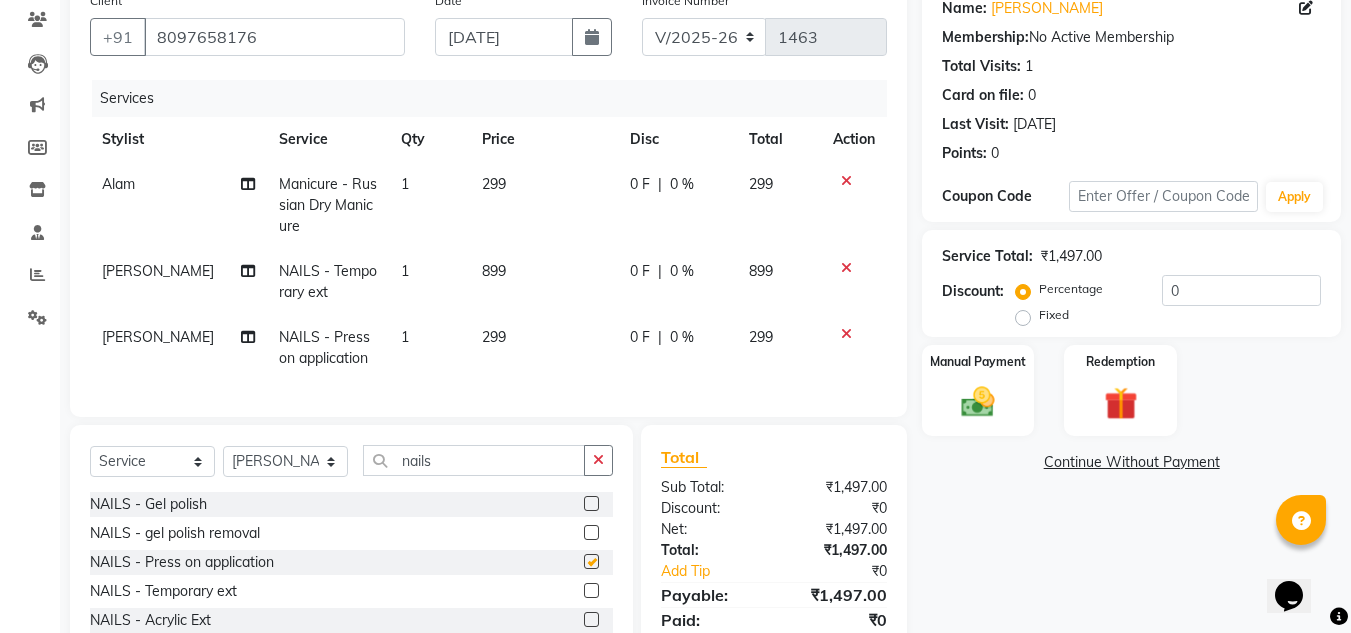 checkbox on "false" 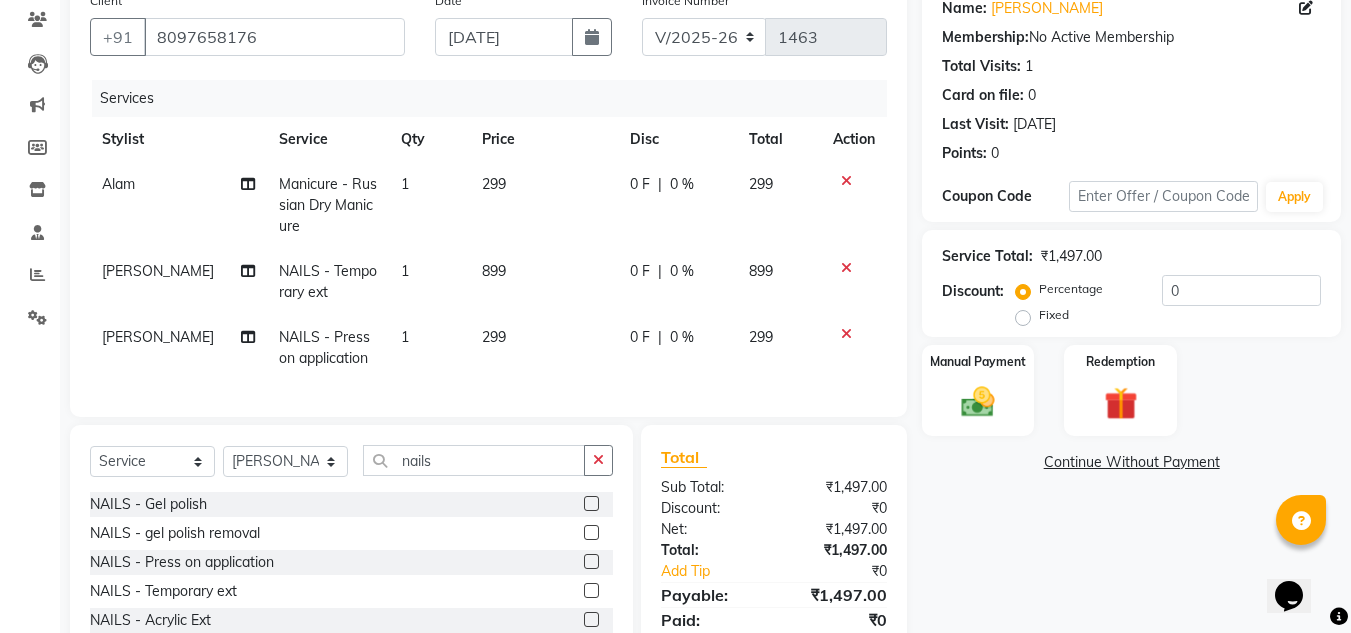 click 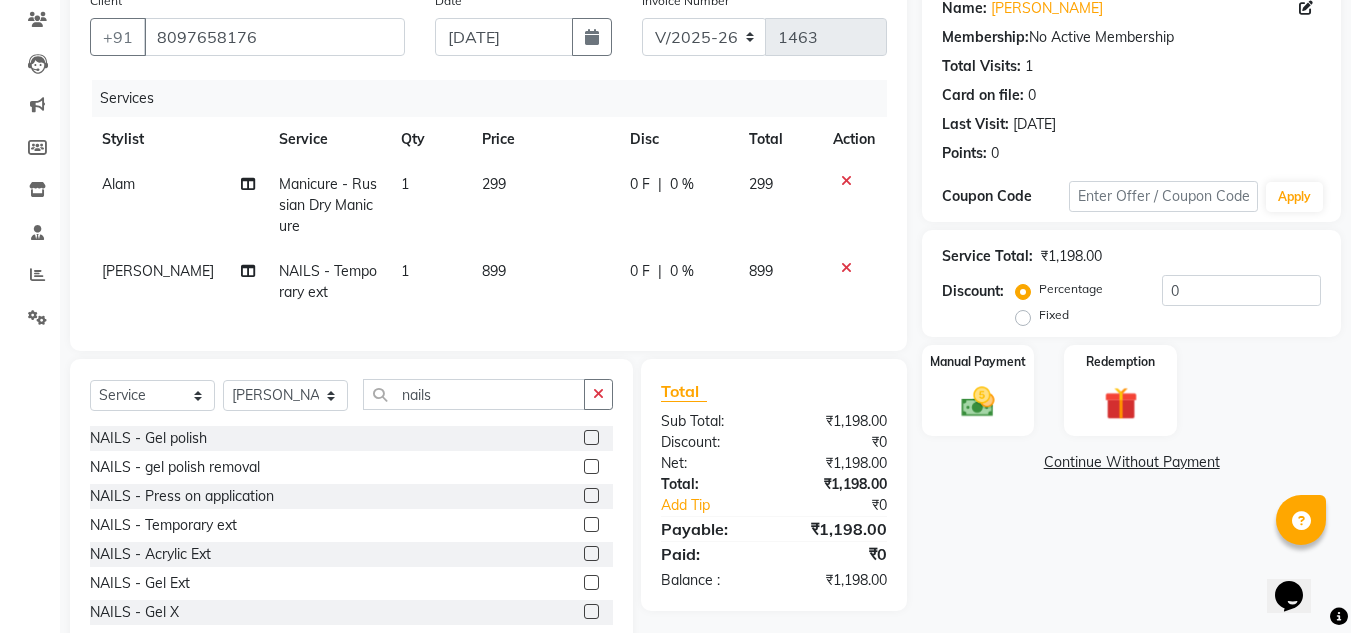 scroll, scrollTop: 234, scrollLeft: 0, axis: vertical 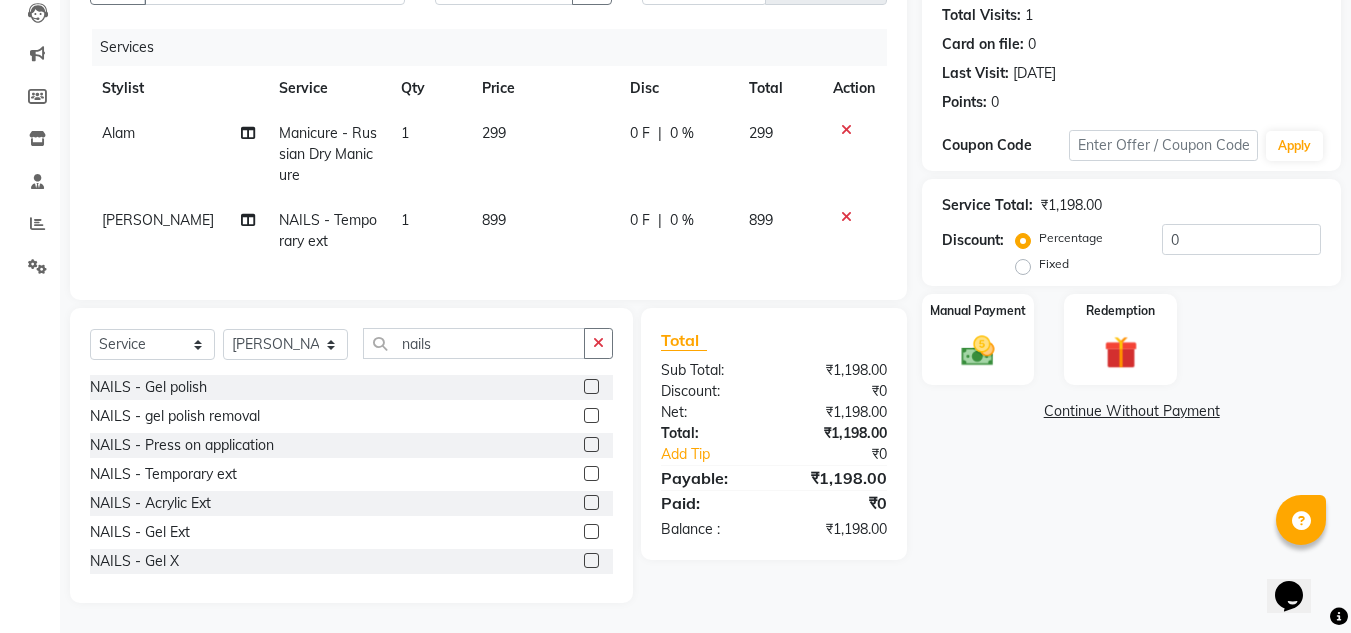 click 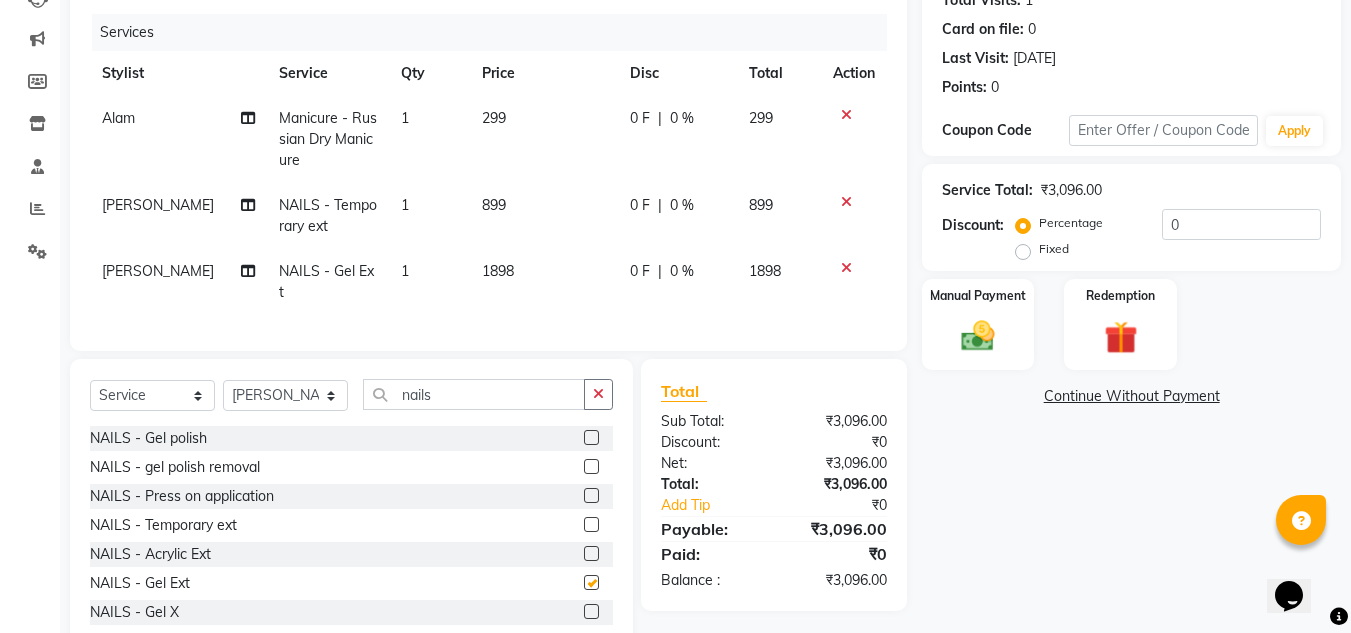 checkbox on "false" 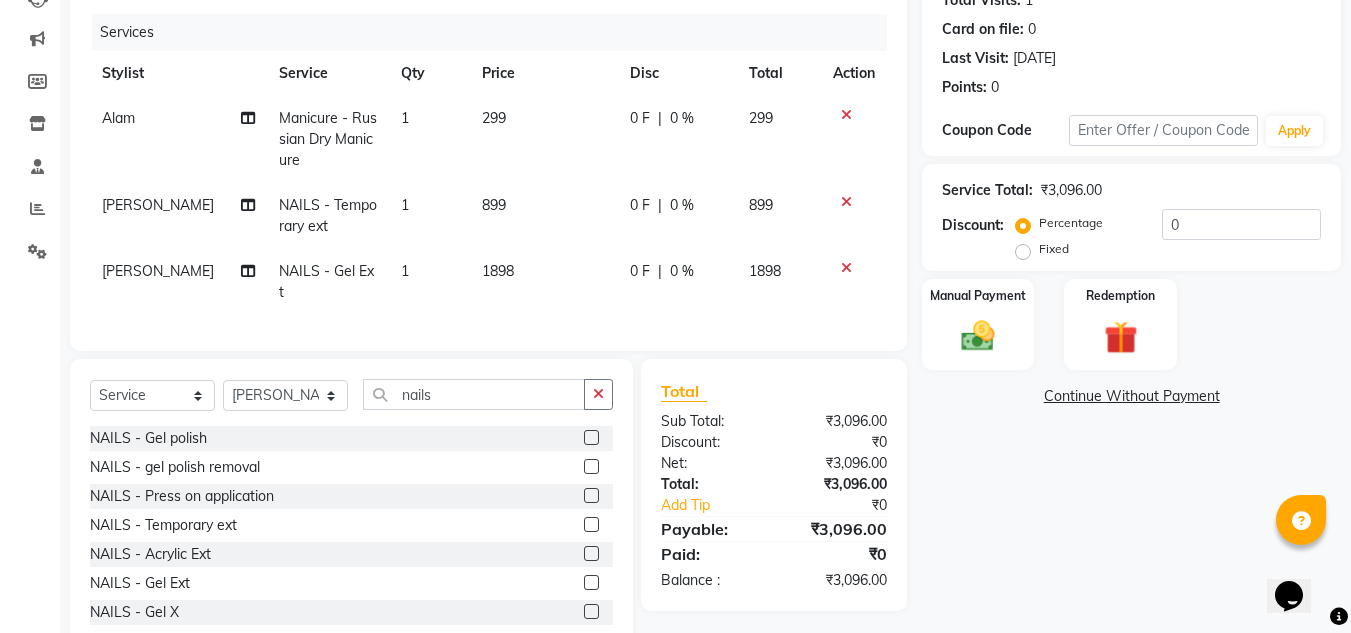 click 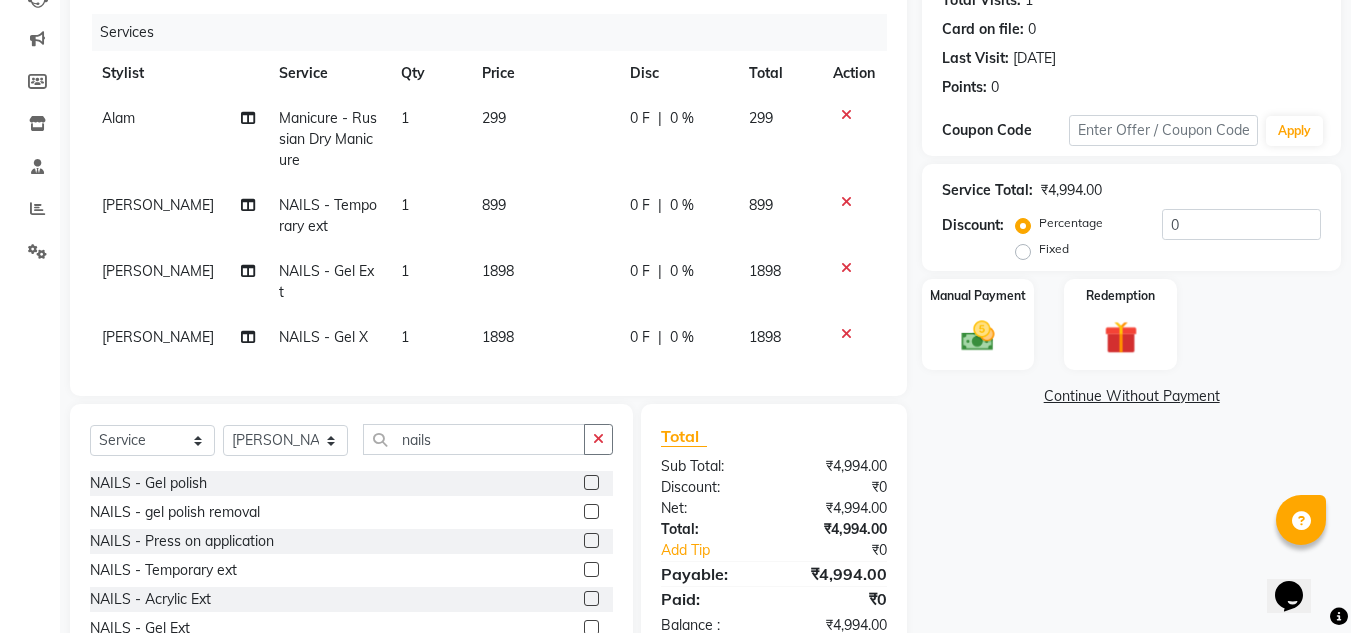 checkbox on "false" 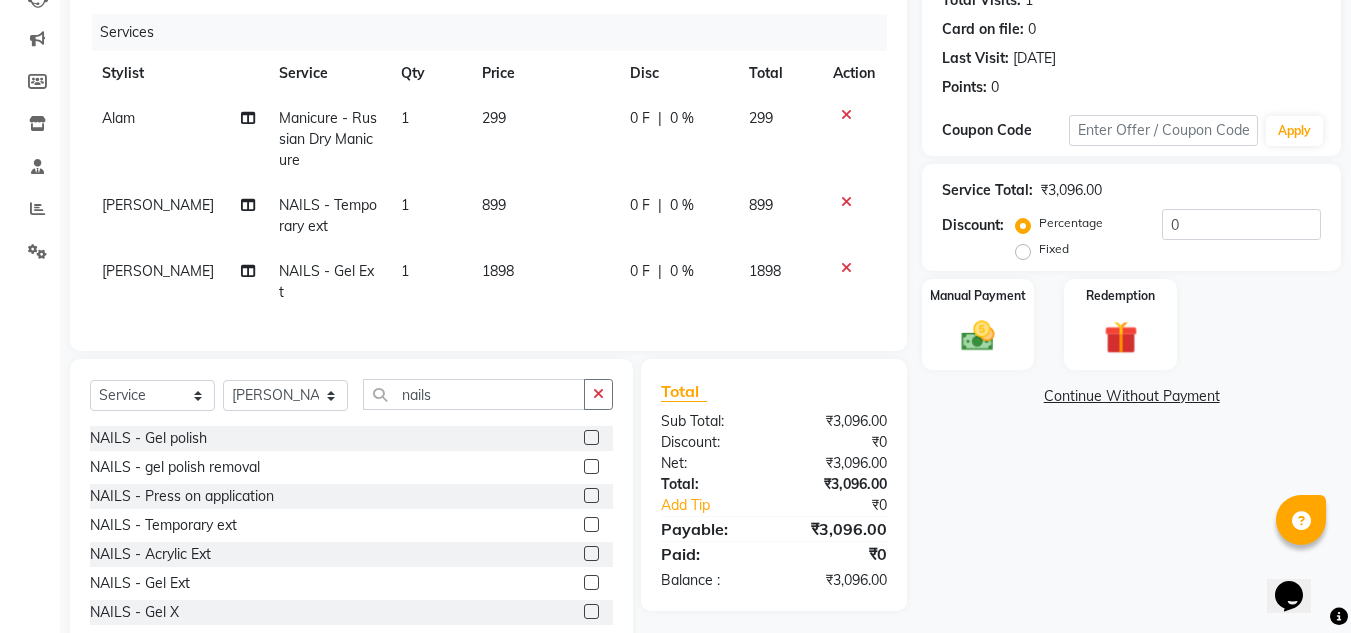 click 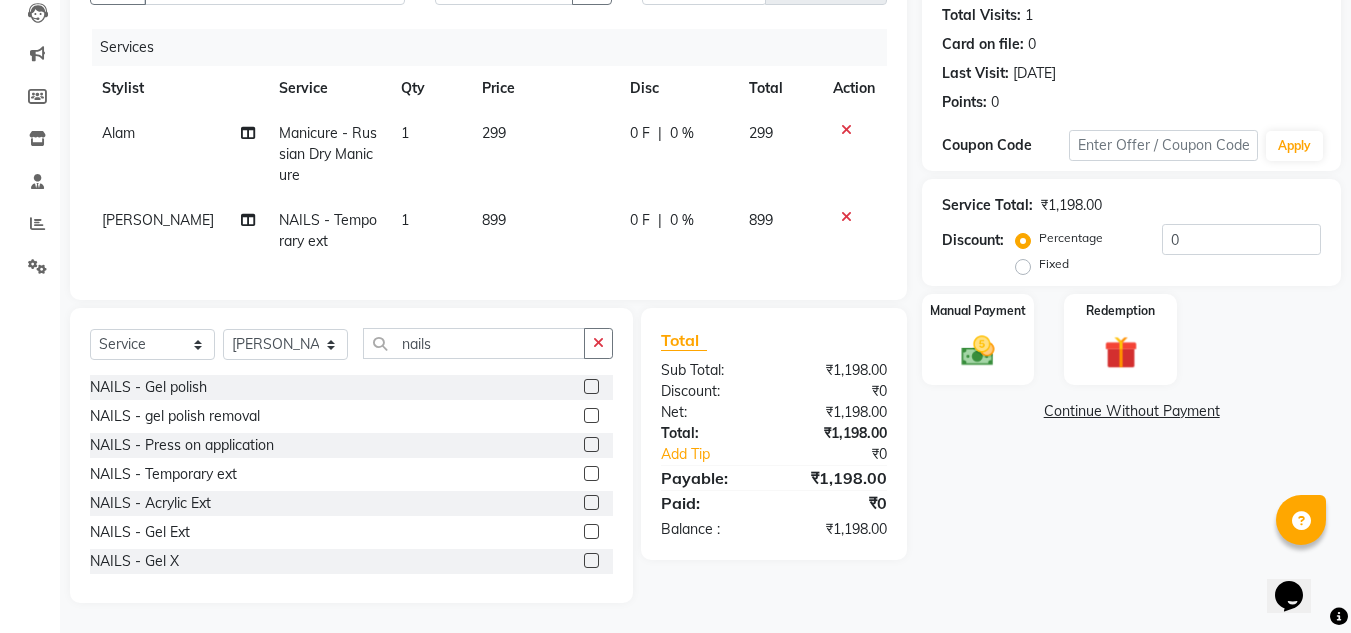 click on "899" 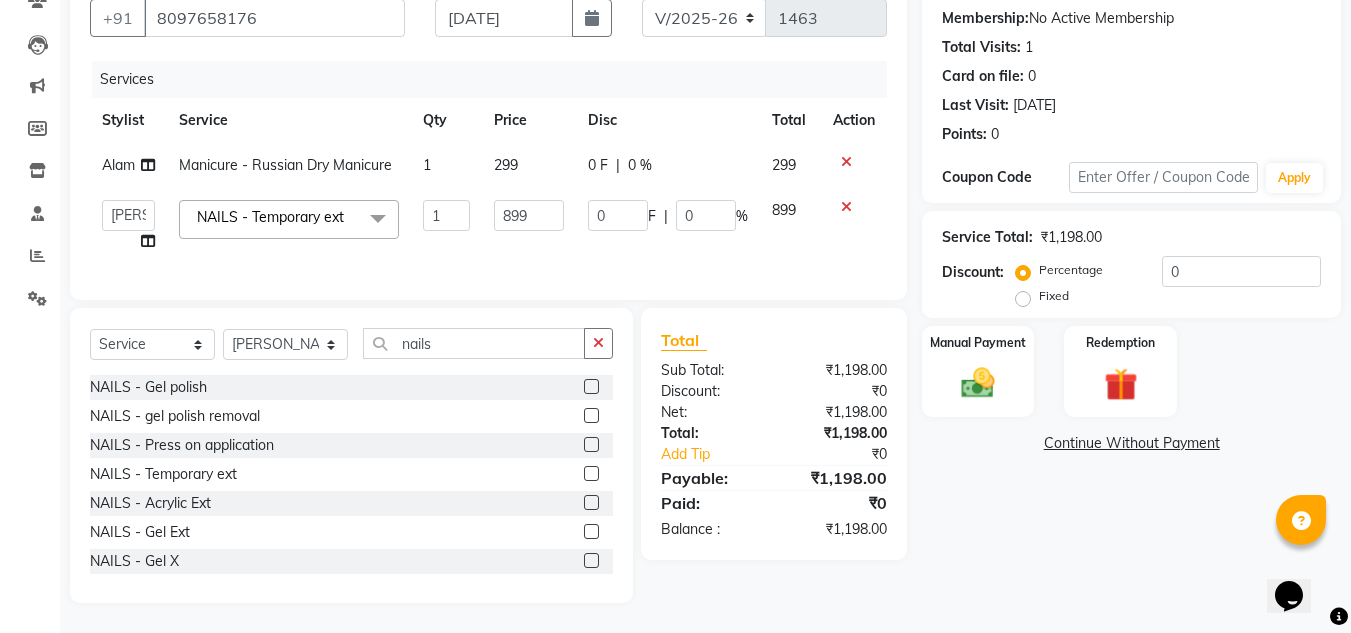 scroll, scrollTop: 202, scrollLeft: 0, axis: vertical 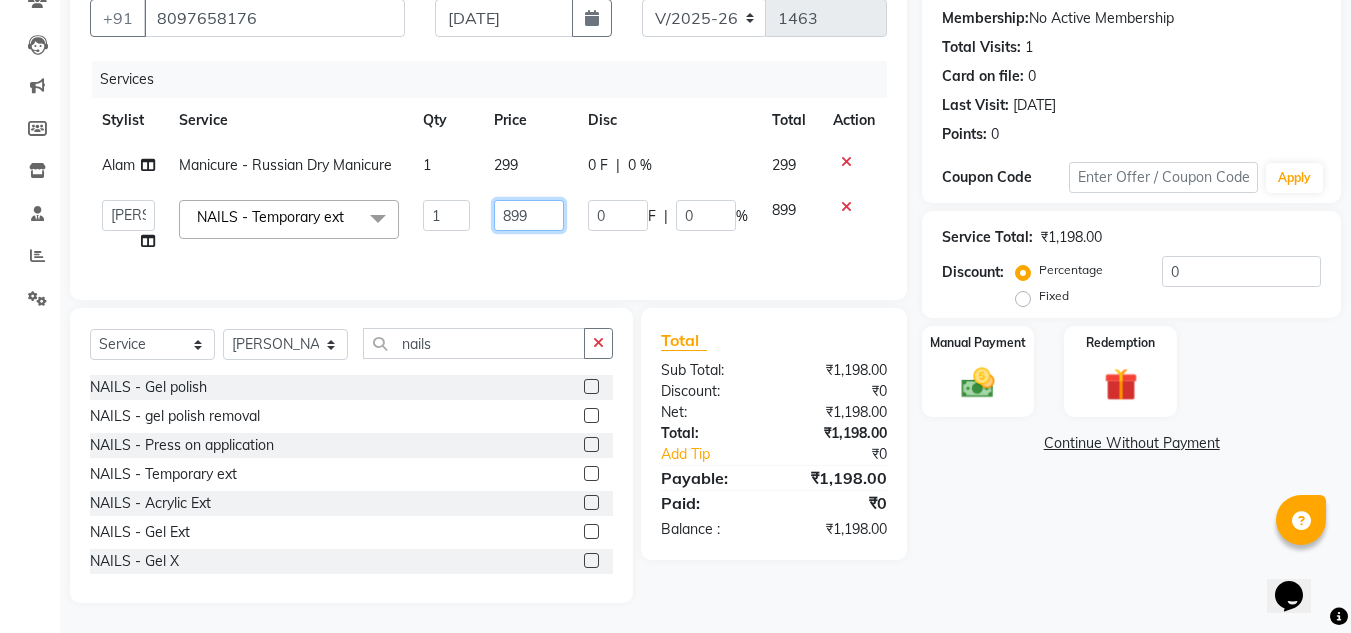 click on "899" 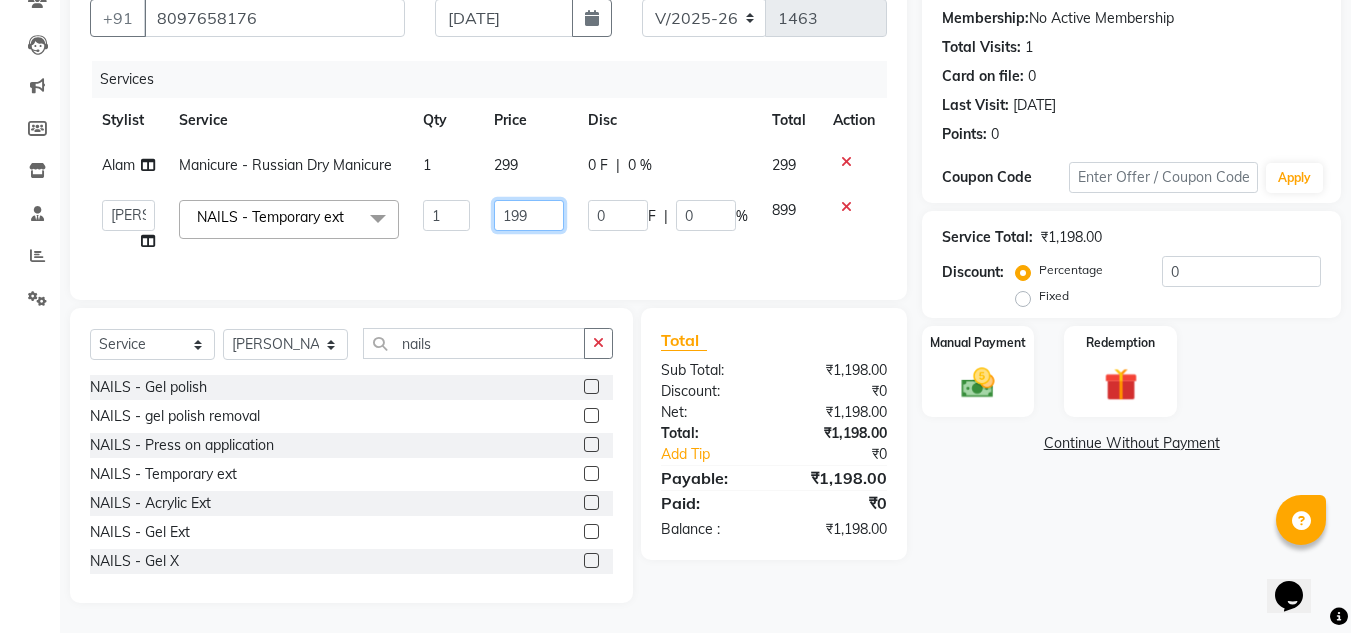 type on "1399" 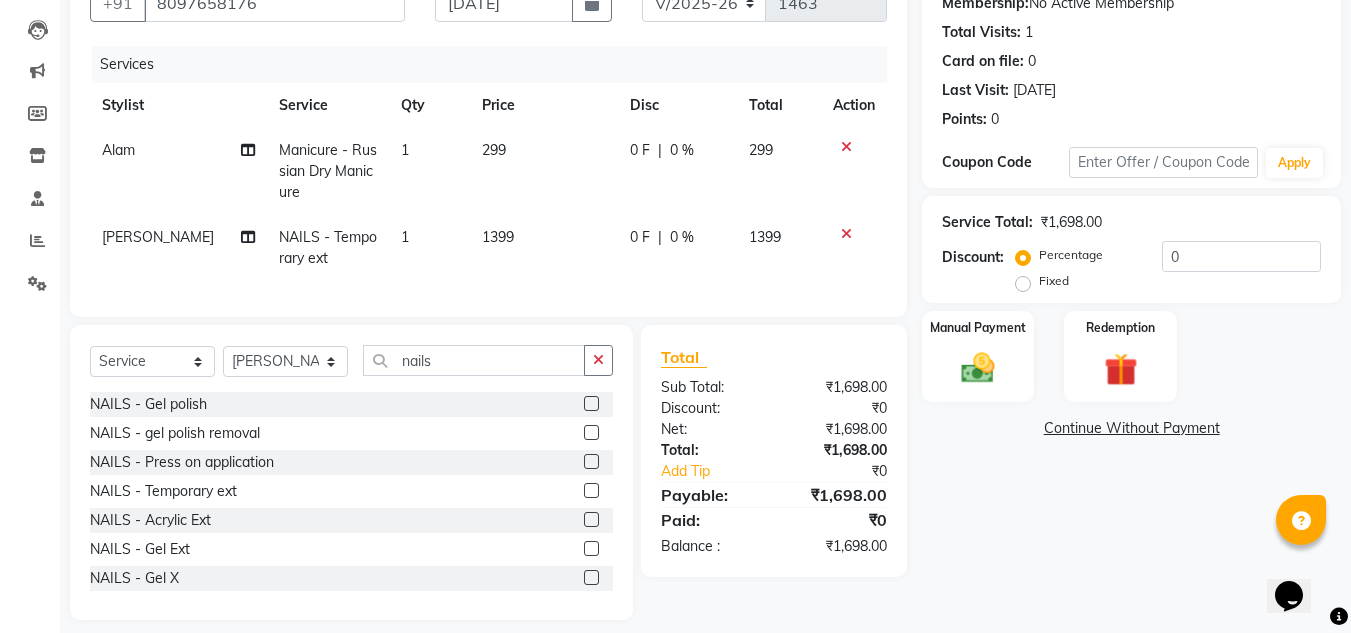 click on "Name: [PERSON_NAME] Membership:  No Active Membership  Total Visits:  1 Card on file:  0 Last Visit:   [DATE] Points:   0  Coupon Code Apply Service Total:  ₹1,698.00  Discount:  Percentage   Fixed  0 Manual Payment Redemption  Continue Without Payment" 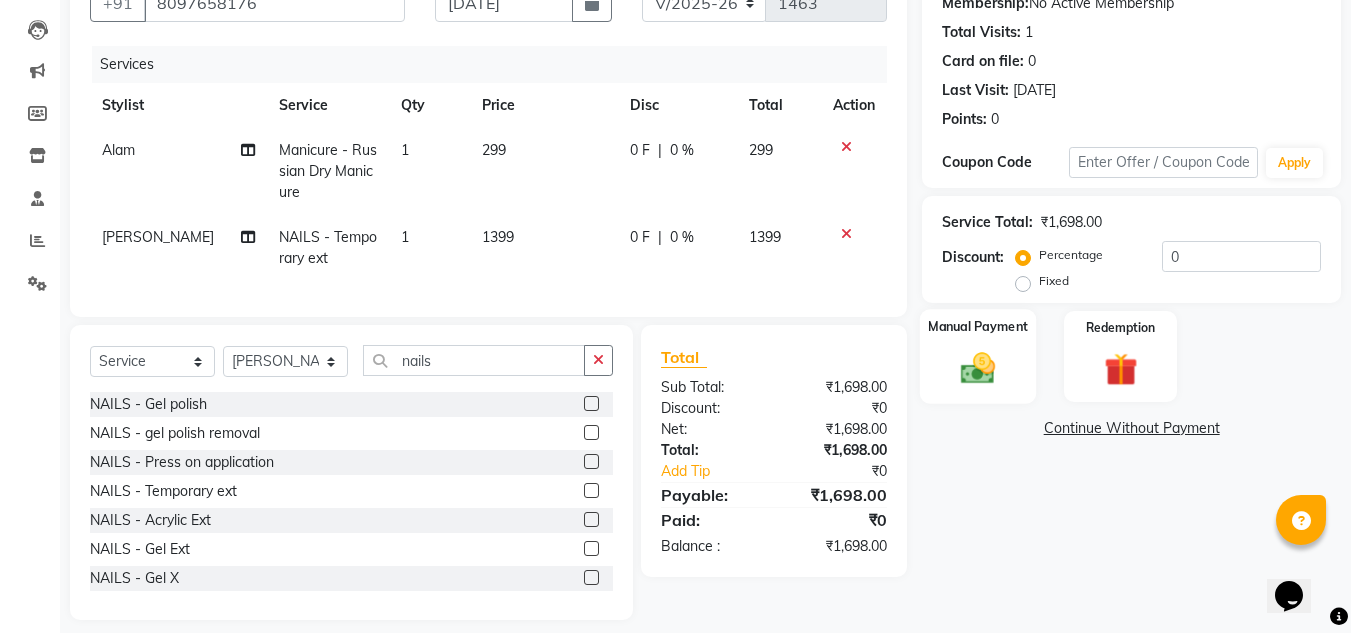 click 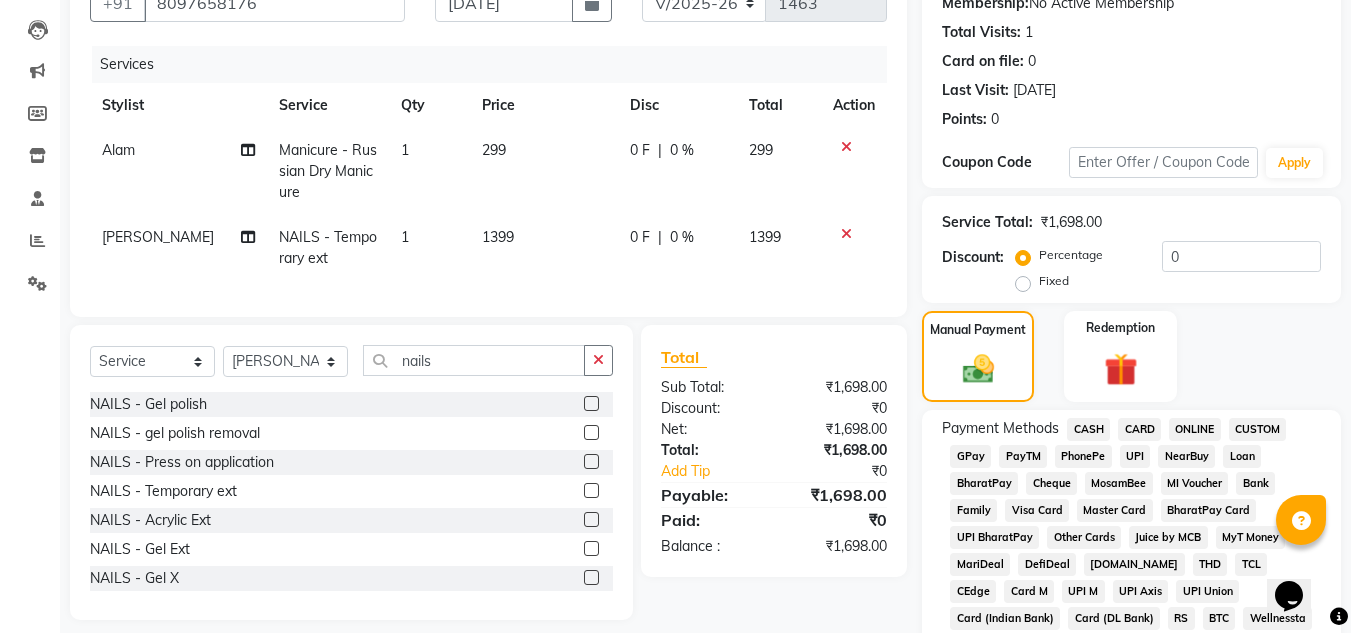 click on "GPay" 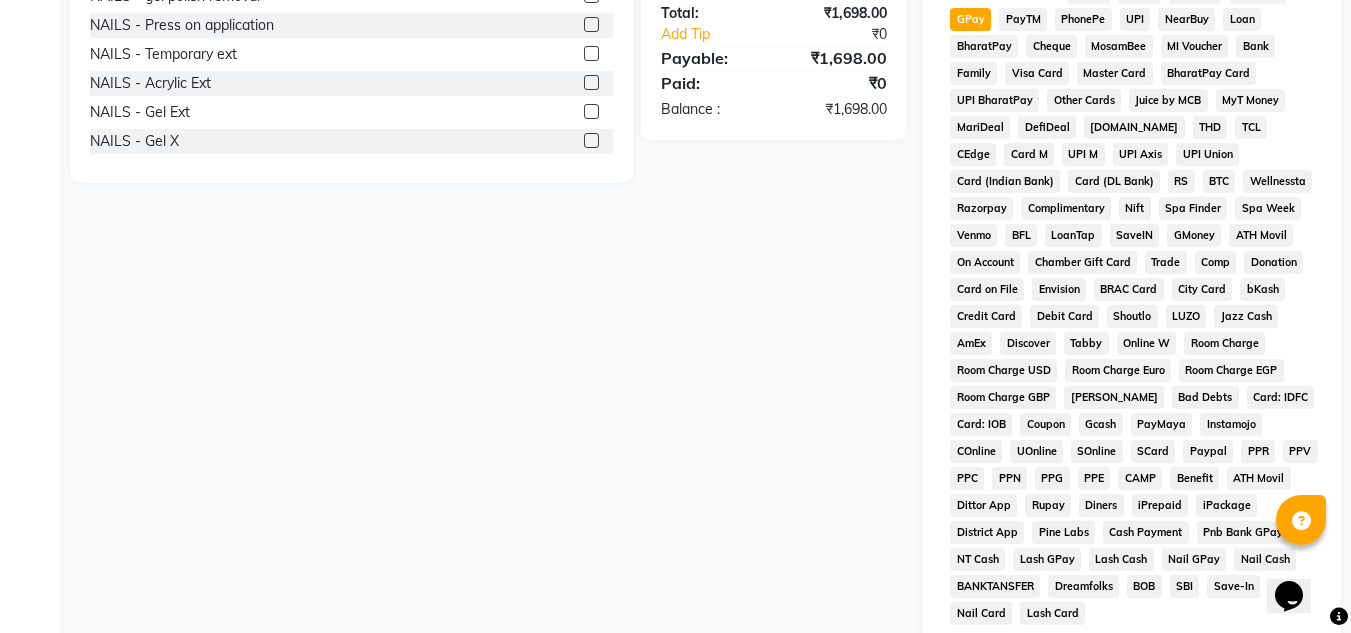 scroll, scrollTop: 842, scrollLeft: 0, axis: vertical 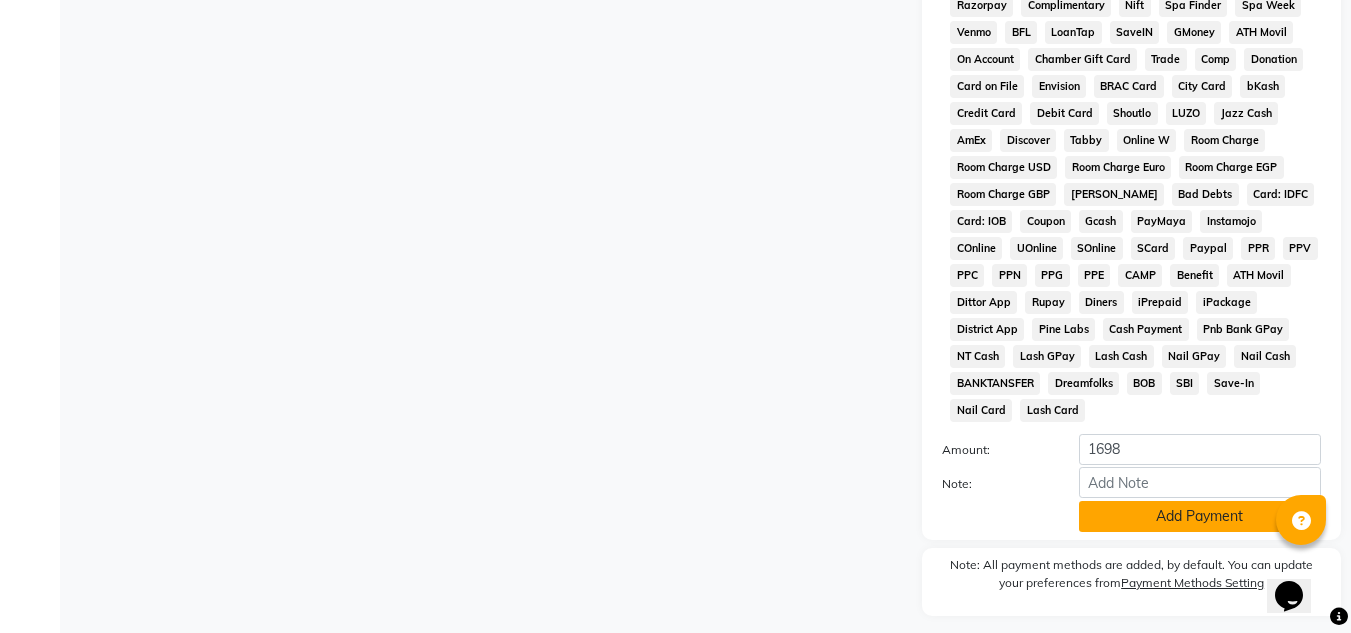 click on "Add Payment" 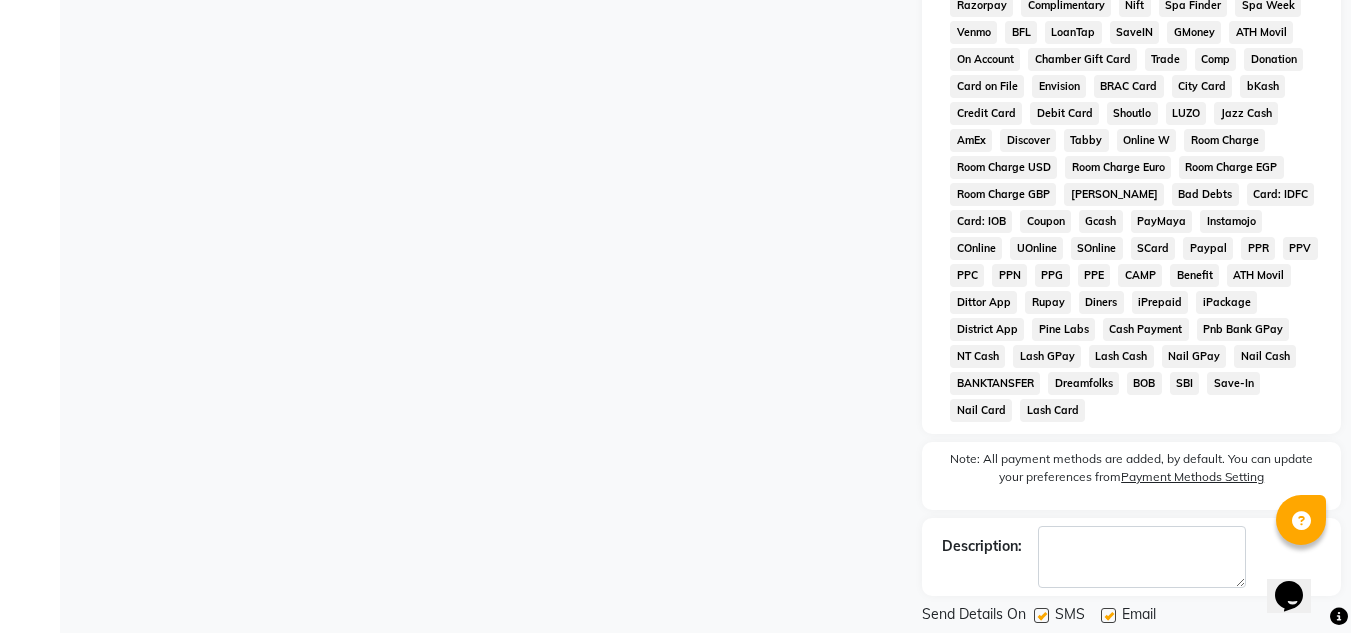 click on "Checkout" 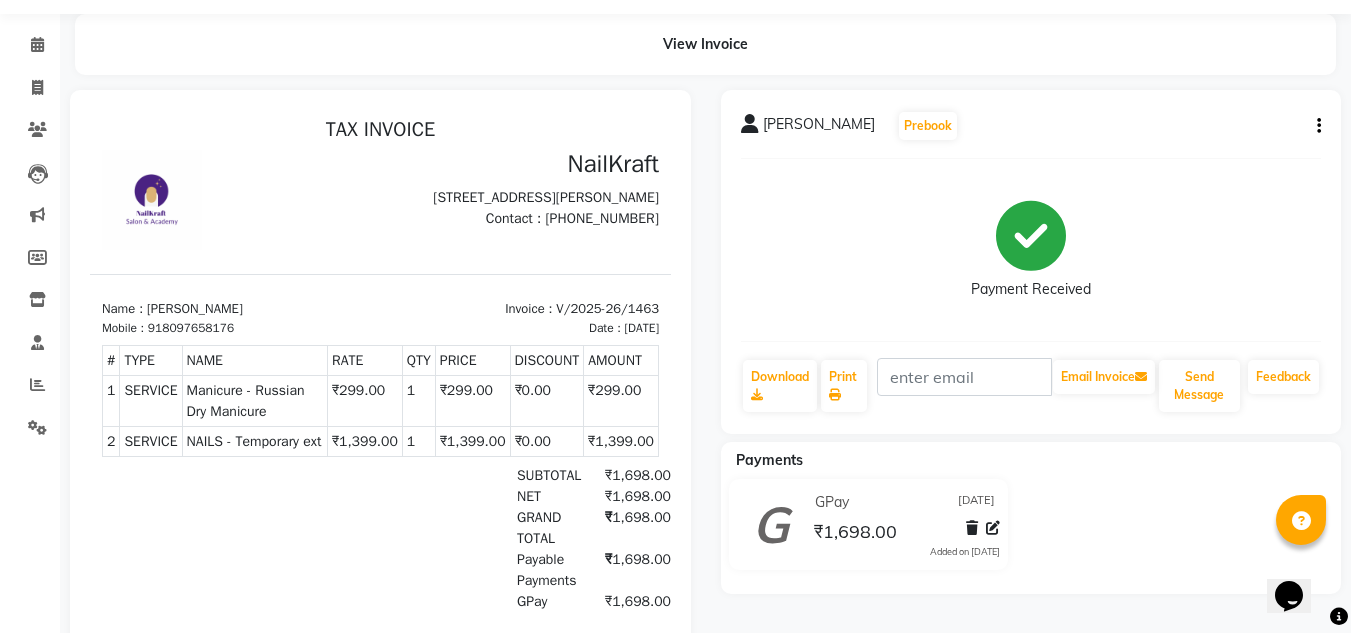 scroll, scrollTop: 0, scrollLeft: 0, axis: both 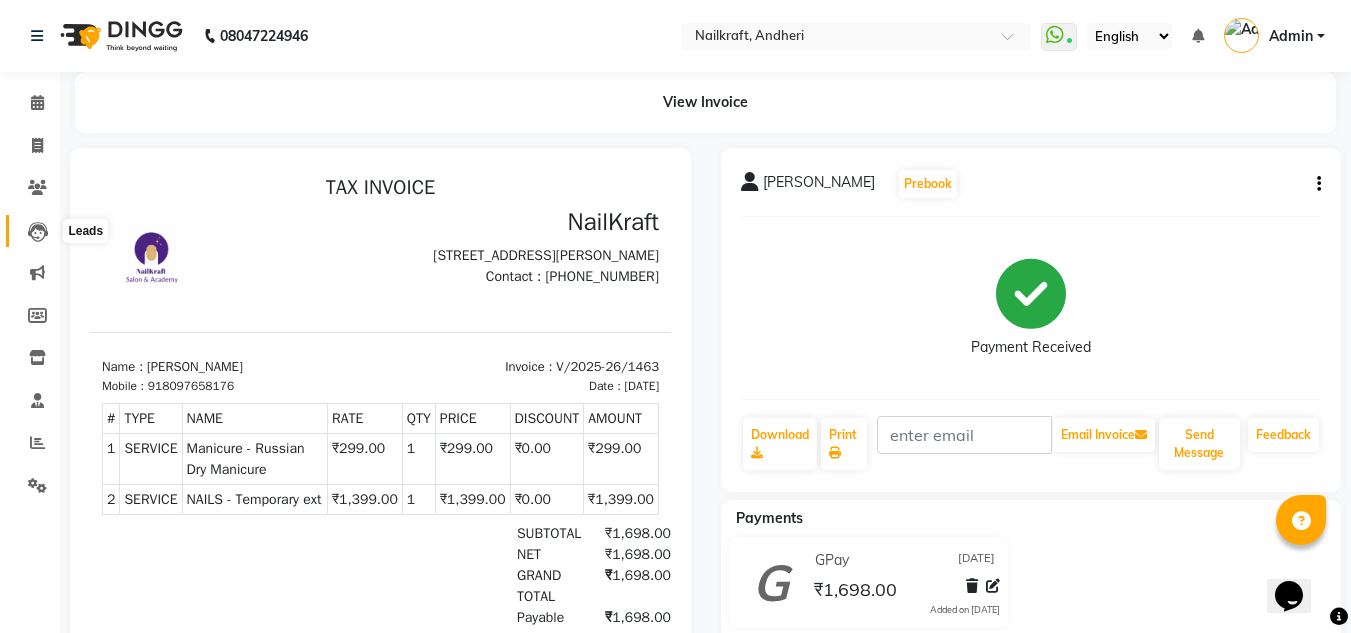 click 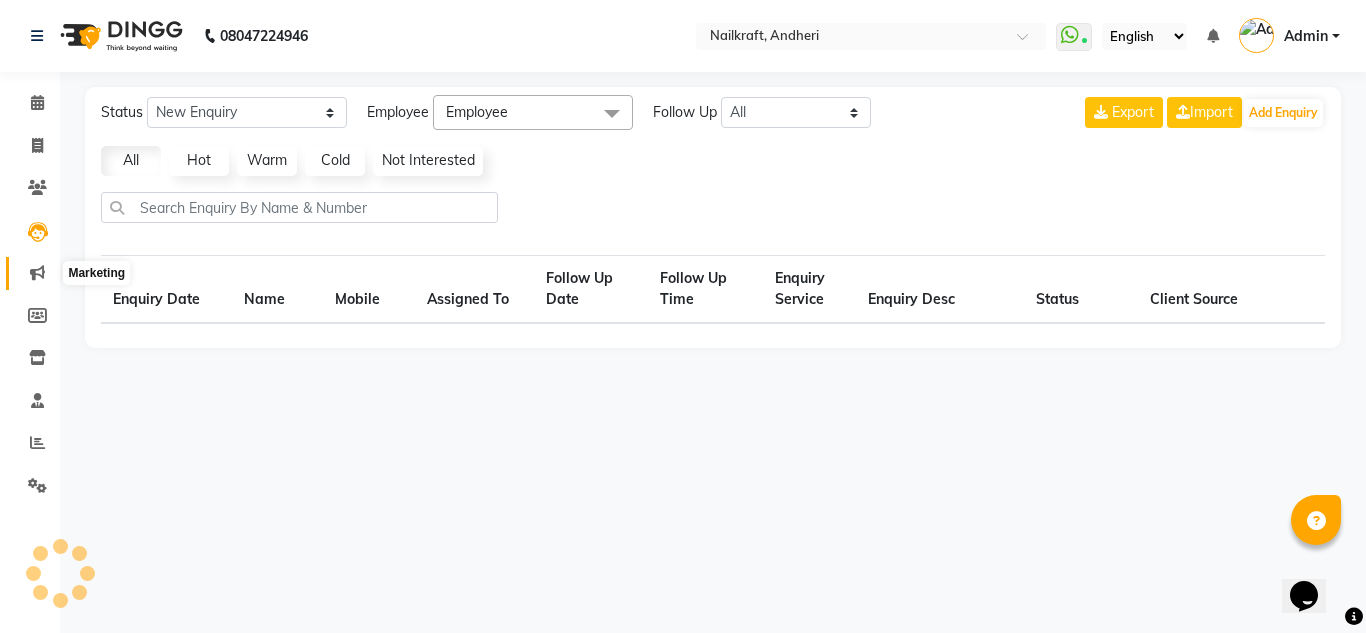 click 